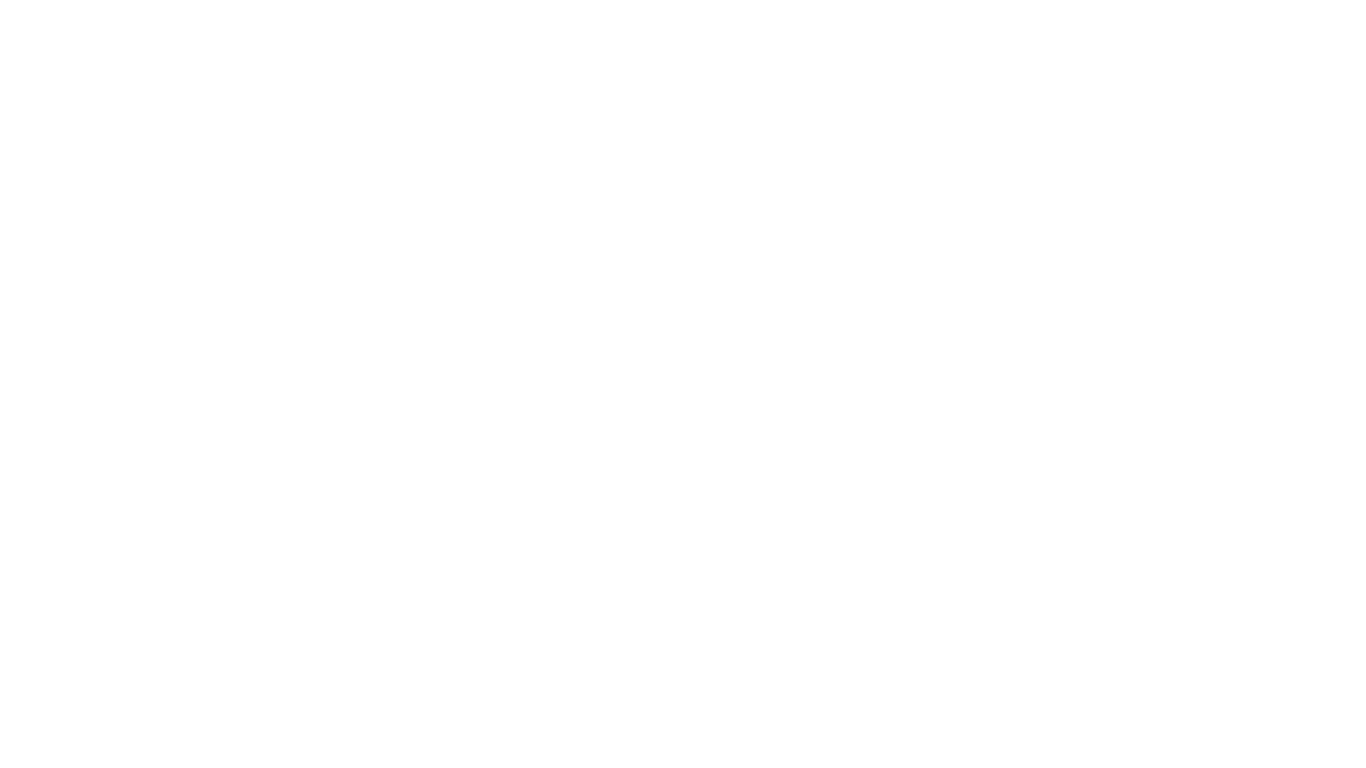 scroll, scrollTop: 0, scrollLeft: 0, axis: both 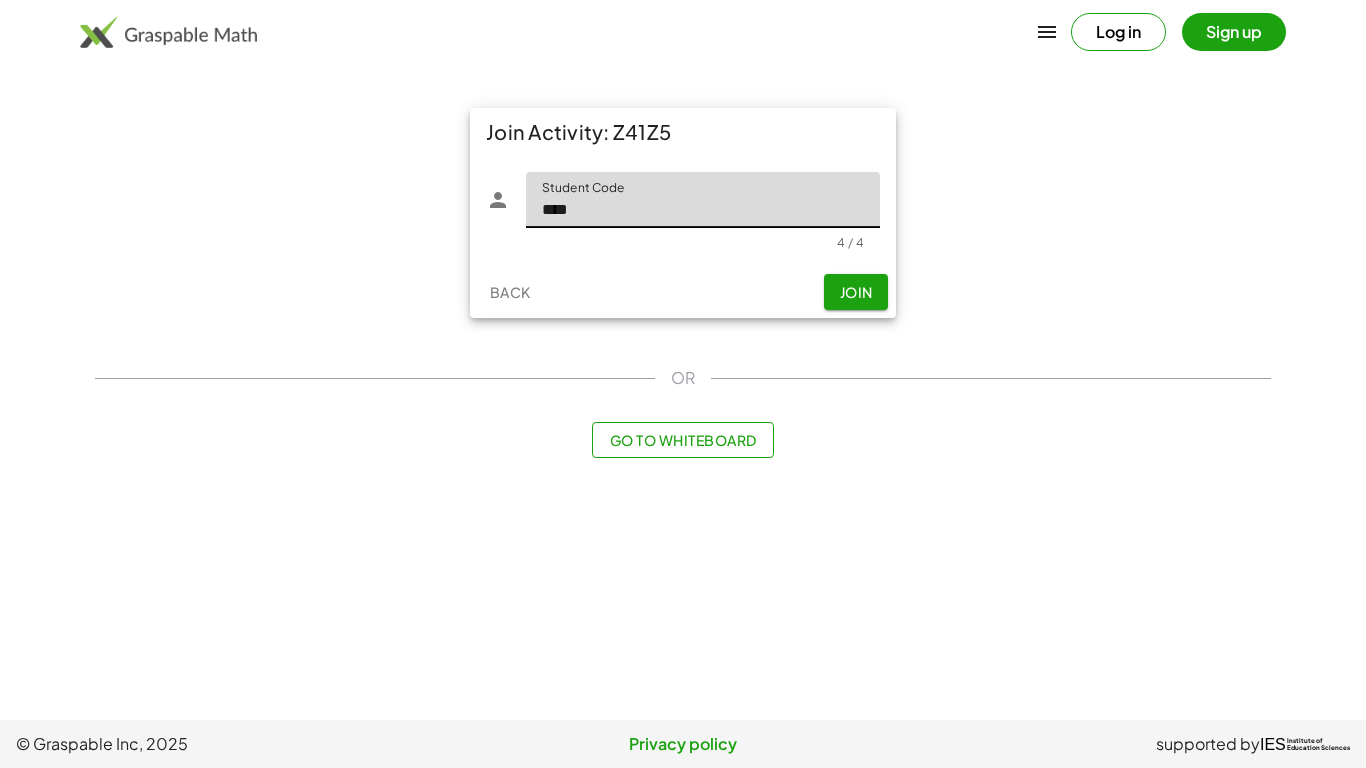 type on "****" 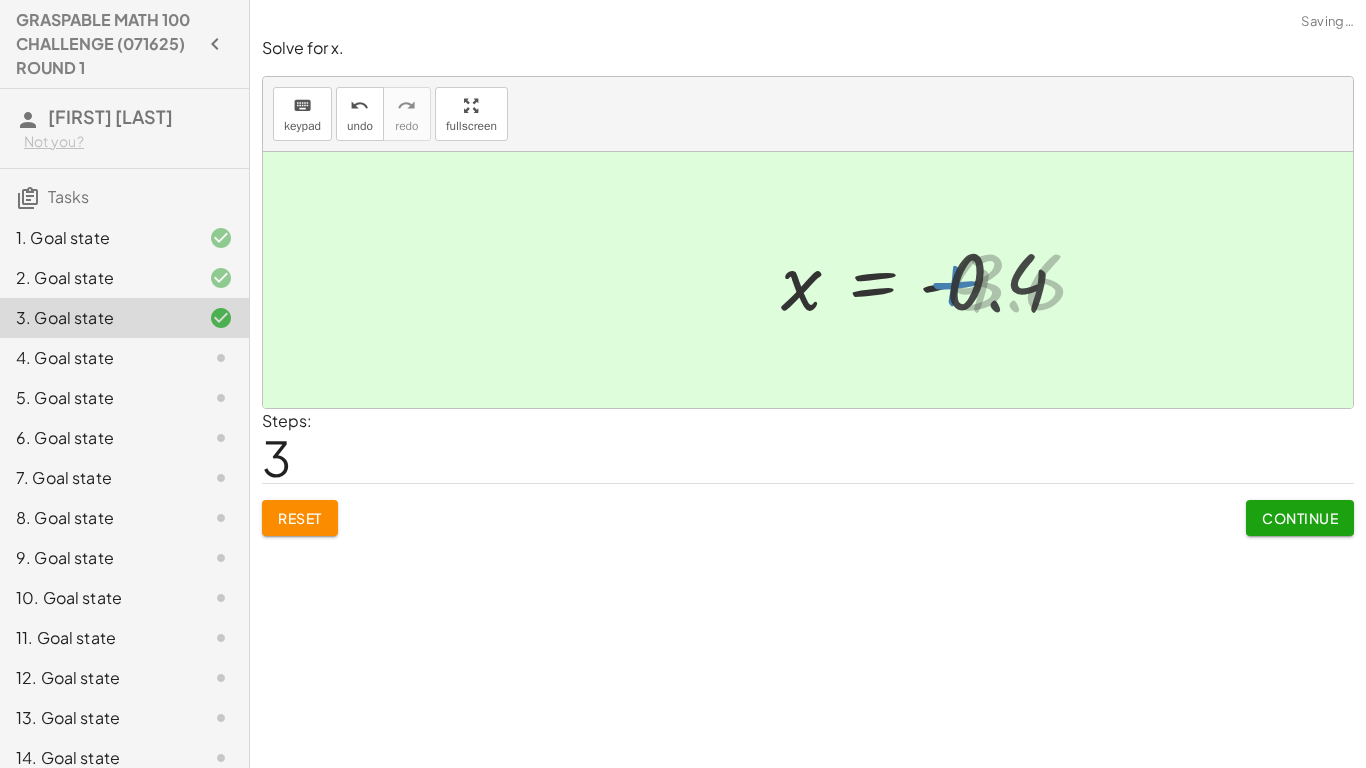 click on "Continue" at bounding box center (1300, 518) 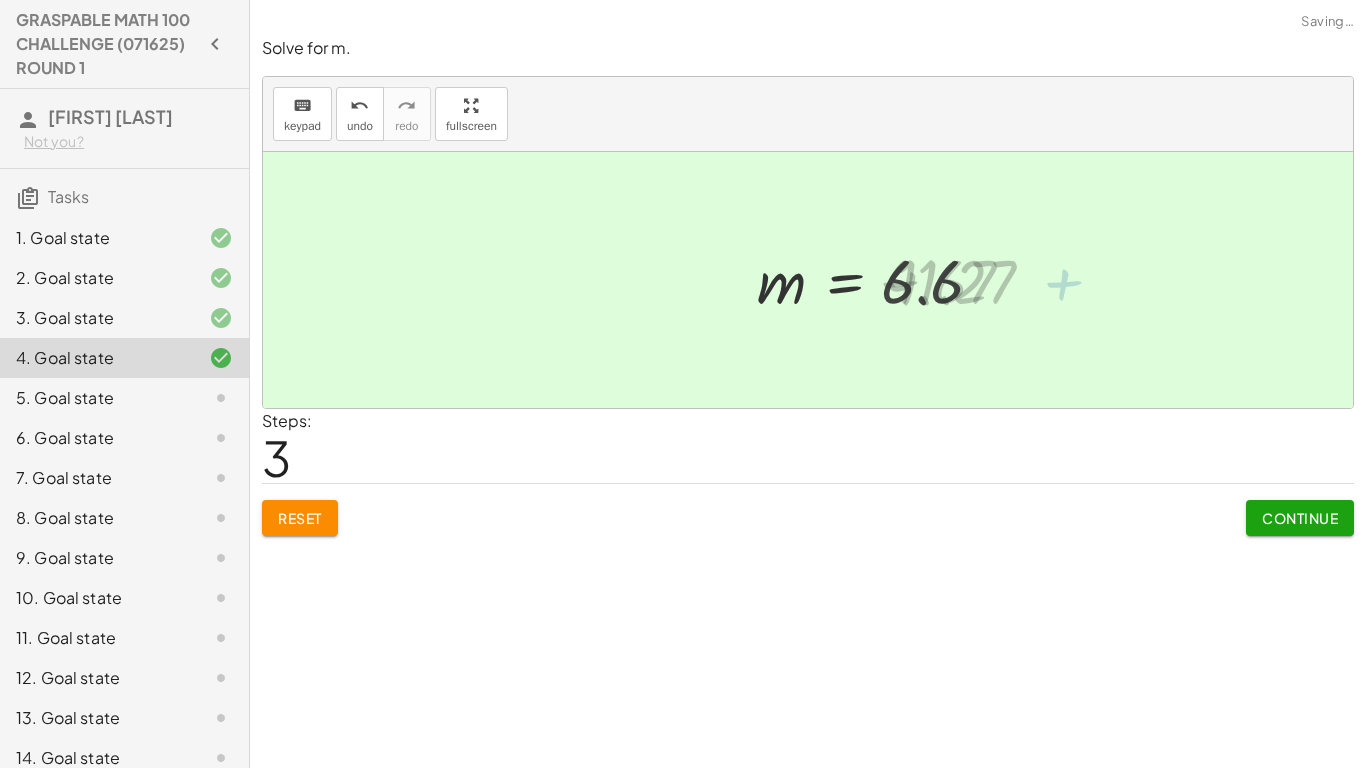 click on "Continue" at bounding box center [1300, 518] 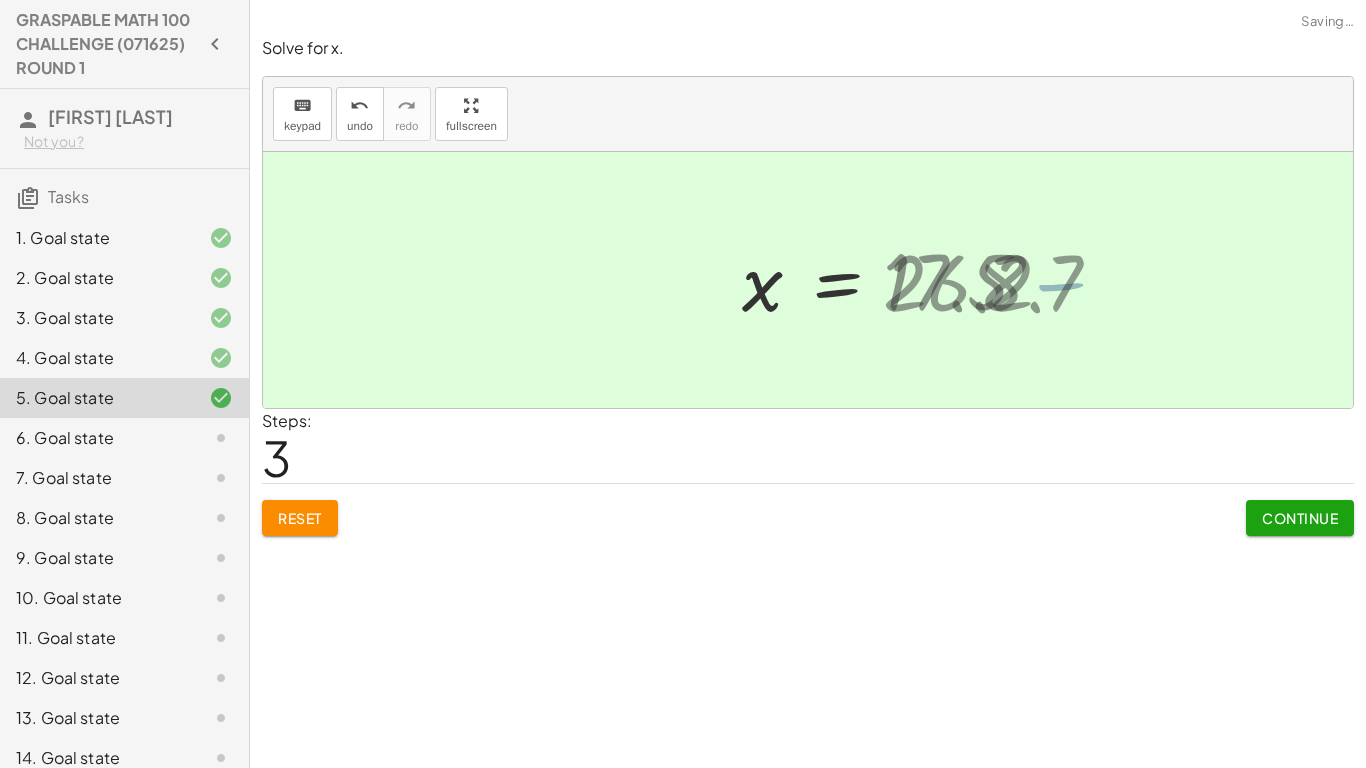 click on "Continue" 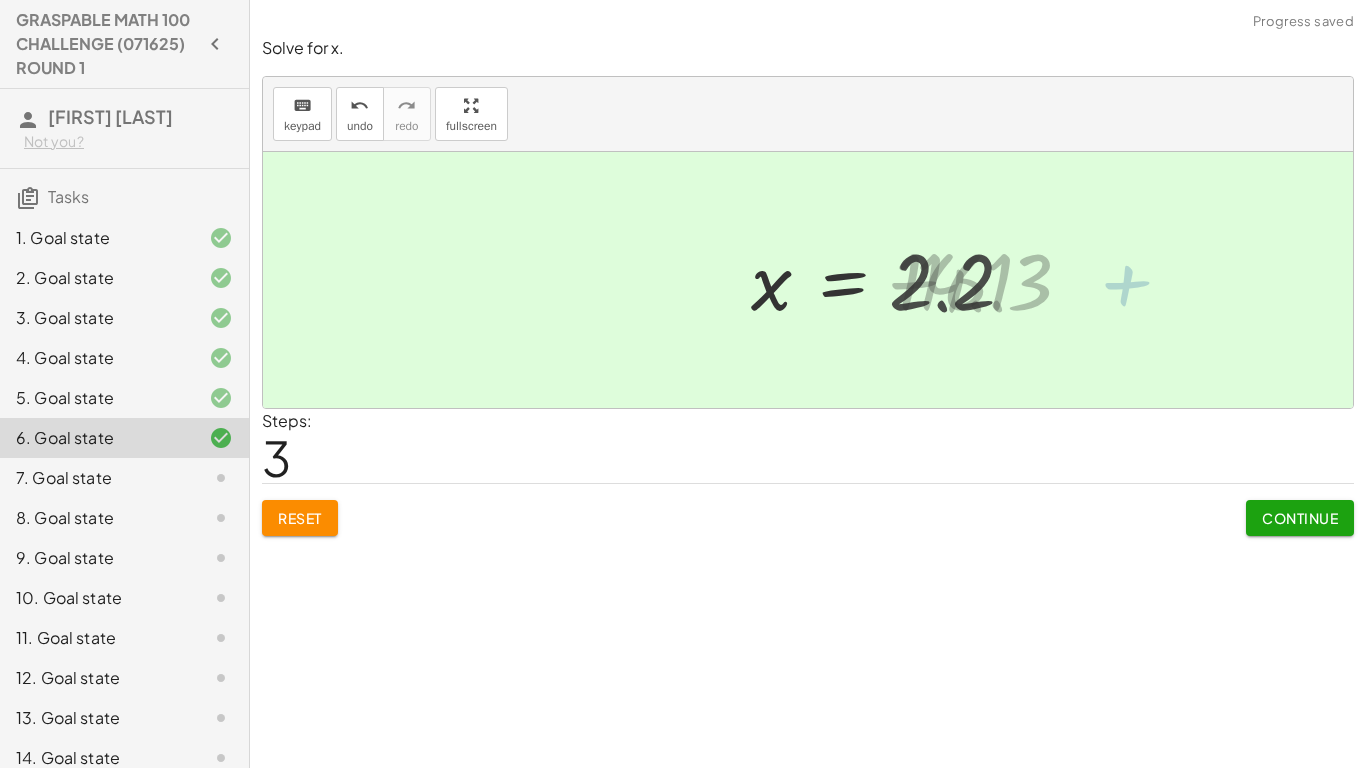 click on "Continue" 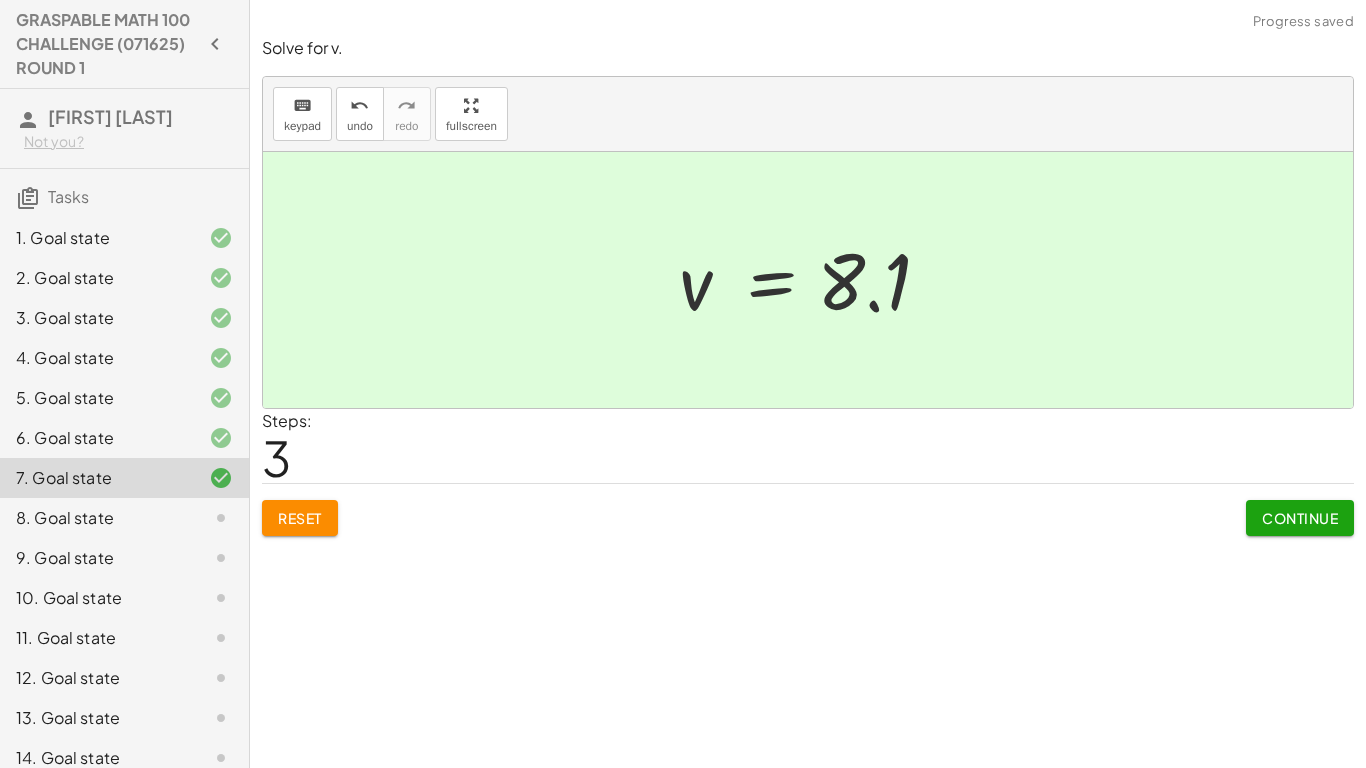click on "Continue" 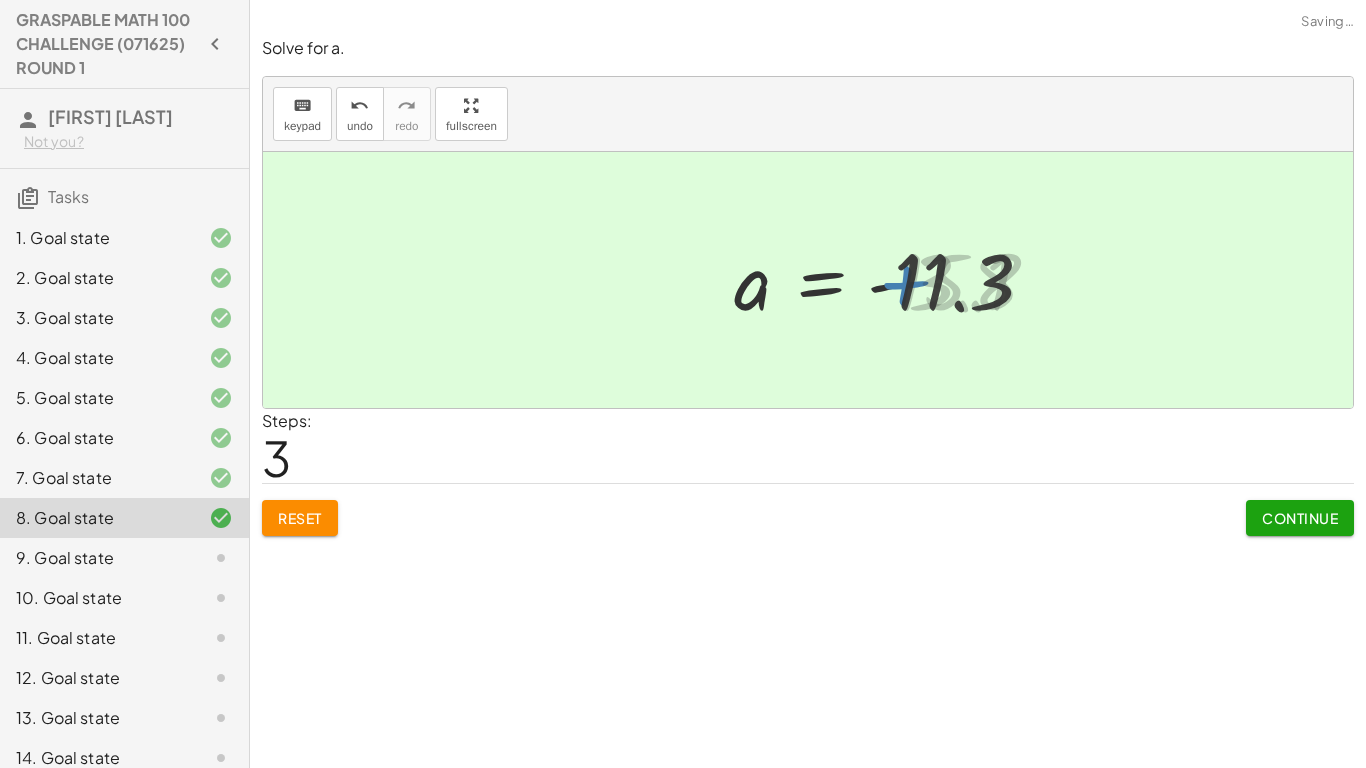 click on "Continue" at bounding box center [1300, 518] 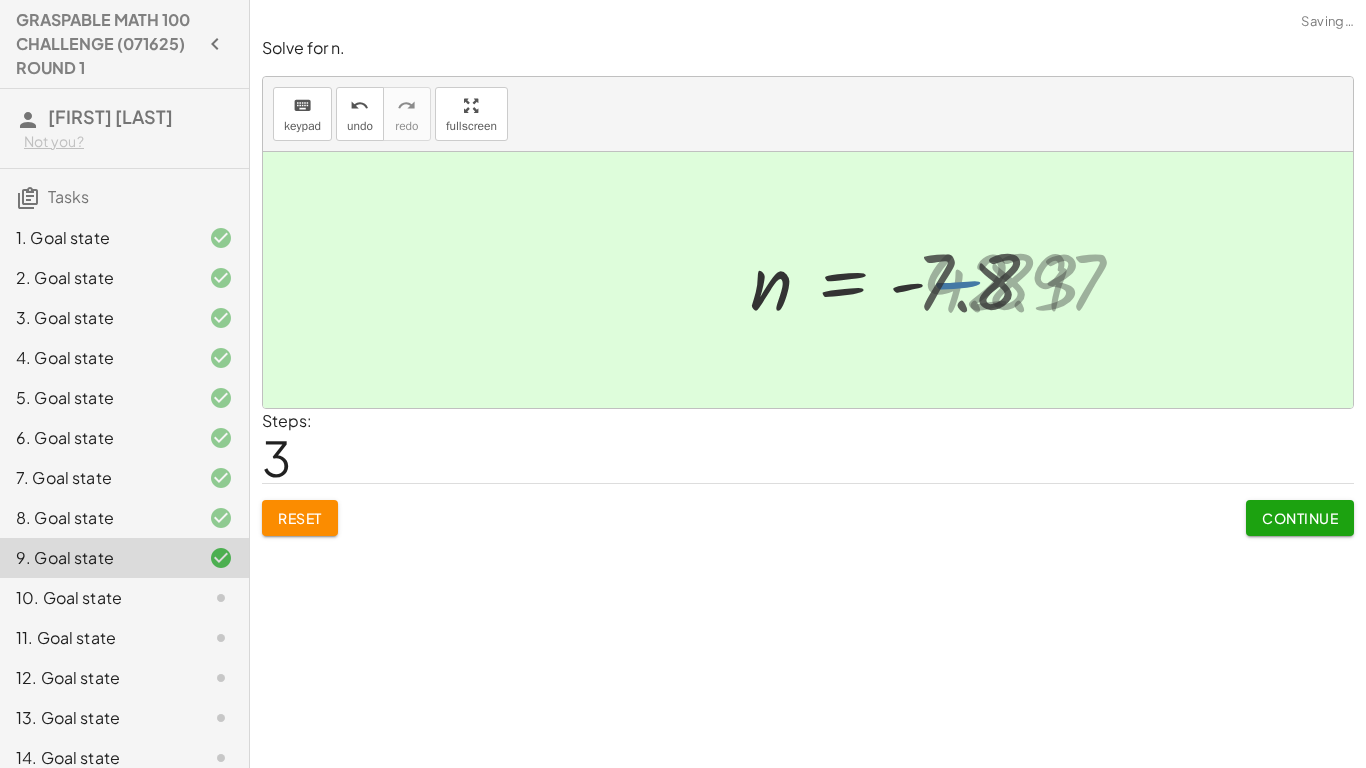 click on "Continue" 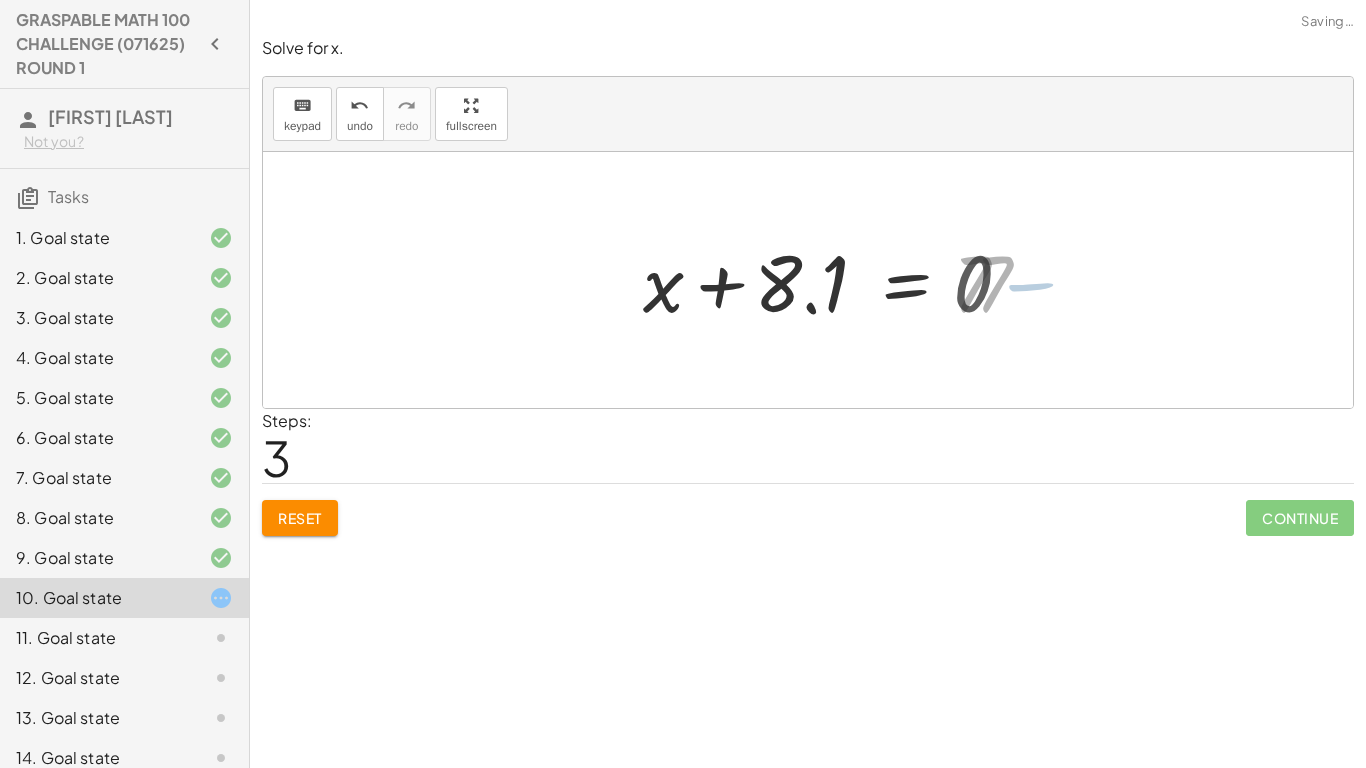 click on "Continue" 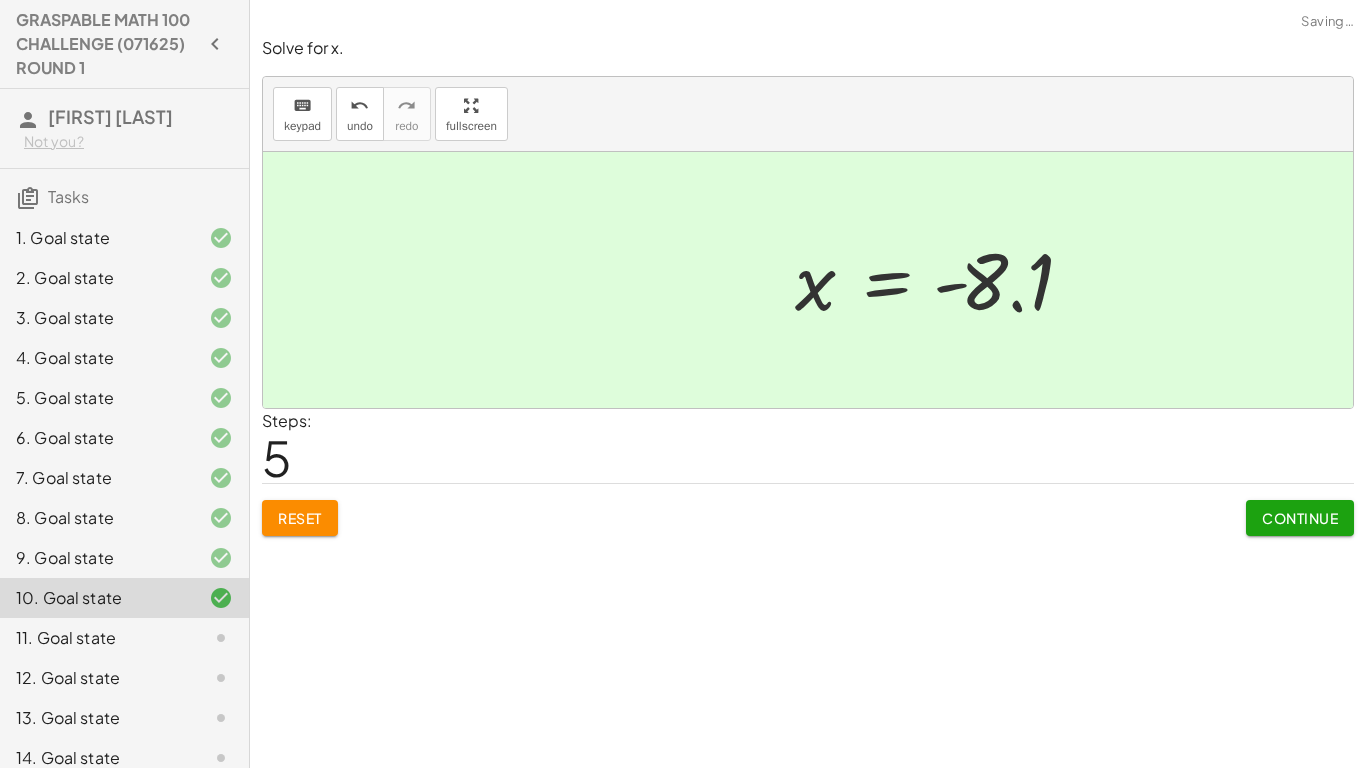 click on "Continue" at bounding box center [1300, 518] 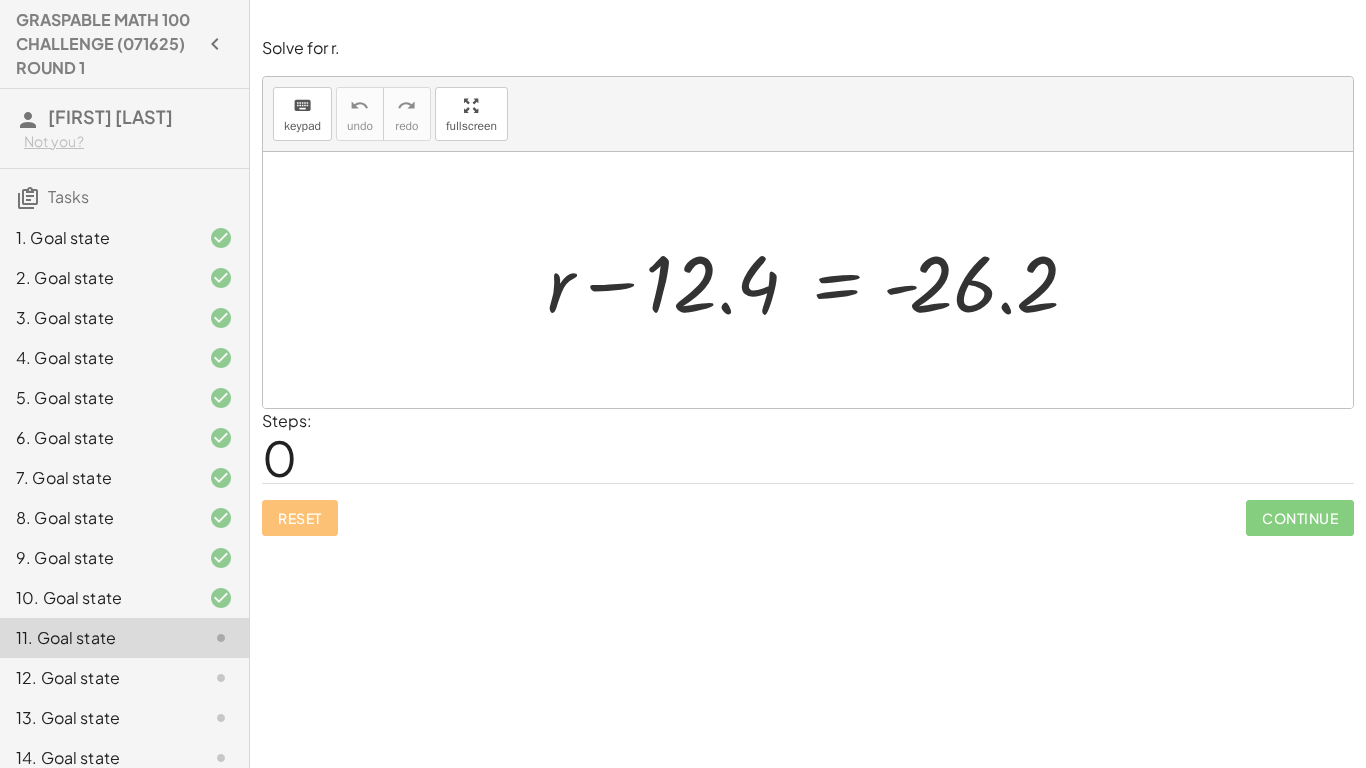 click on "Continue" 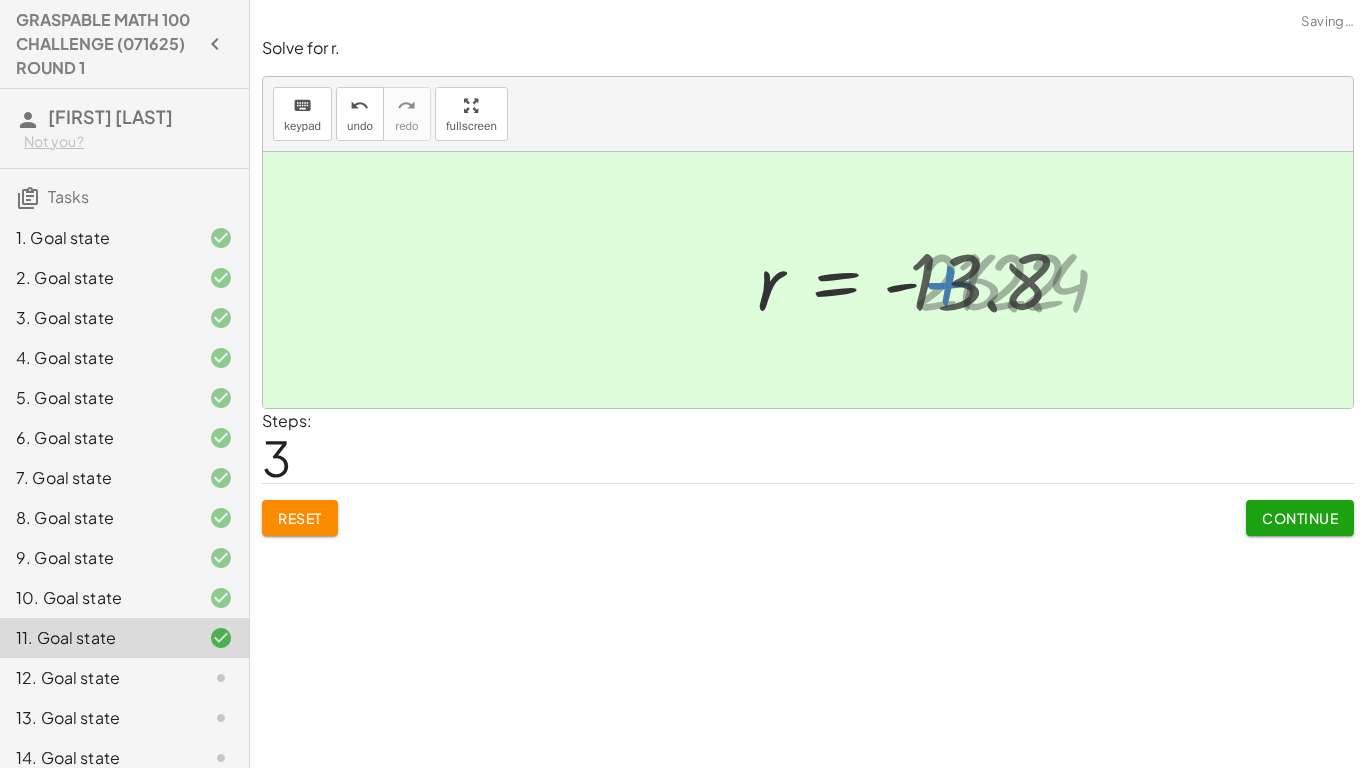 click on "Continue" 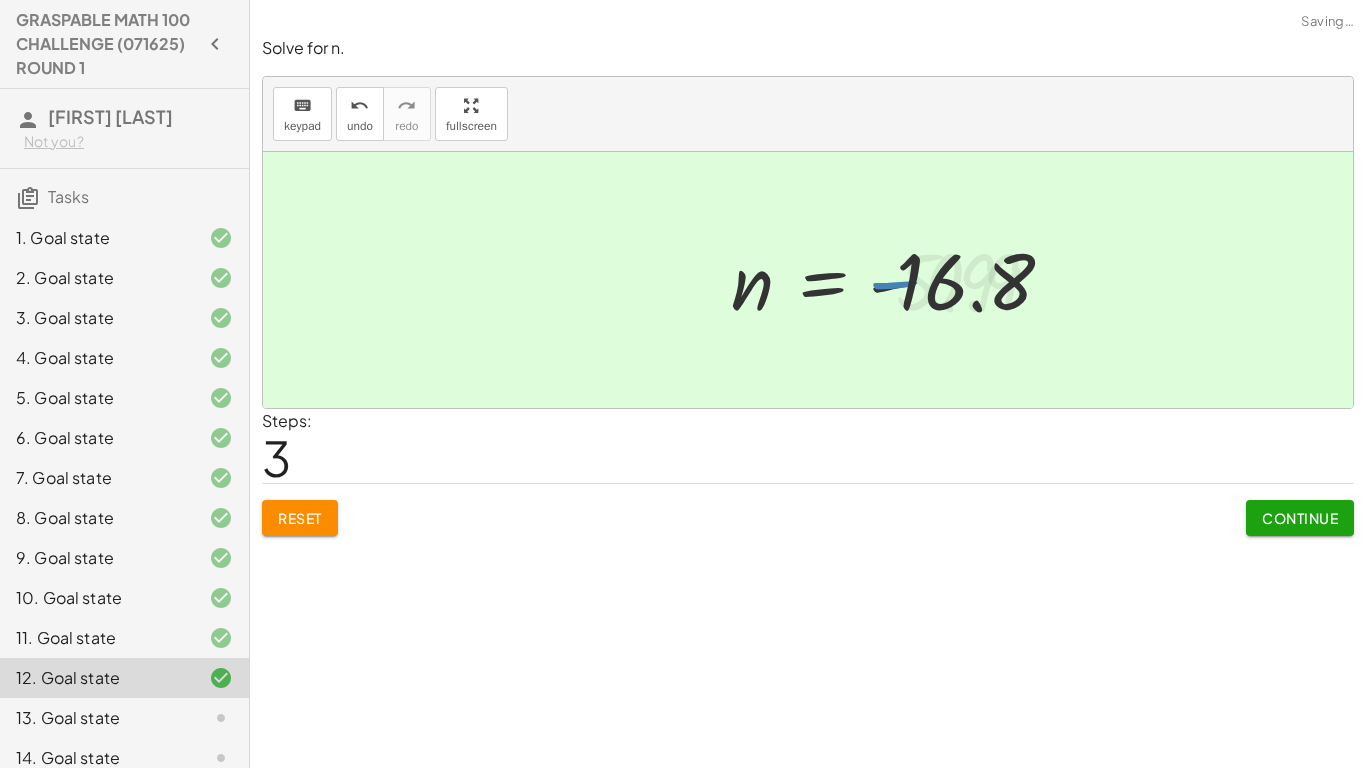 click on "Continue" 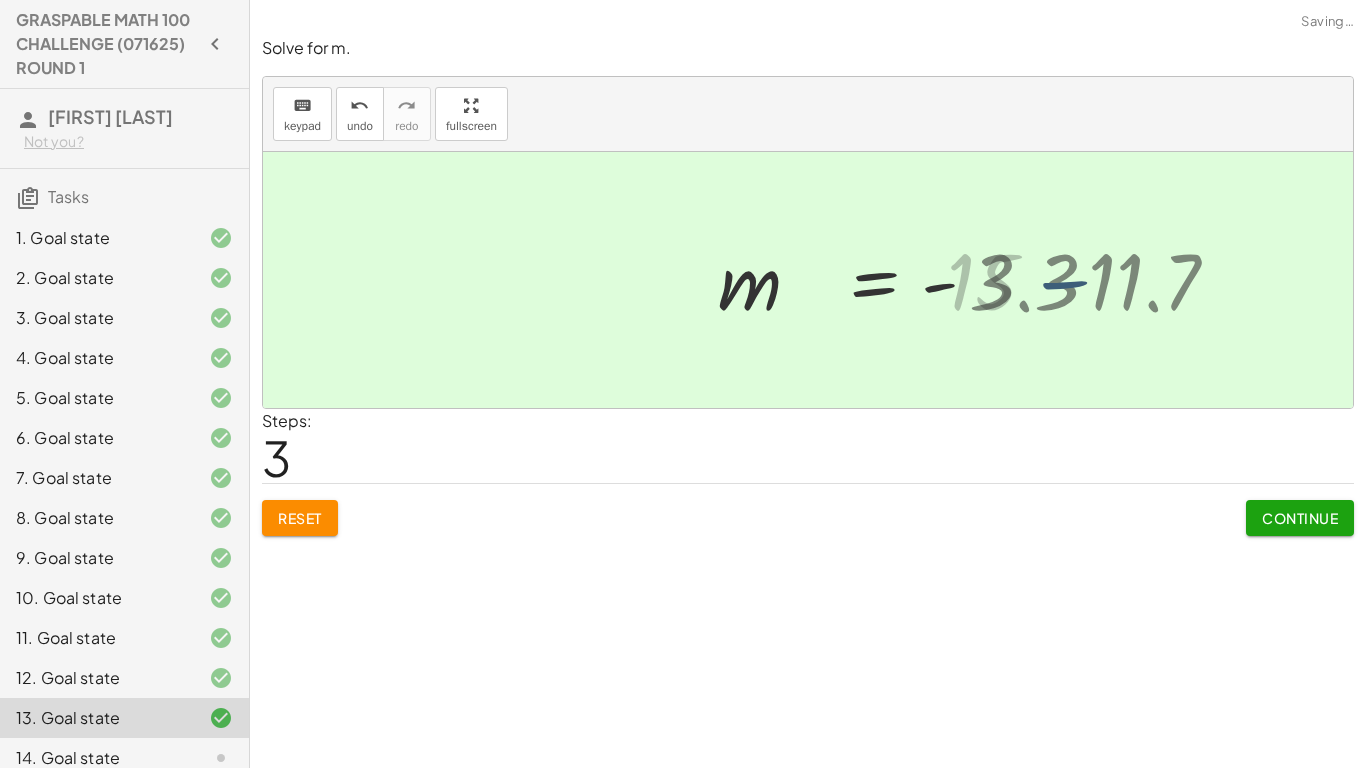 click on "Continue" at bounding box center (1300, 518) 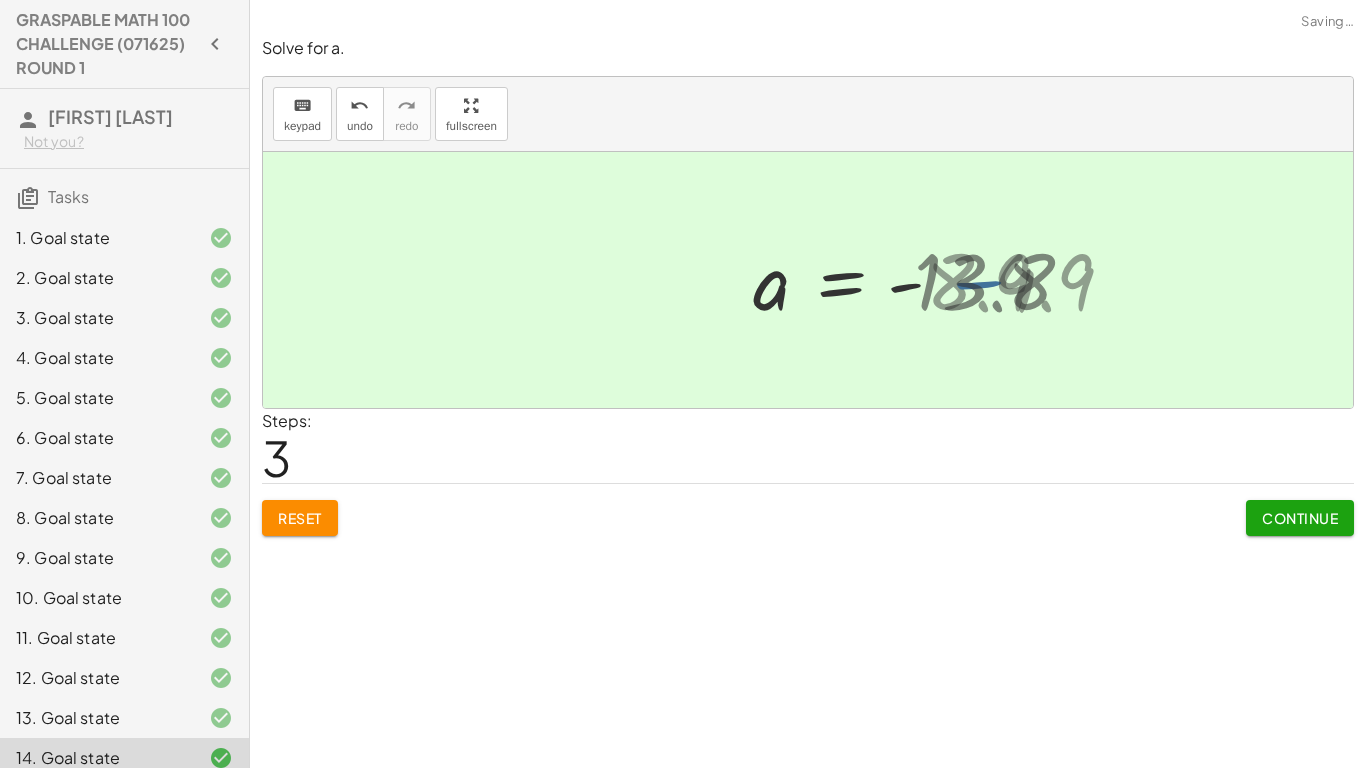 click on "Continue" at bounding box center [1300, 518] 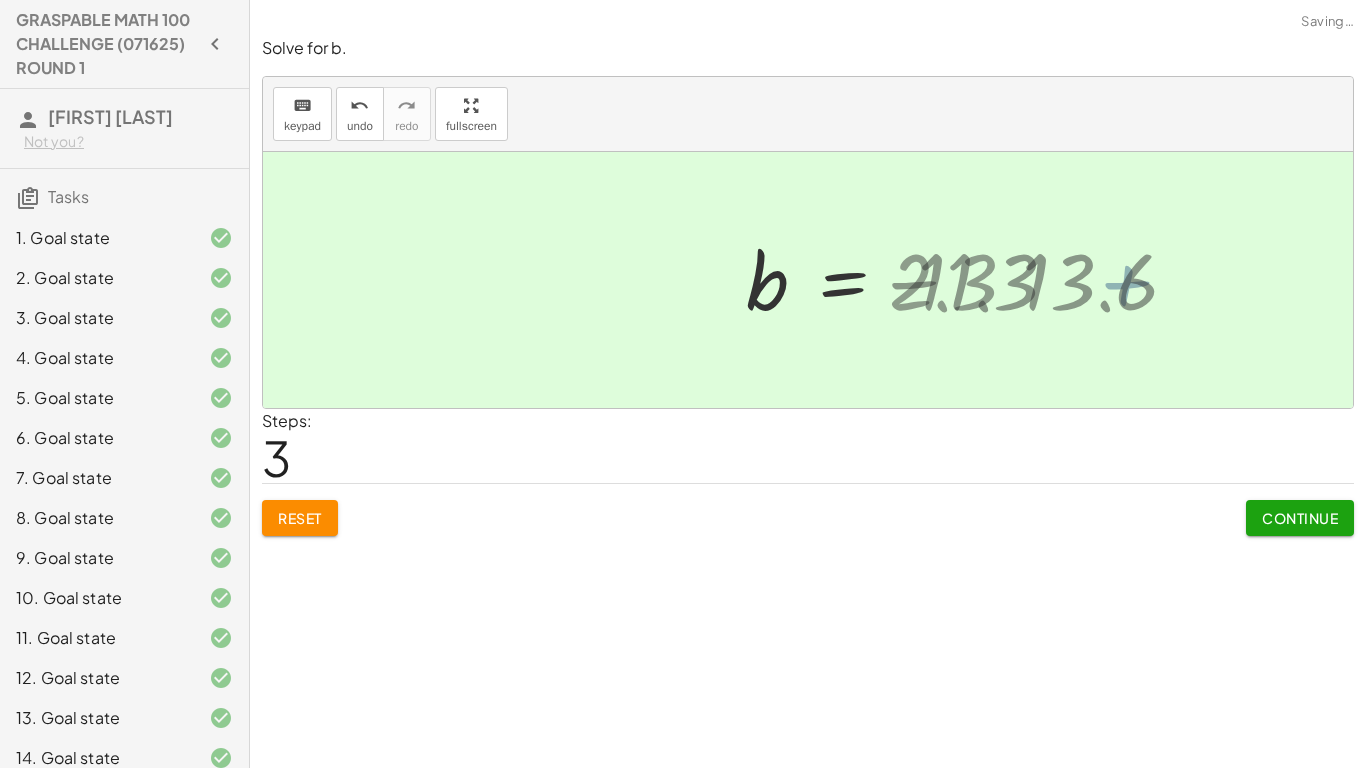 click on "Continue" at bounding box center [1300, 518] 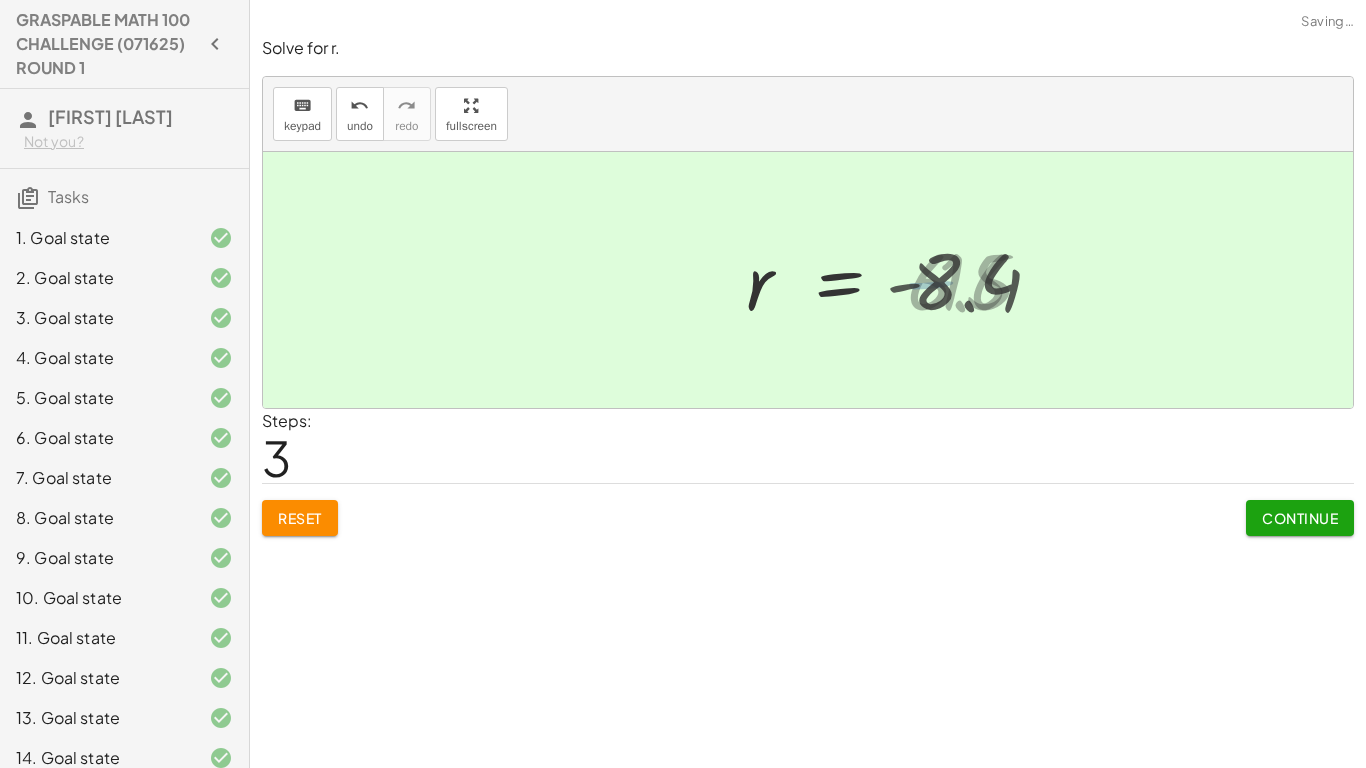 click on "Continue" at bounding box center (1300, 518) 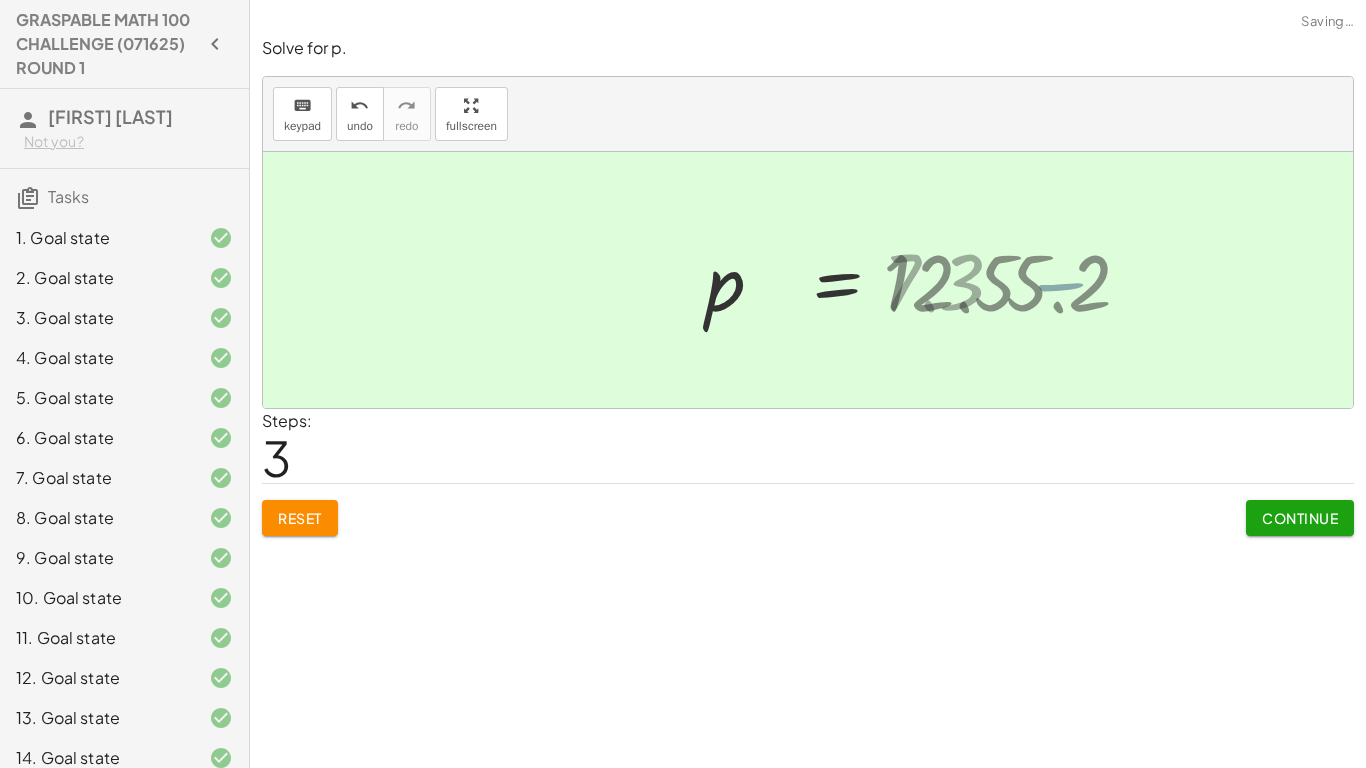 click on "Continue" at bounding box center [1300, 518] 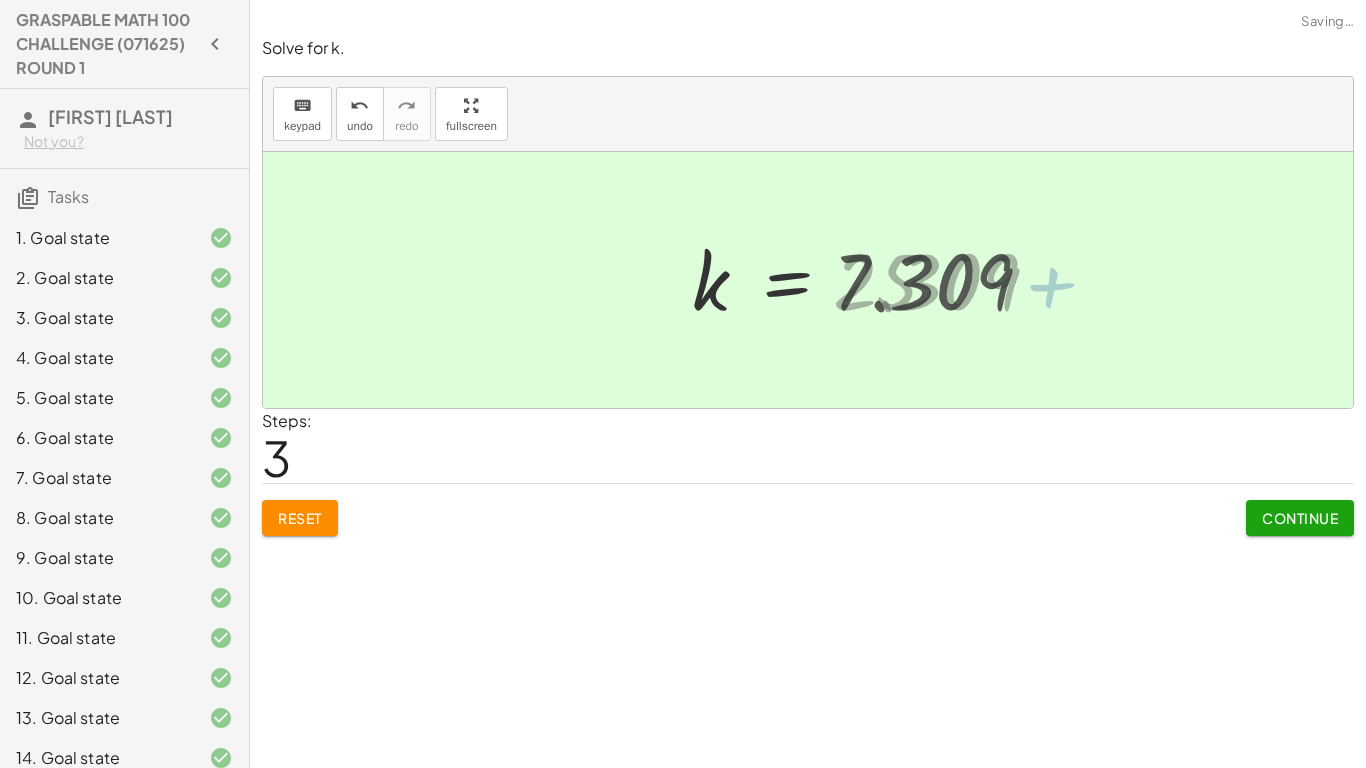 click on "Continue" at bounding box center [1300, 518] 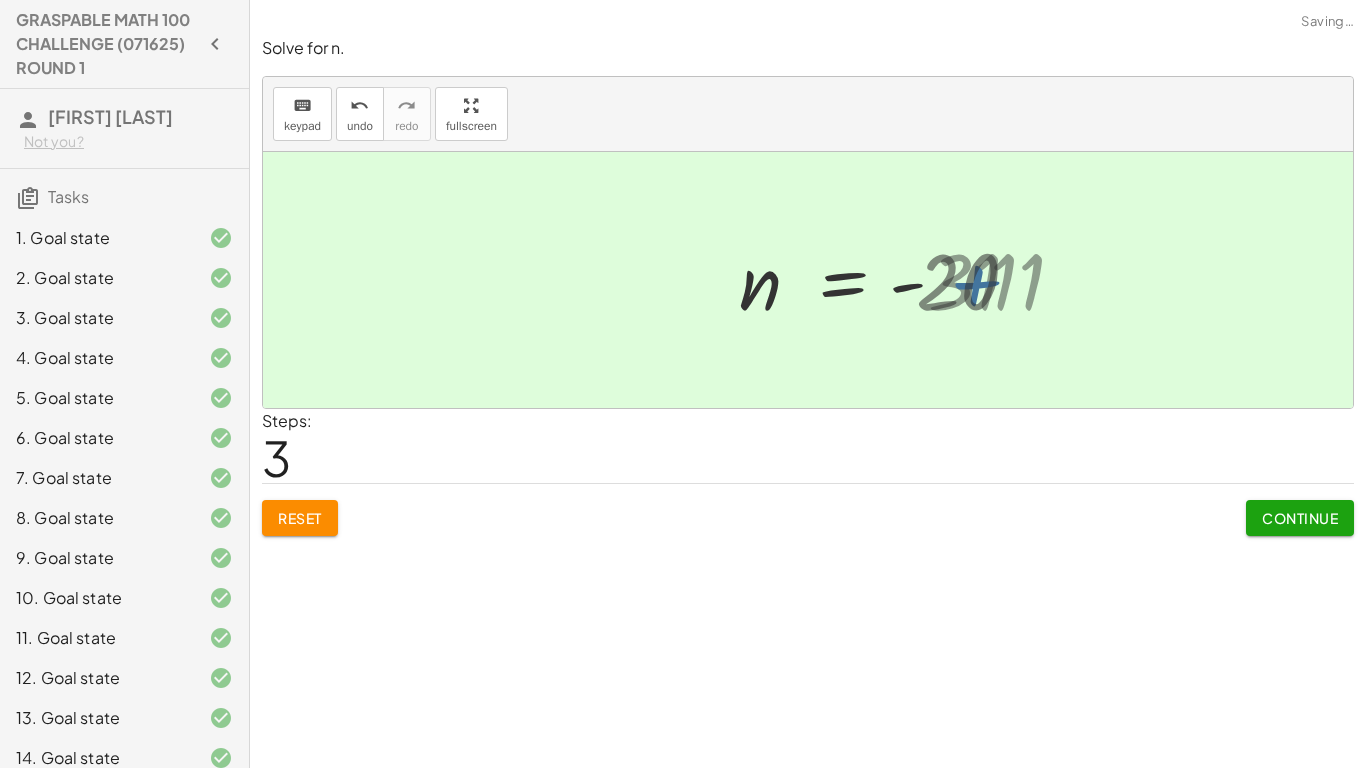 click on "Continue" 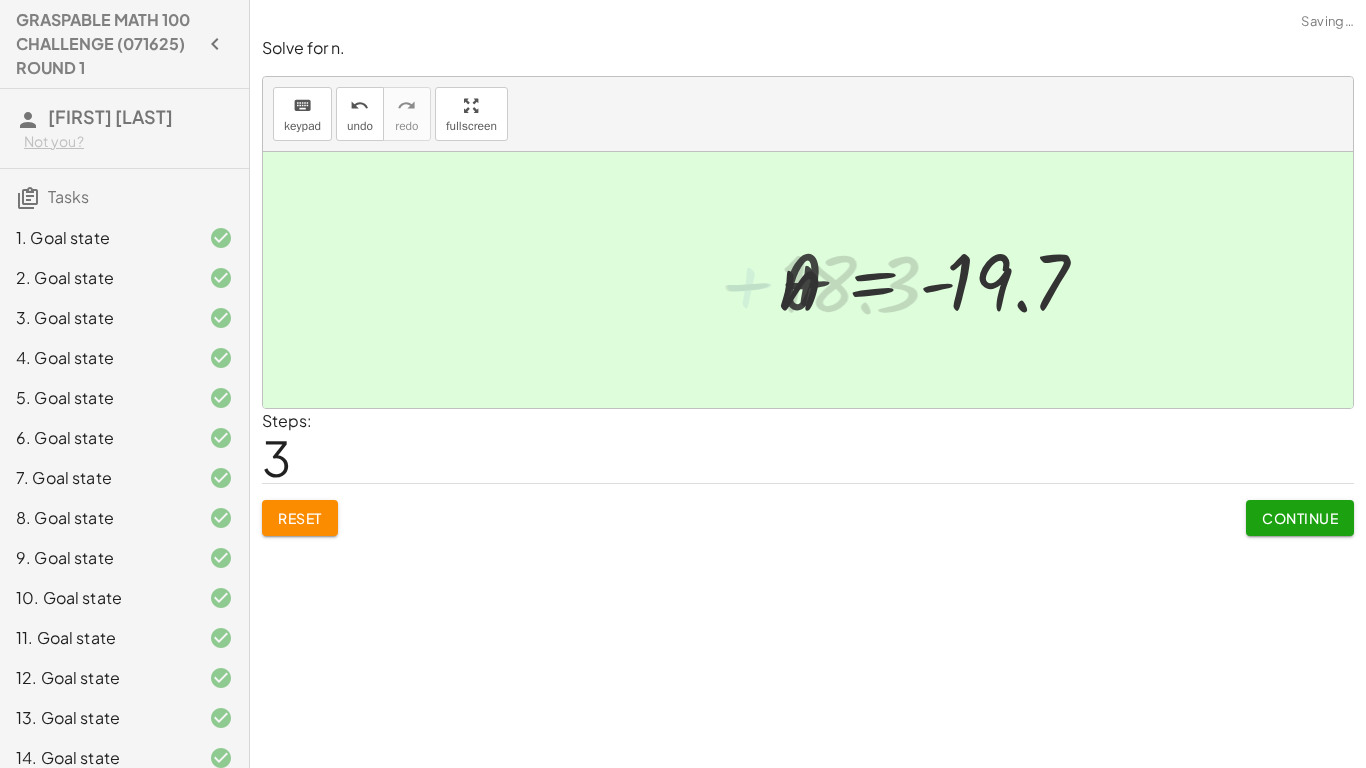 click on "Continue" 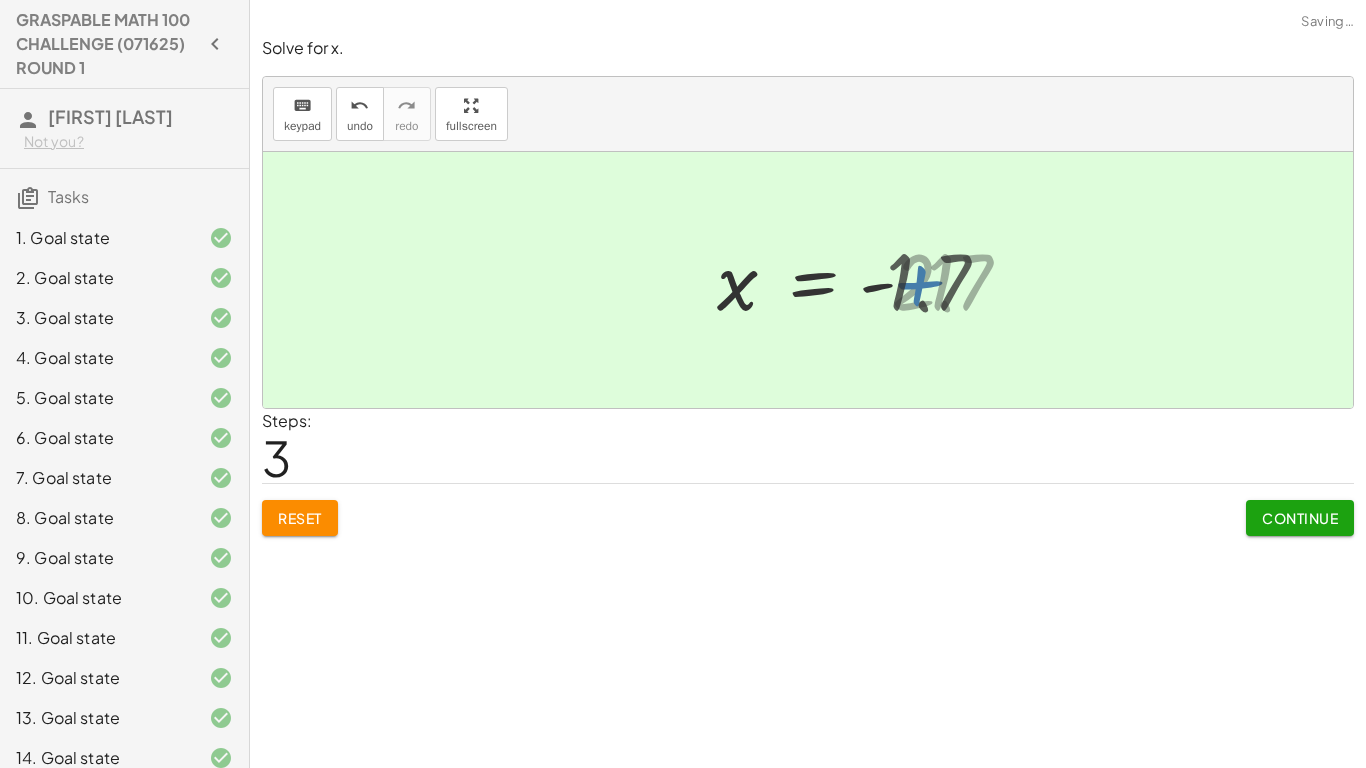 click on "Continue" at bounding box center (1300, 518) 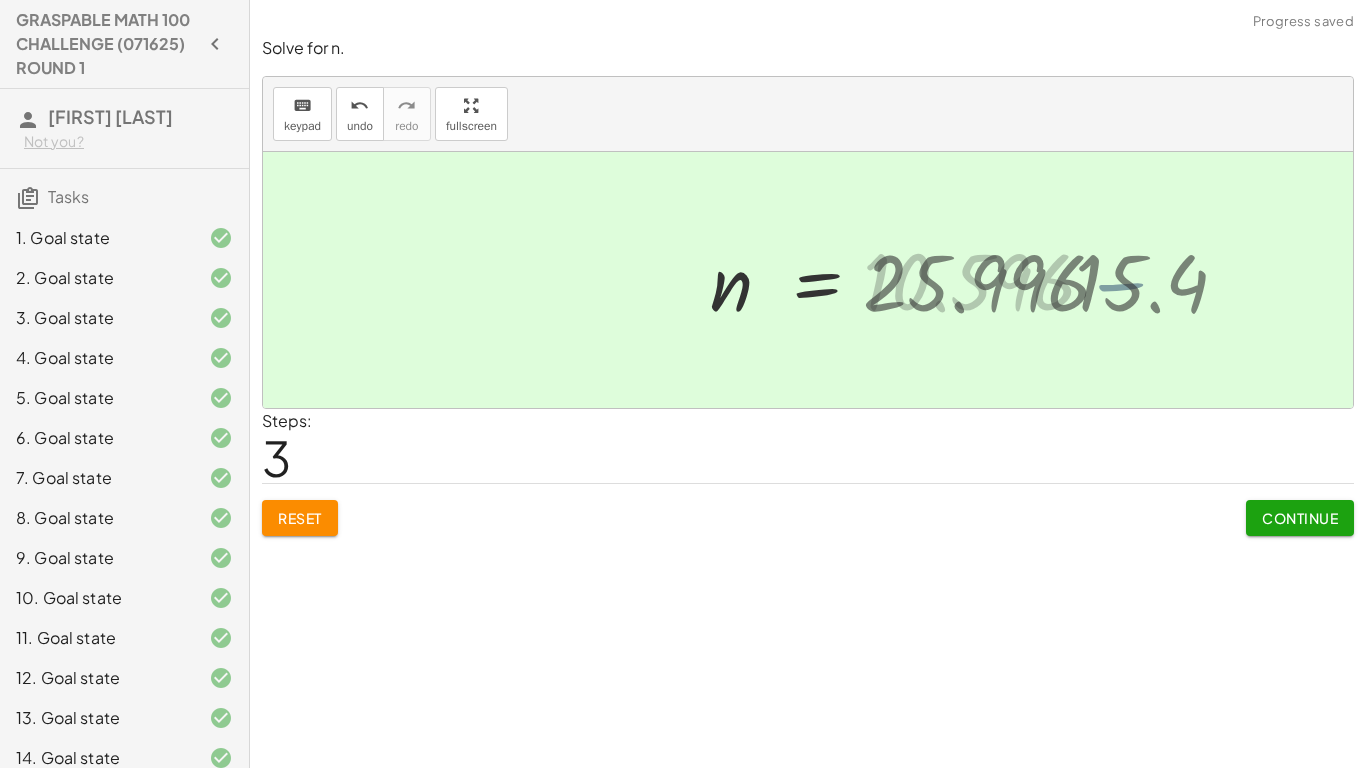 click on "Continue" 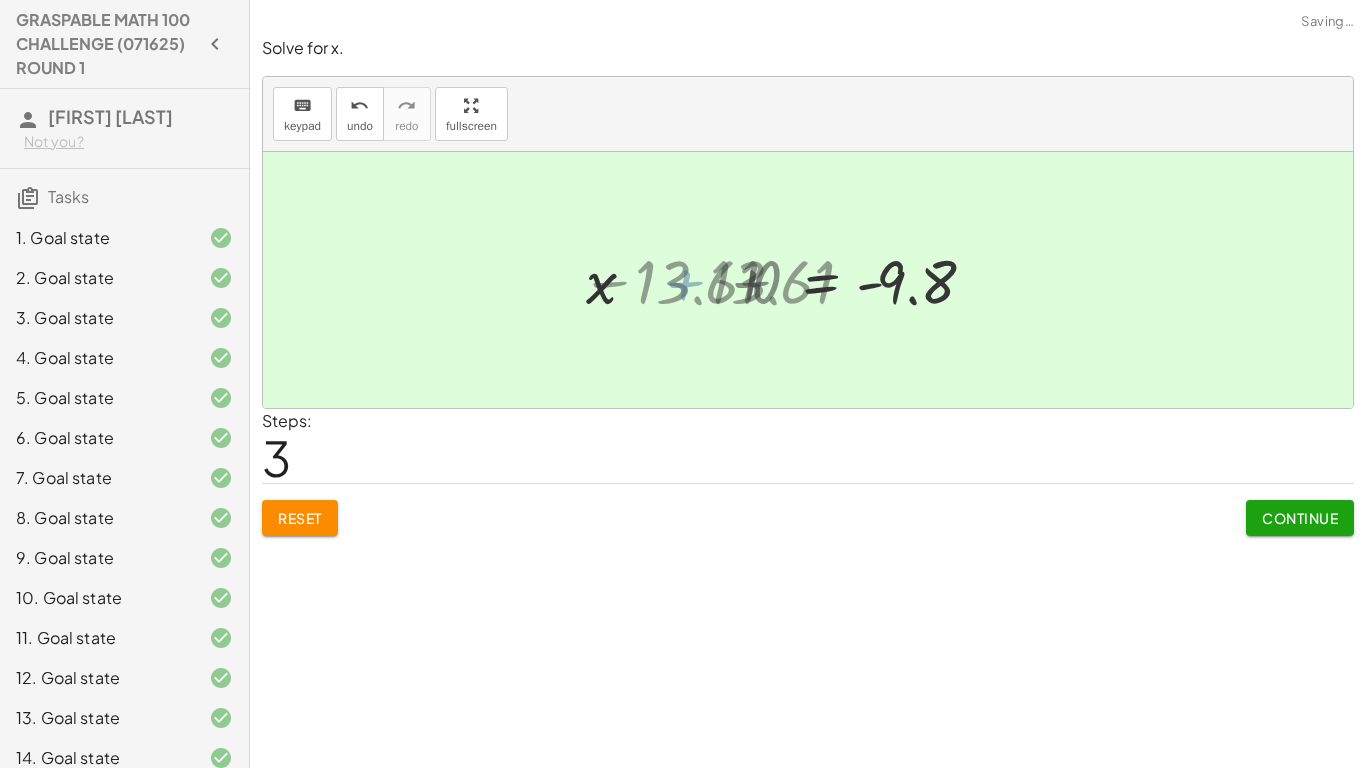 click on "Continue" at bounding box center (1300, 518) 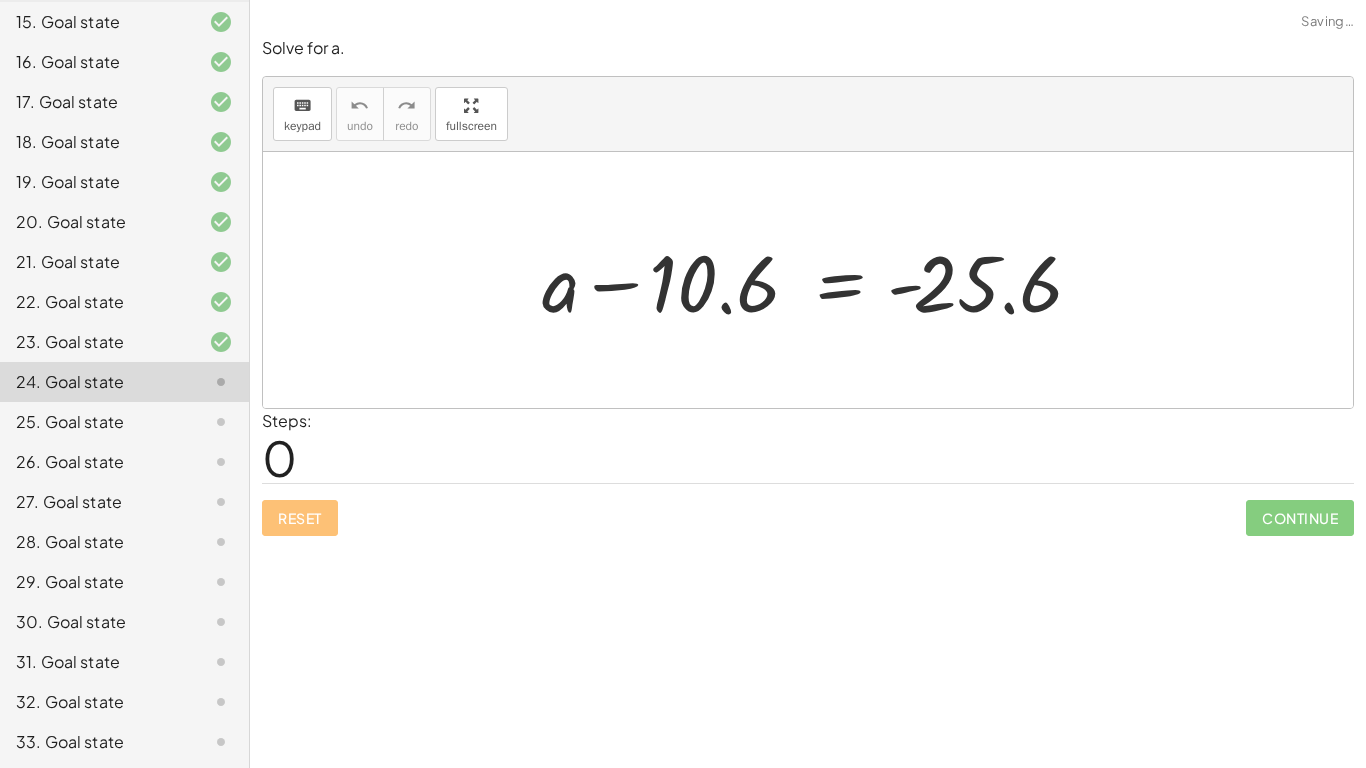 scroll, scrollTop: 778, scrollLeft: 0, axis: vertical 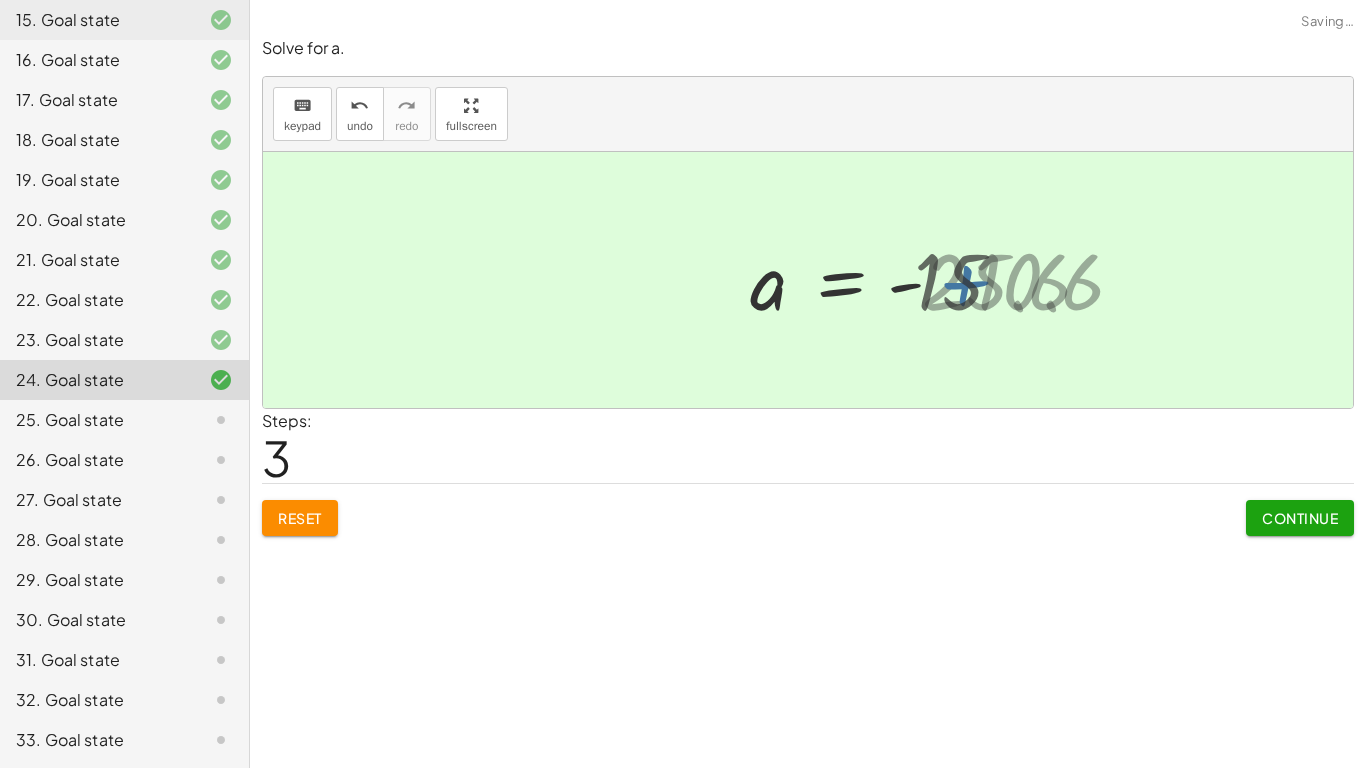 click on "Continue" 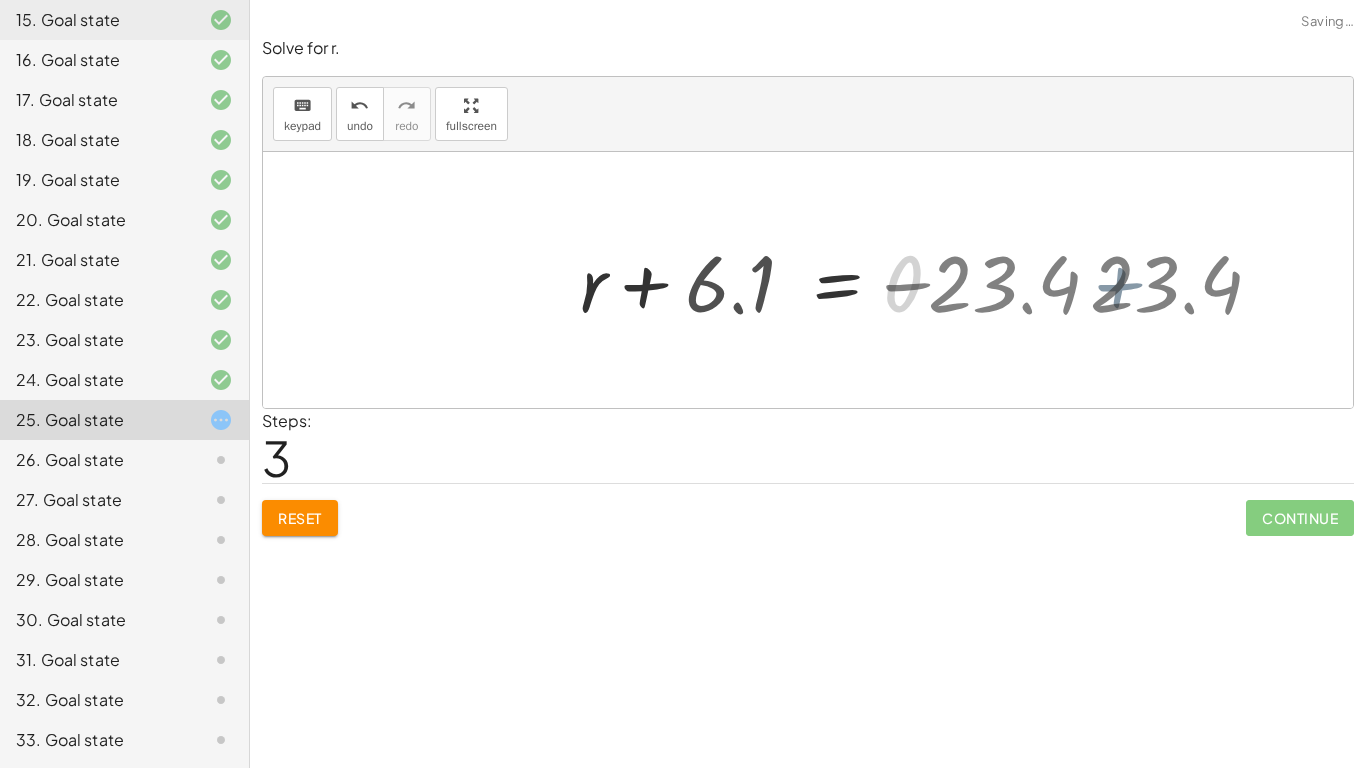 click on "Continue" 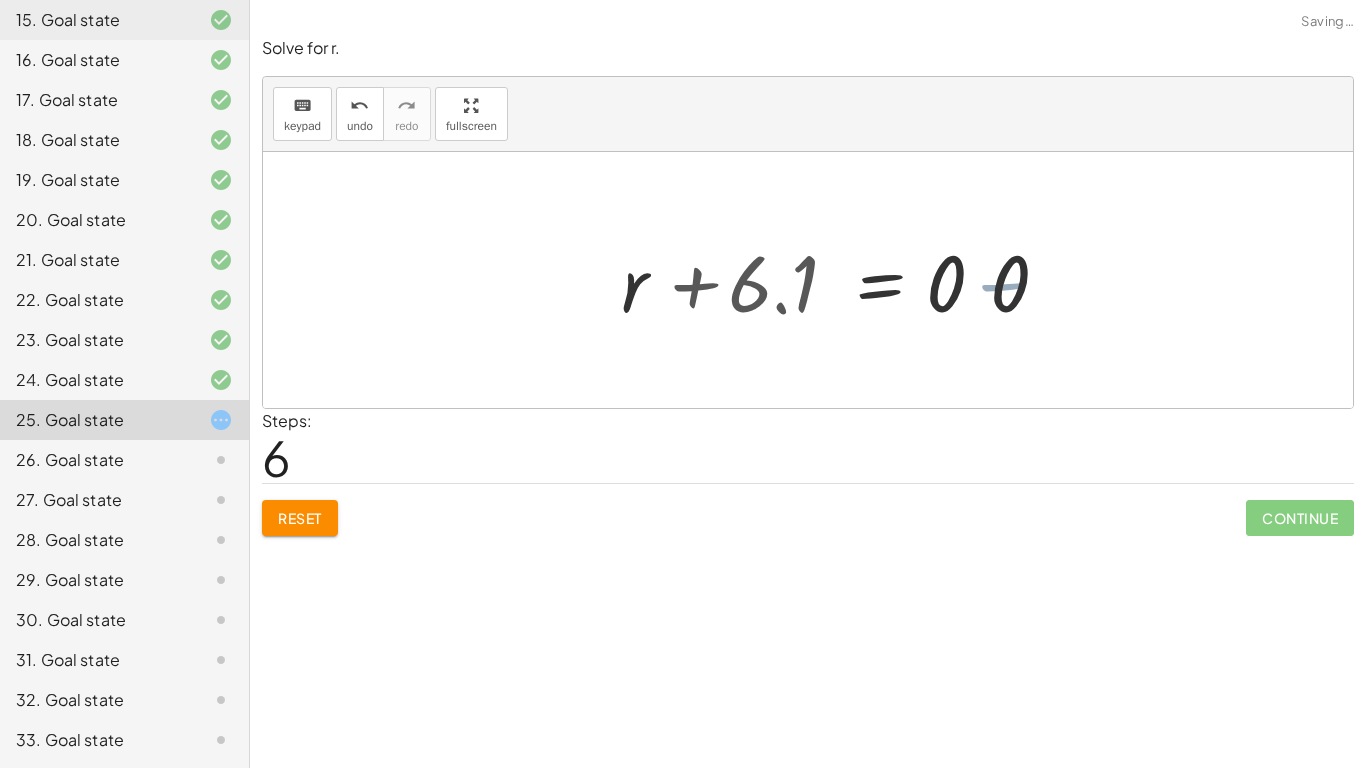 click on "Continue" 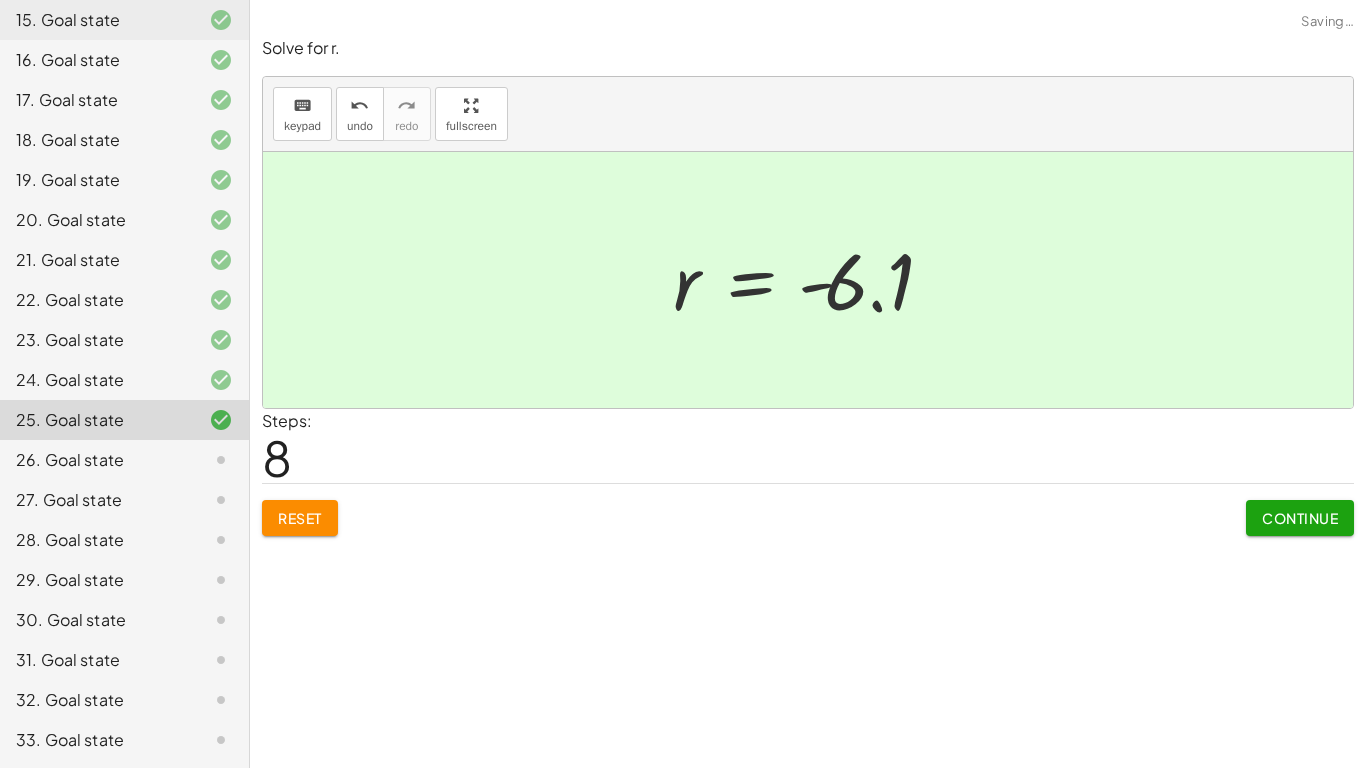 click on "Continue" 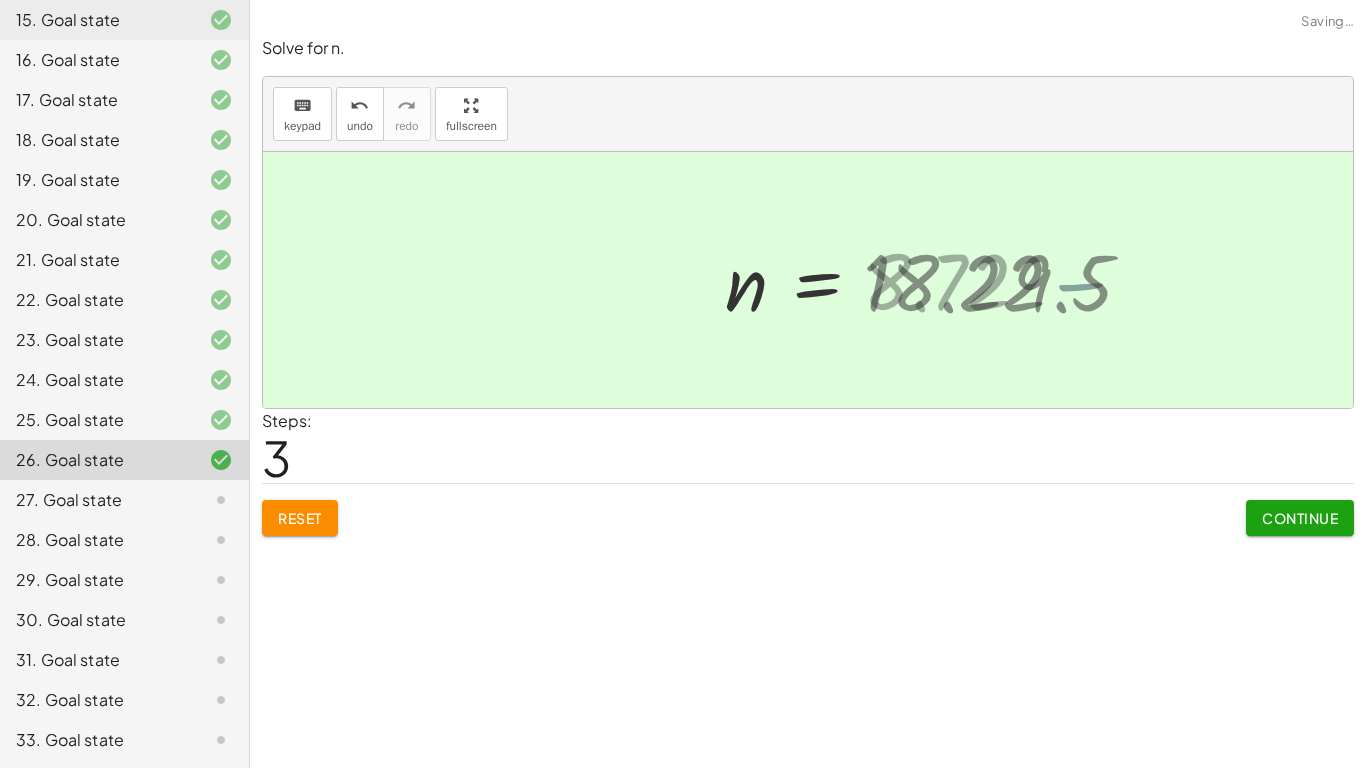 click on "Continue" 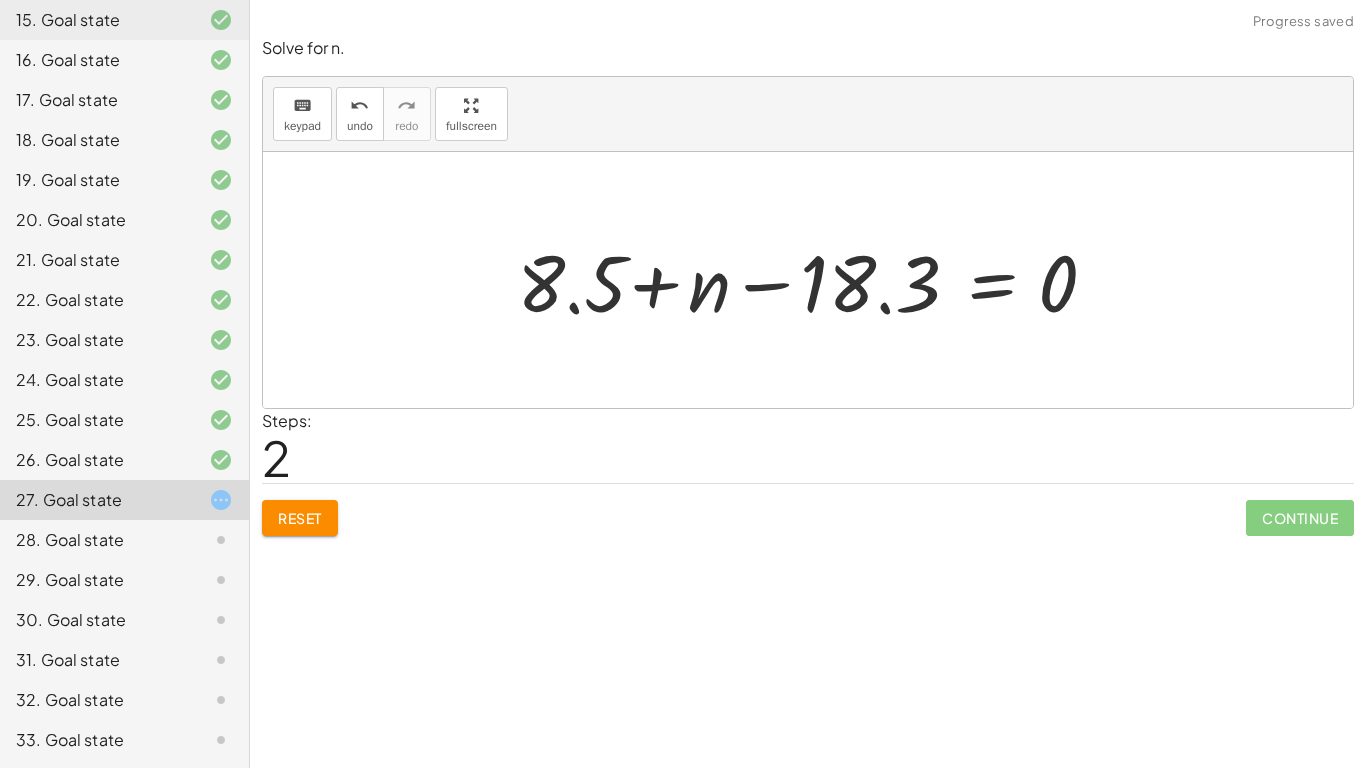 scroll, scrollTop: 1, scrollLeft: 0, axis: vertical 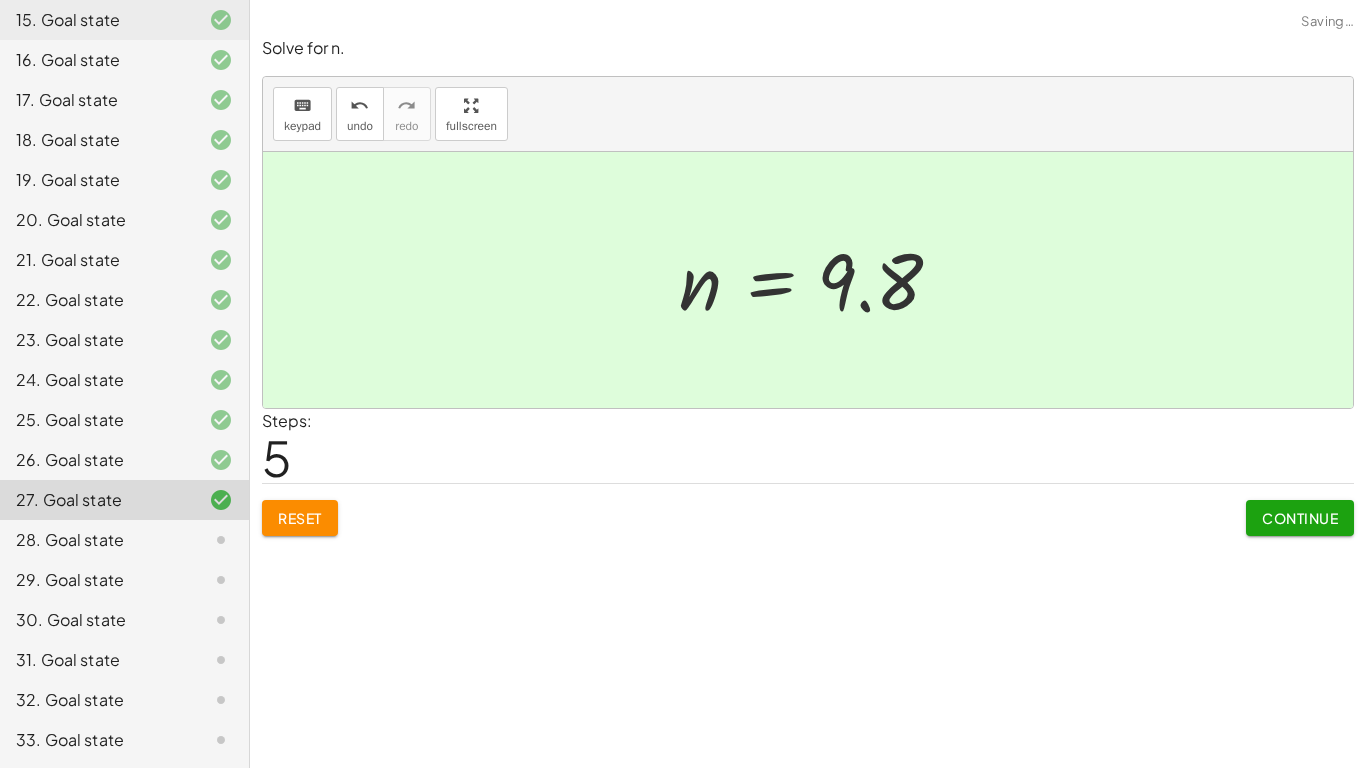 click on "Continue" at bounding box center [1300, 518] 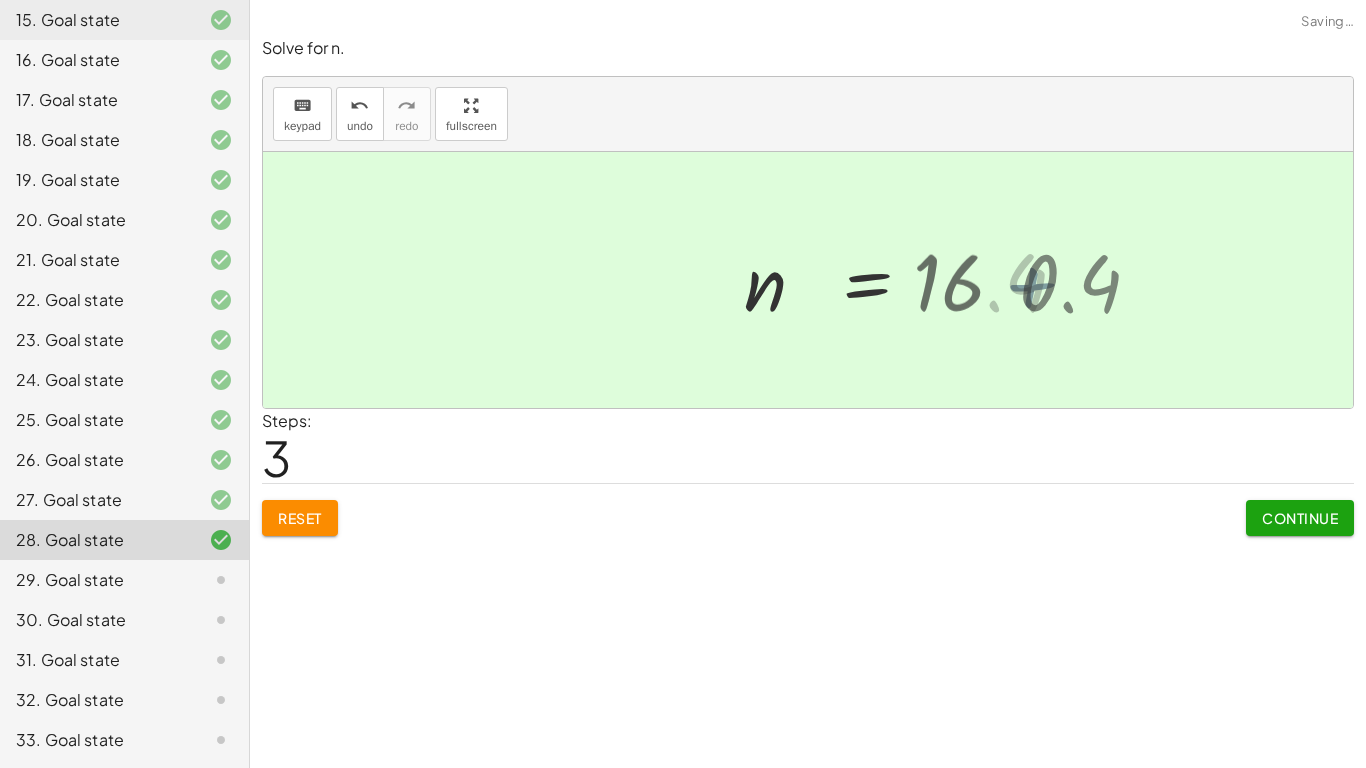 click on "Continue" at bounding box center (1300, 518) 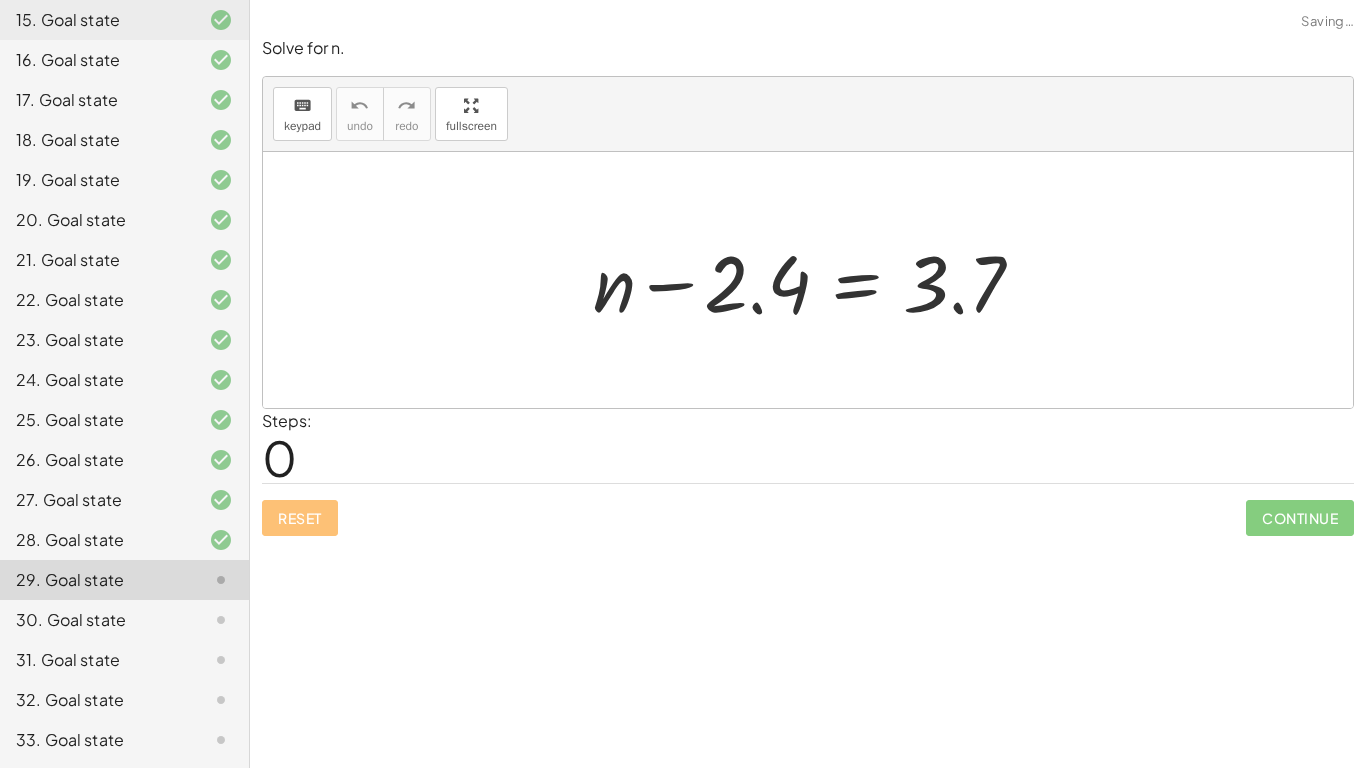 click on "Continue" 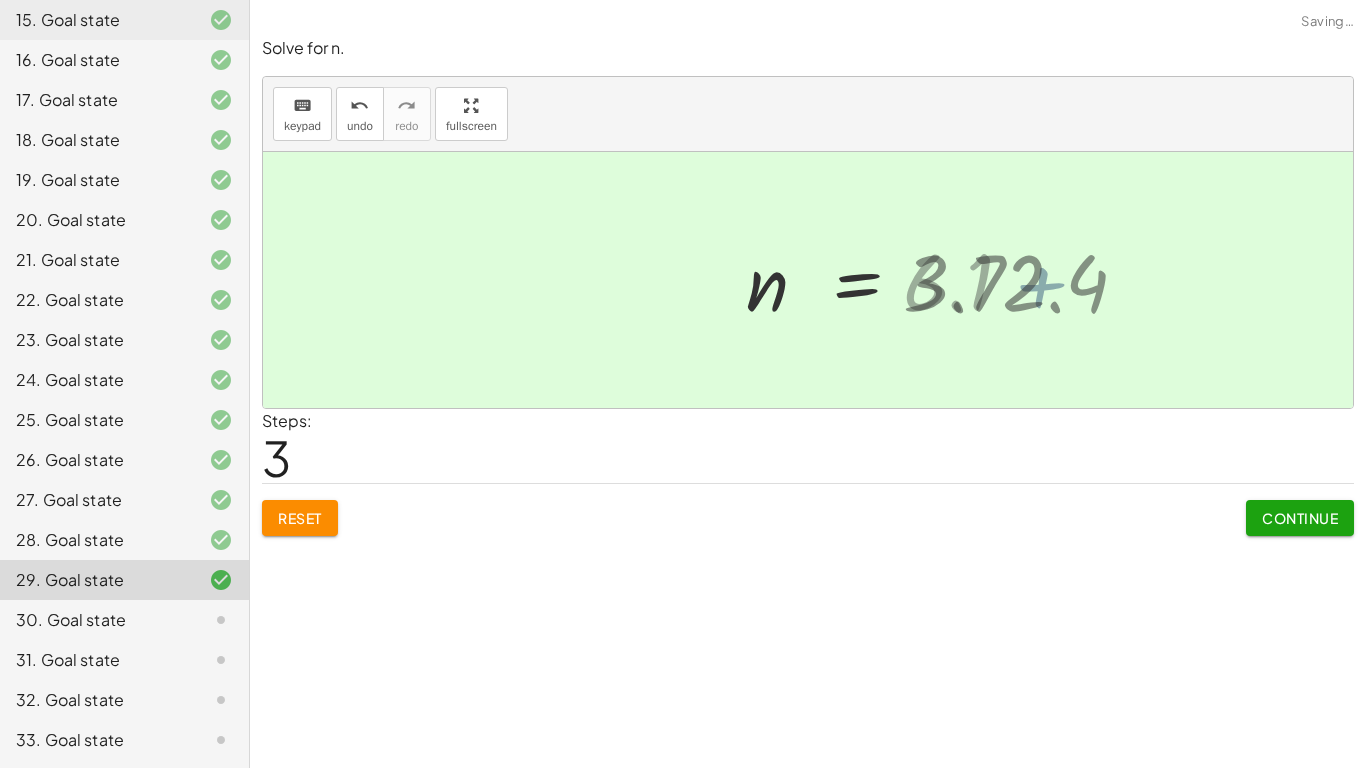 click on "Continue" at bounding box center [1300, 518] 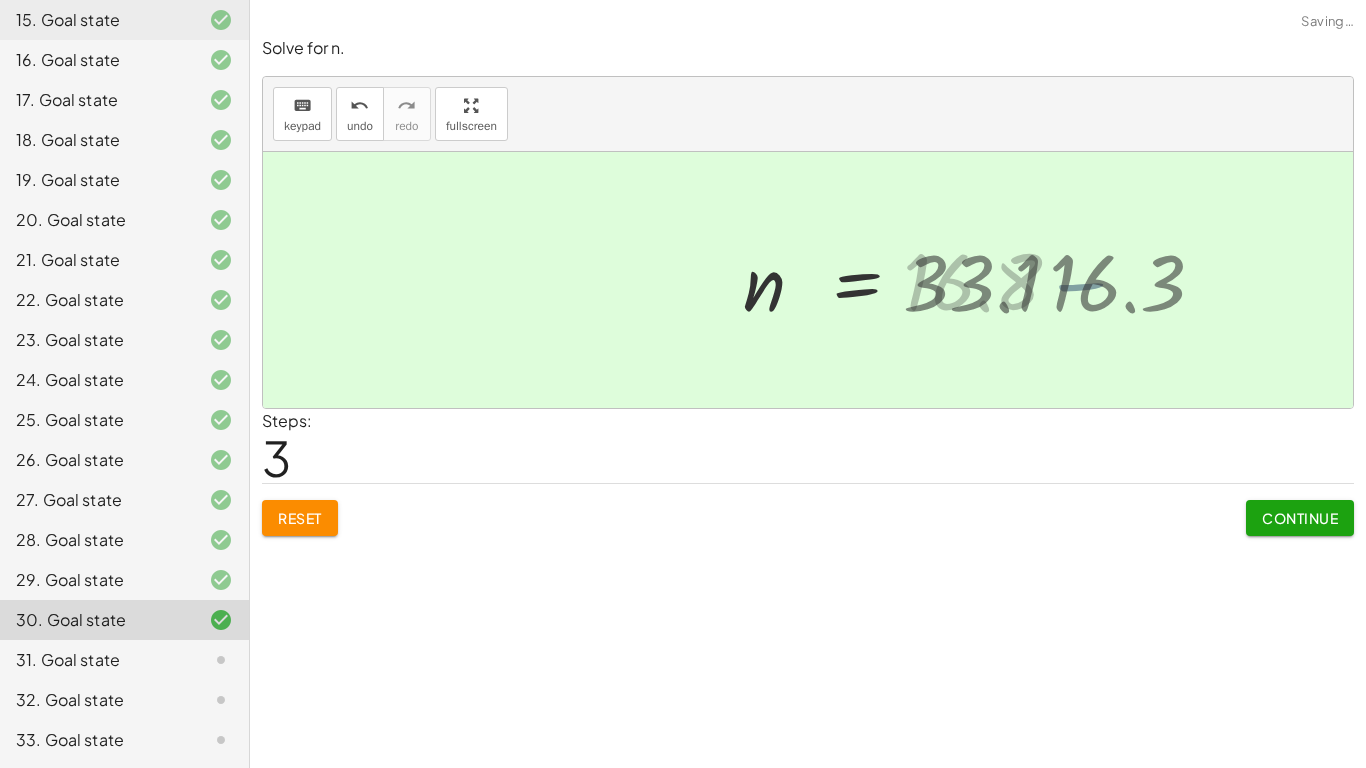 click on "Continue" at bounding box center (1300, 518) 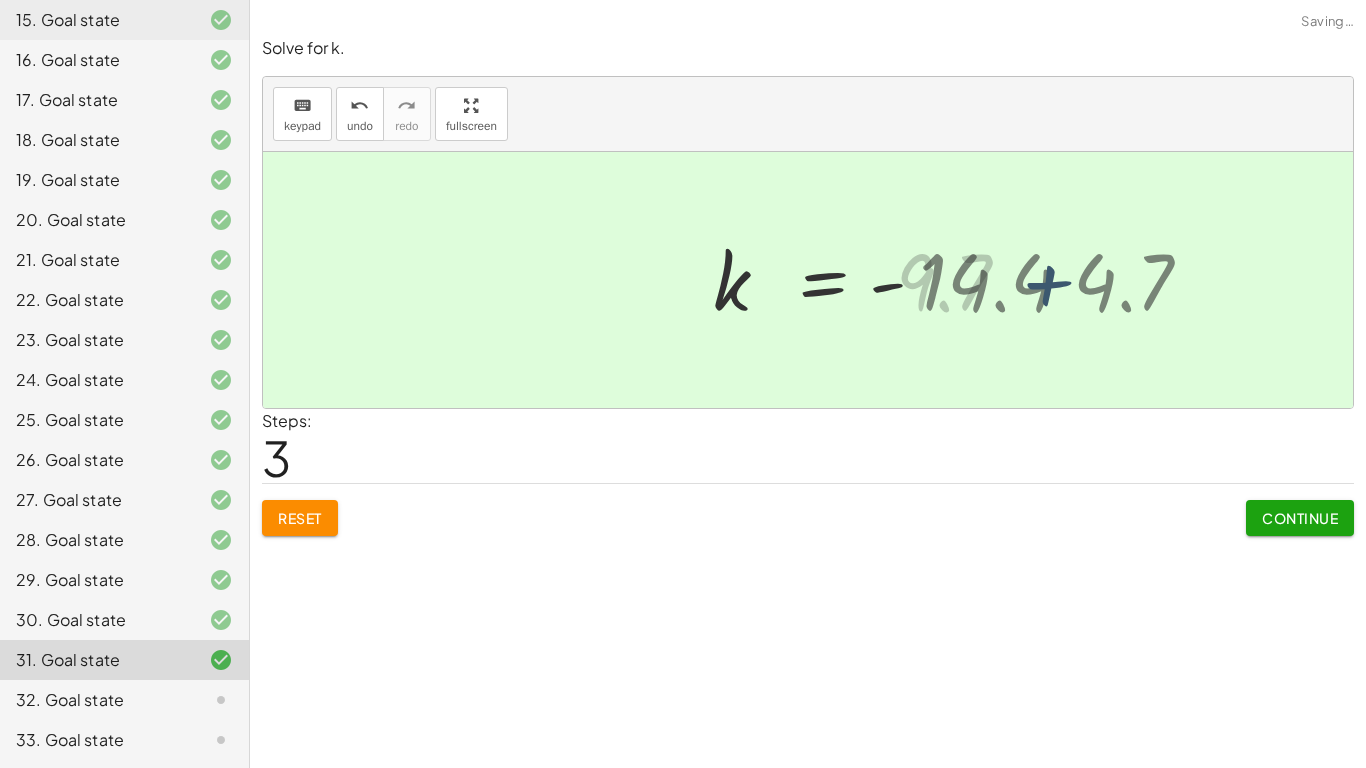 click on "Continue" 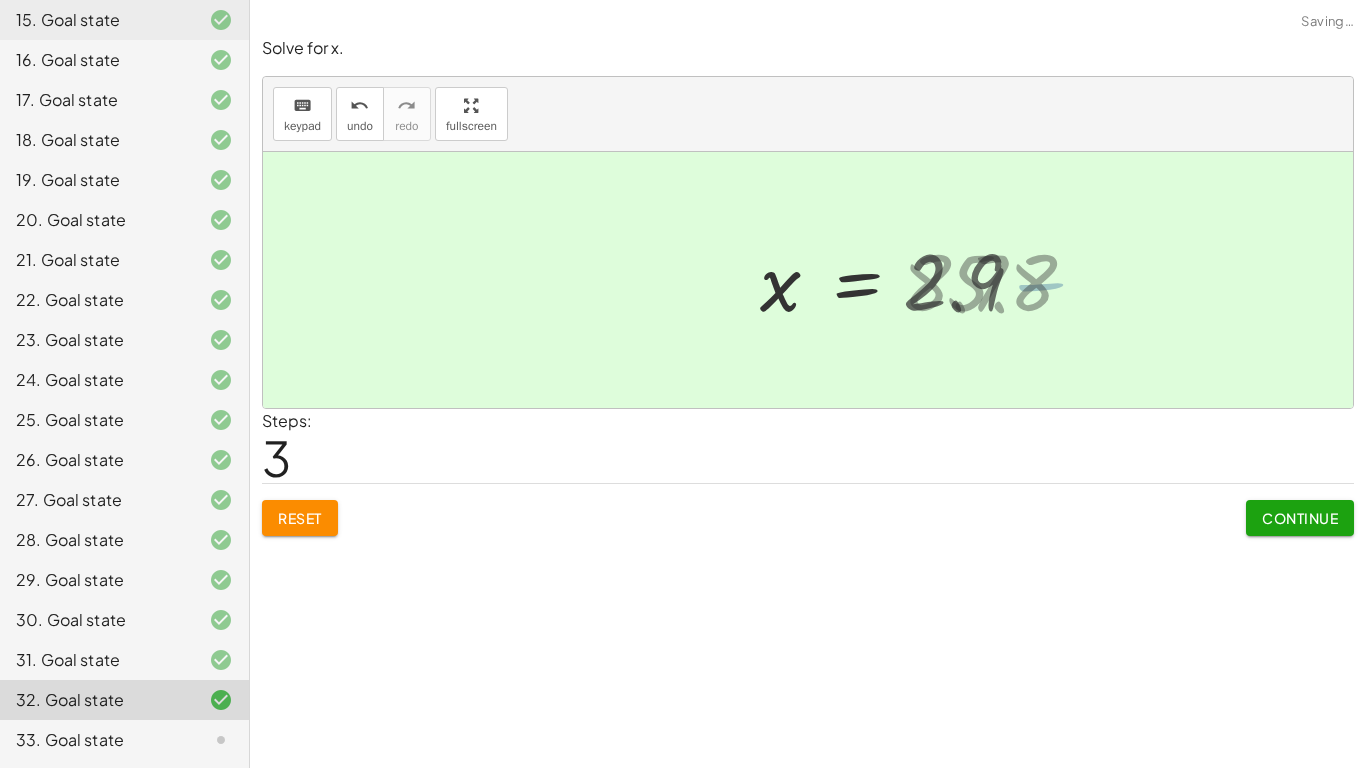 click on "Continue" 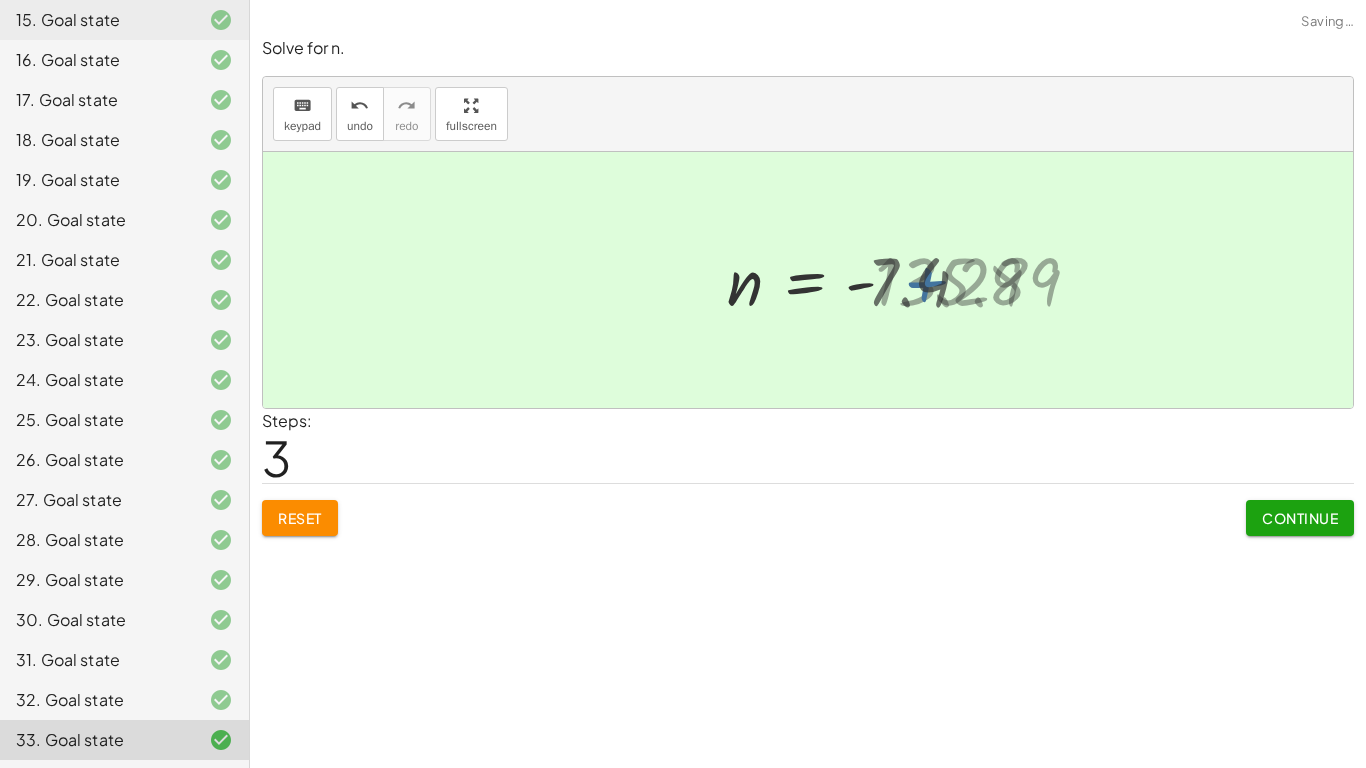 click on "Continue" 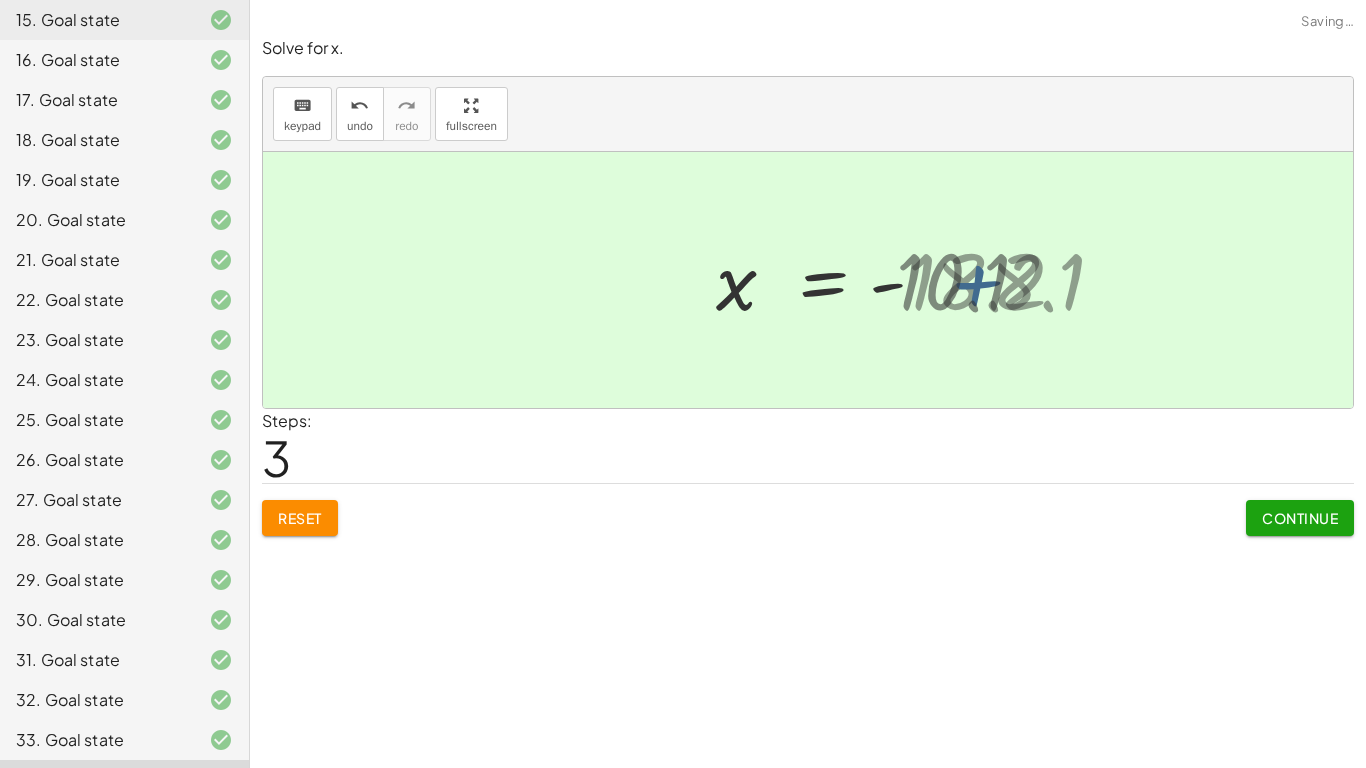 click on "Continue" 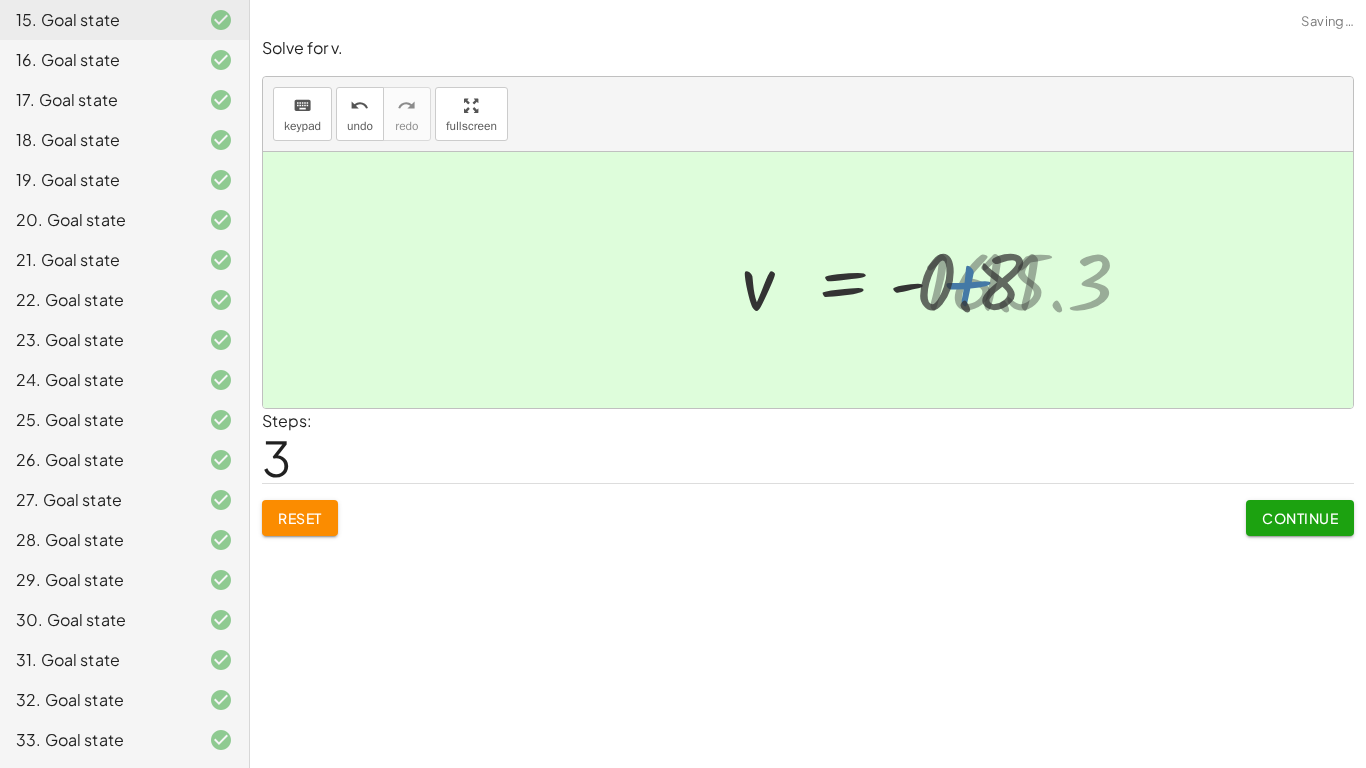 click on "Continue" 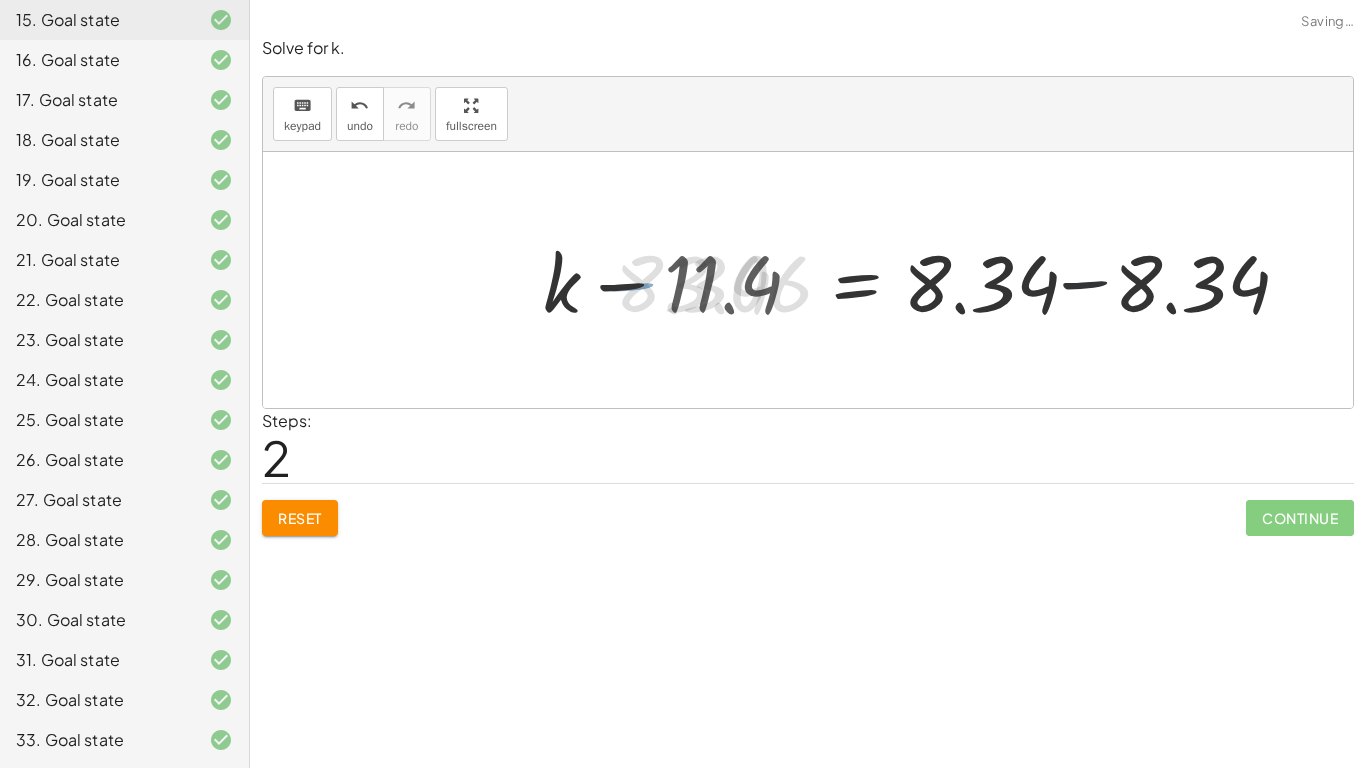 click on "Continue" 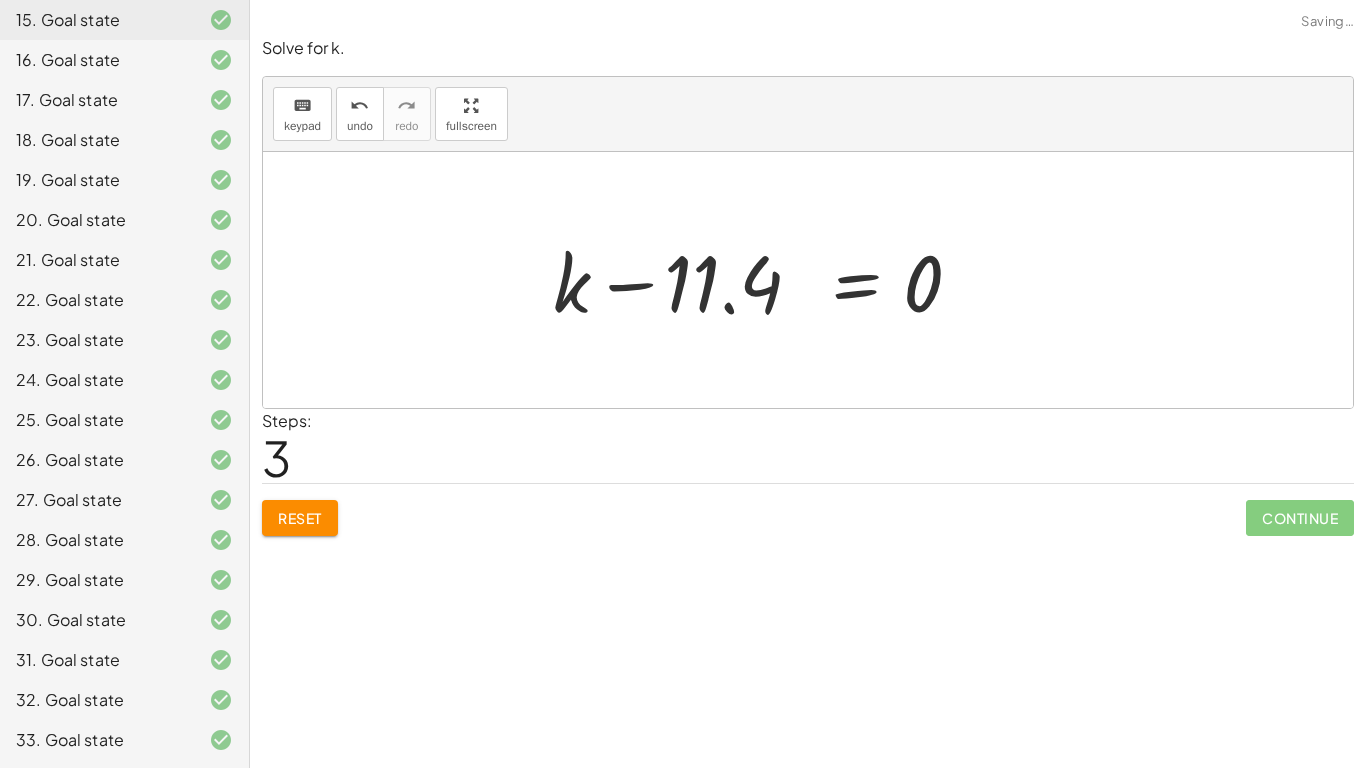 click on "Continue" 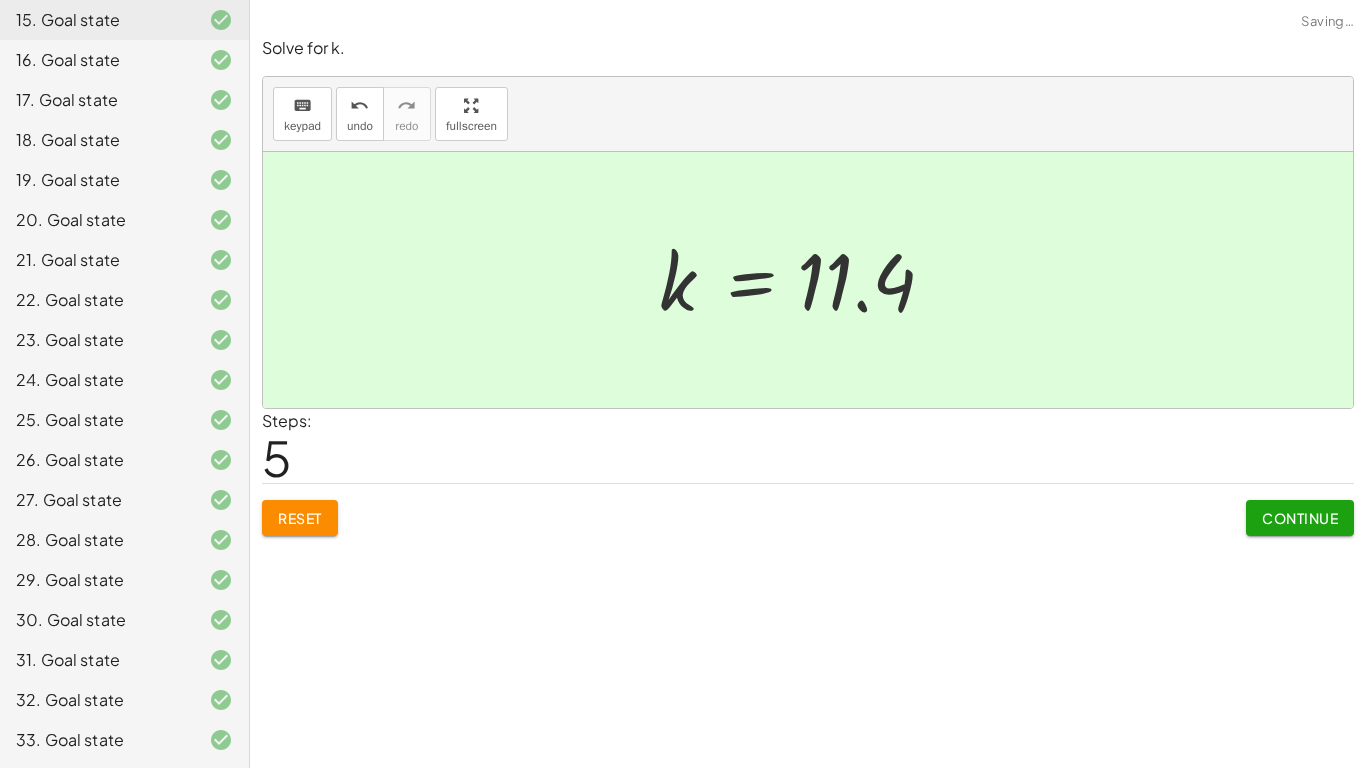 click on "Continue" 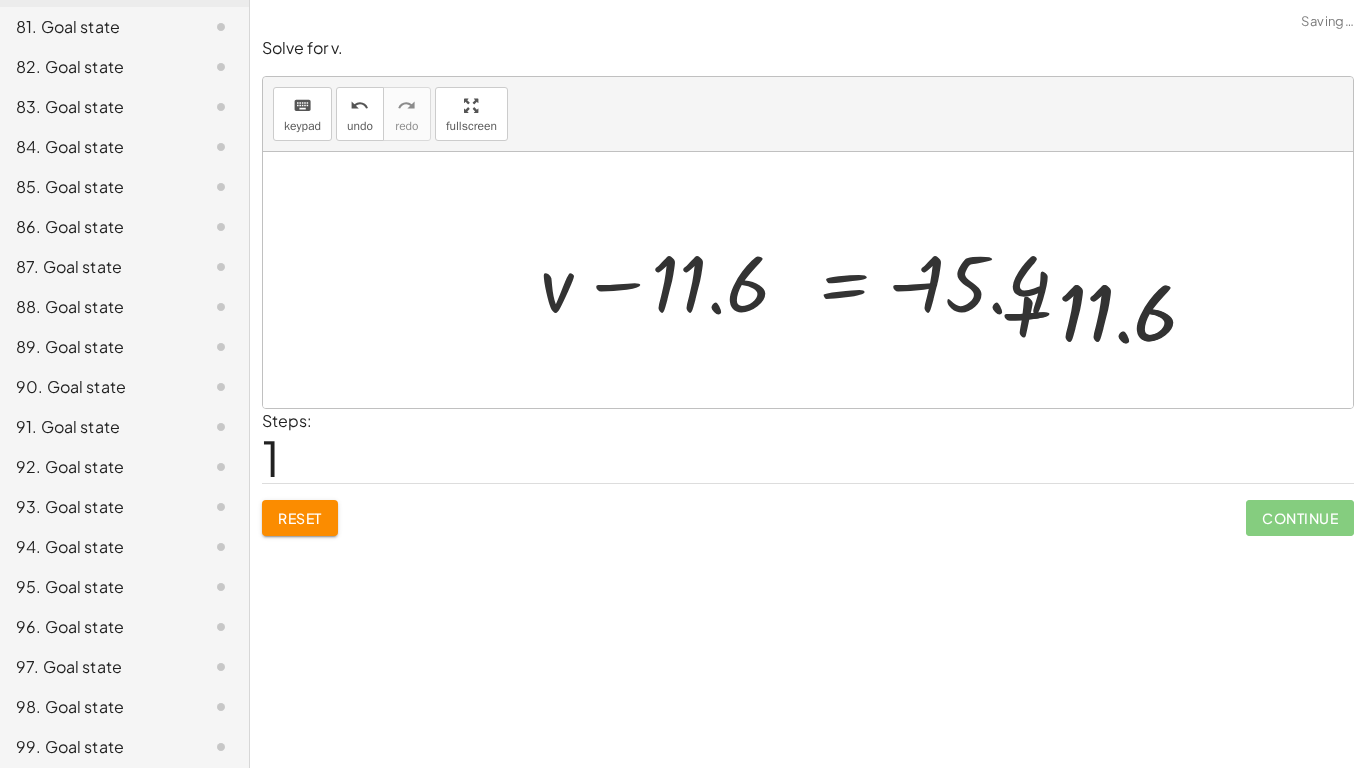 scroll, scrollTop: 3421, scrollLeft: 0, axis: vertical 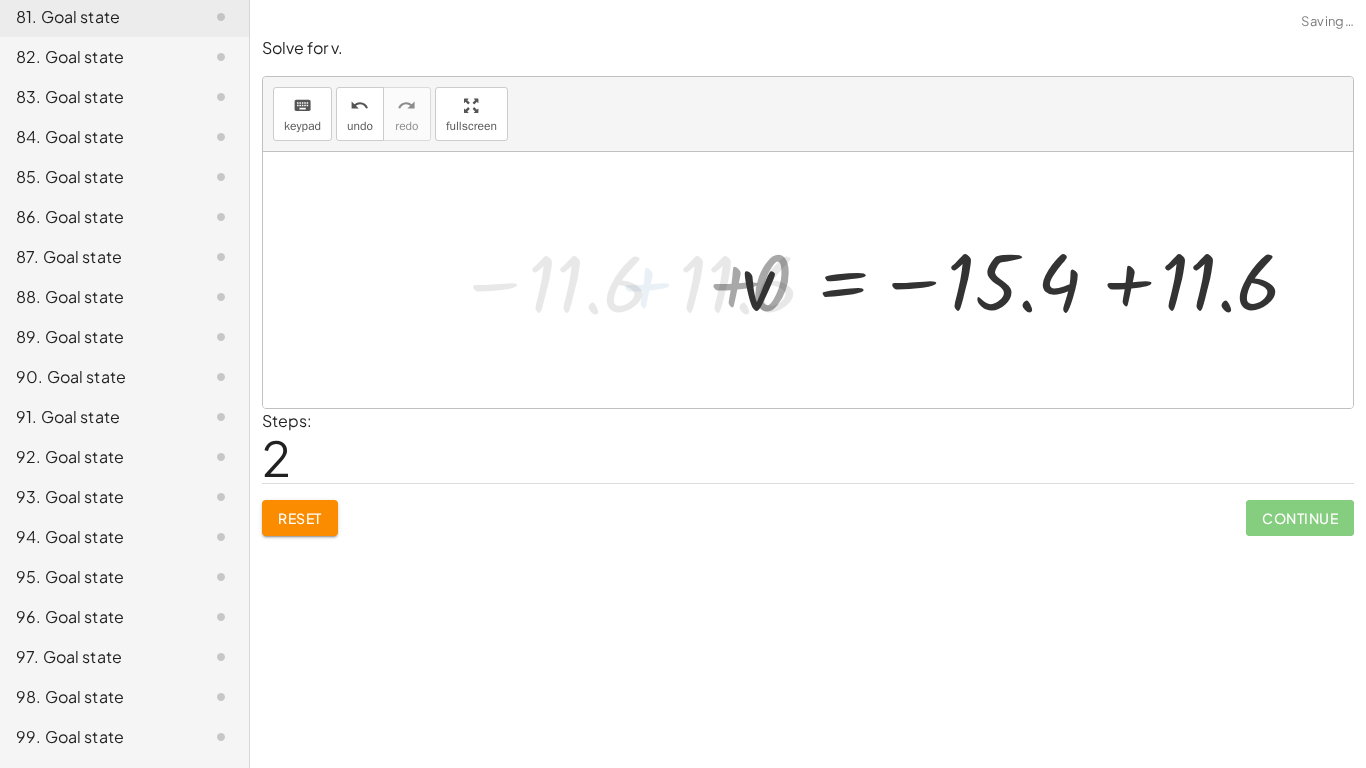 click on "Continue" 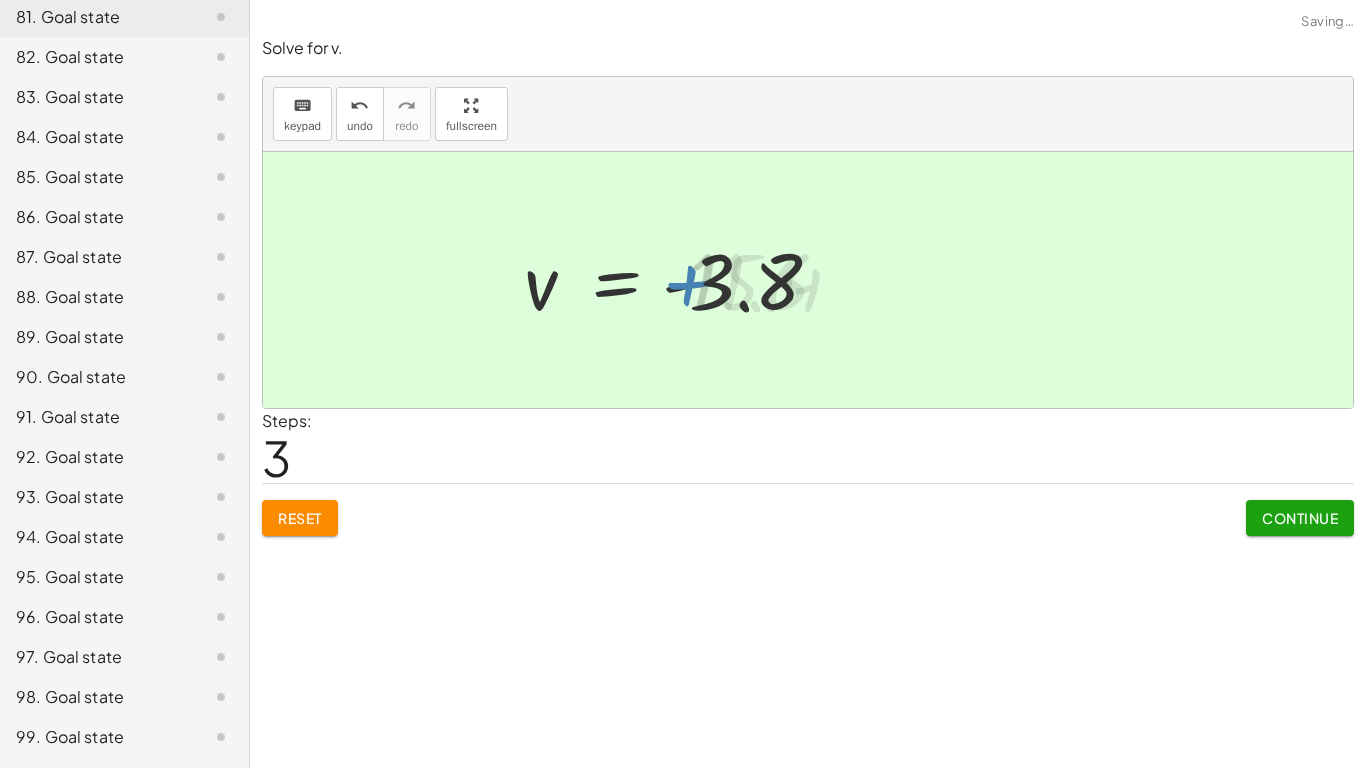 click on "Continue" at bounding box center (1300, 518) 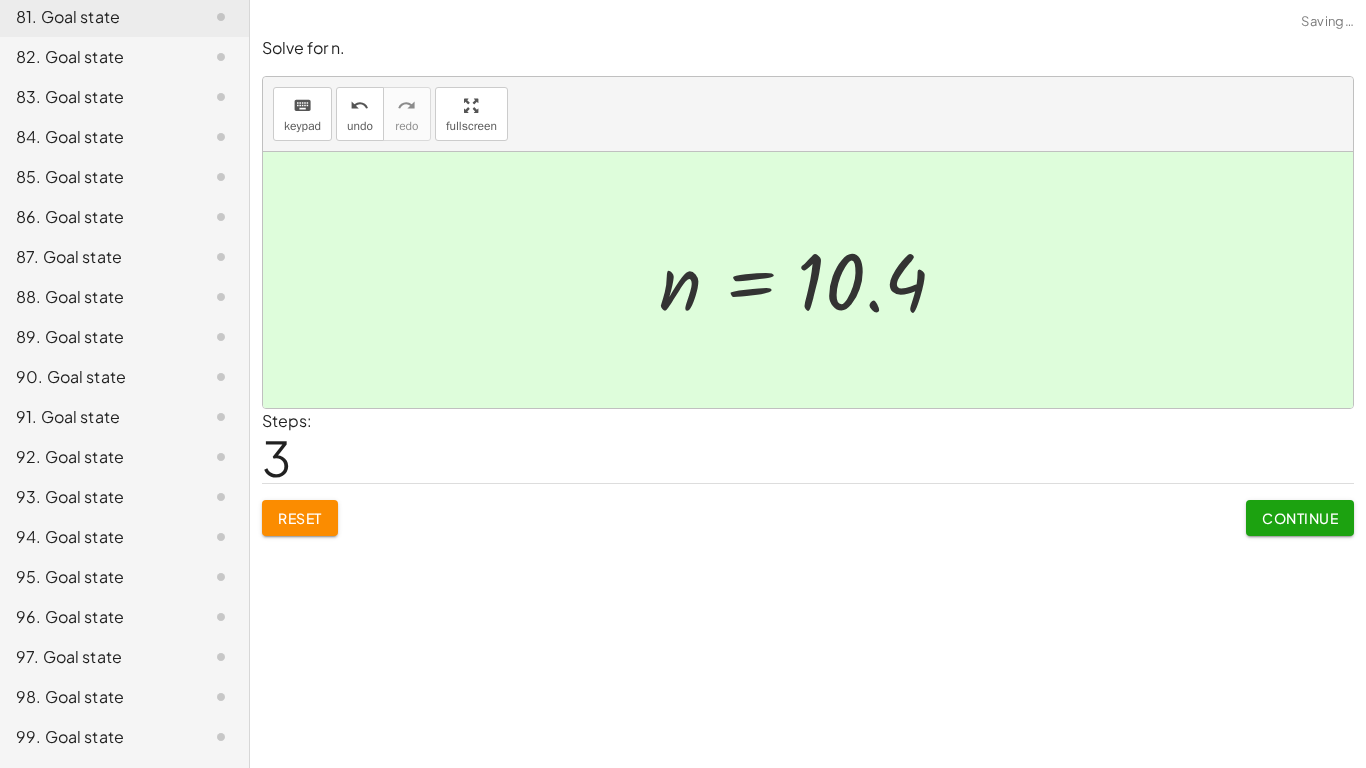 click on "Continue" 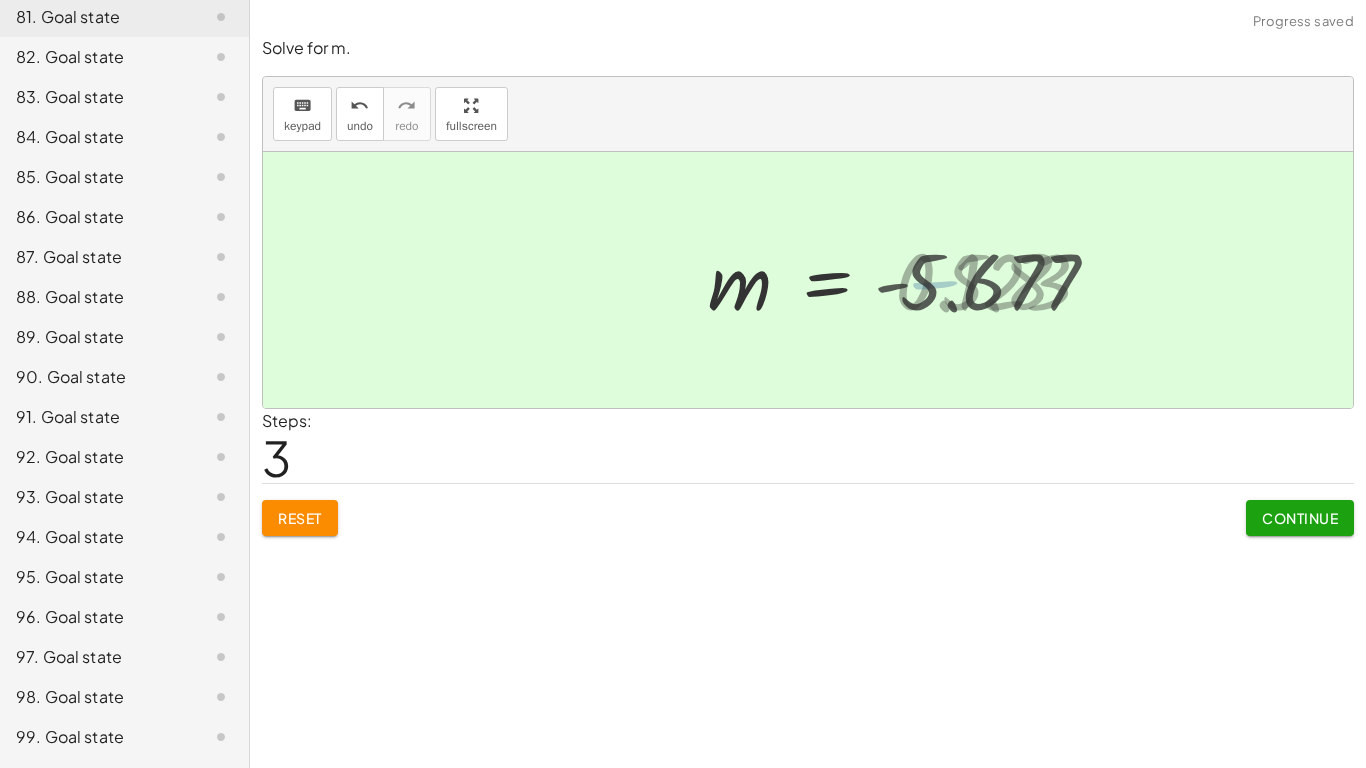 click on "Continue" at bounding box center [1300, 518] 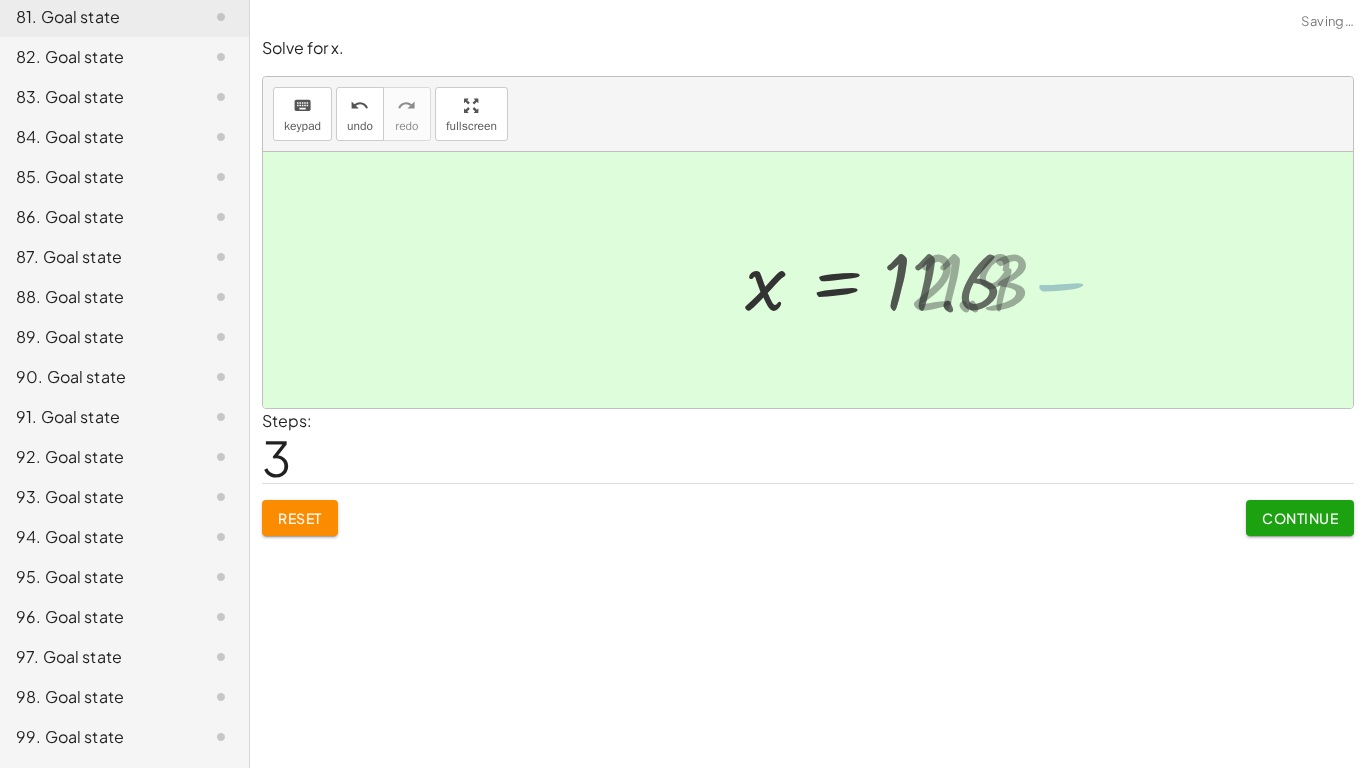 click on "Continue" 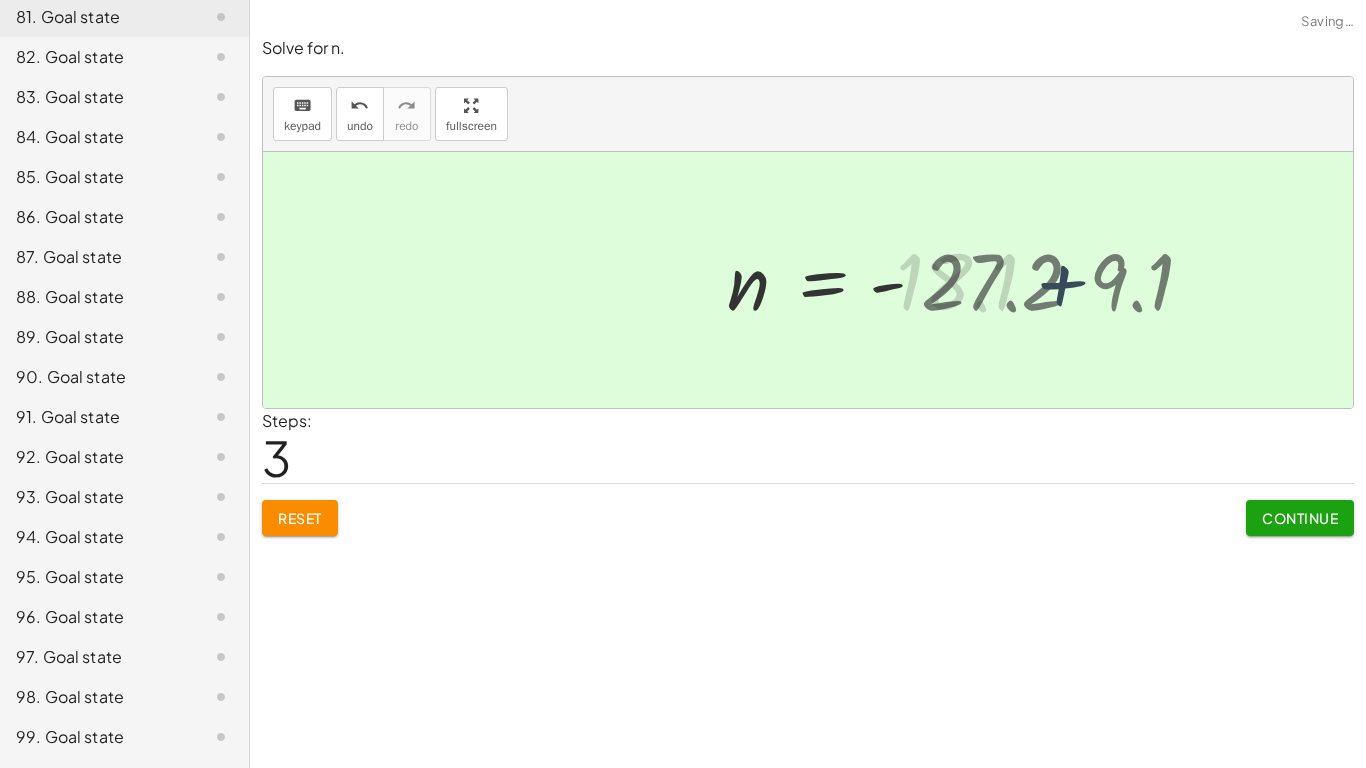 click on "Continue" 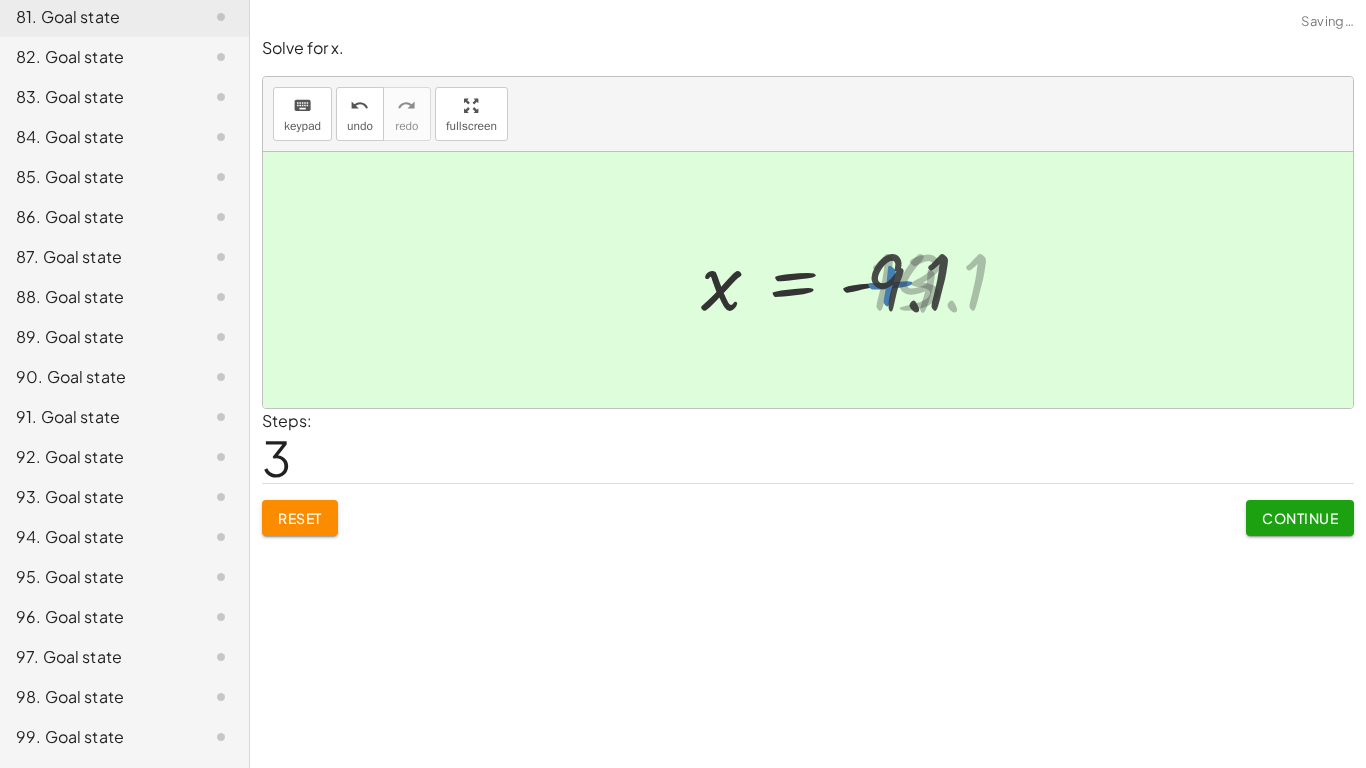 click on "Continue" 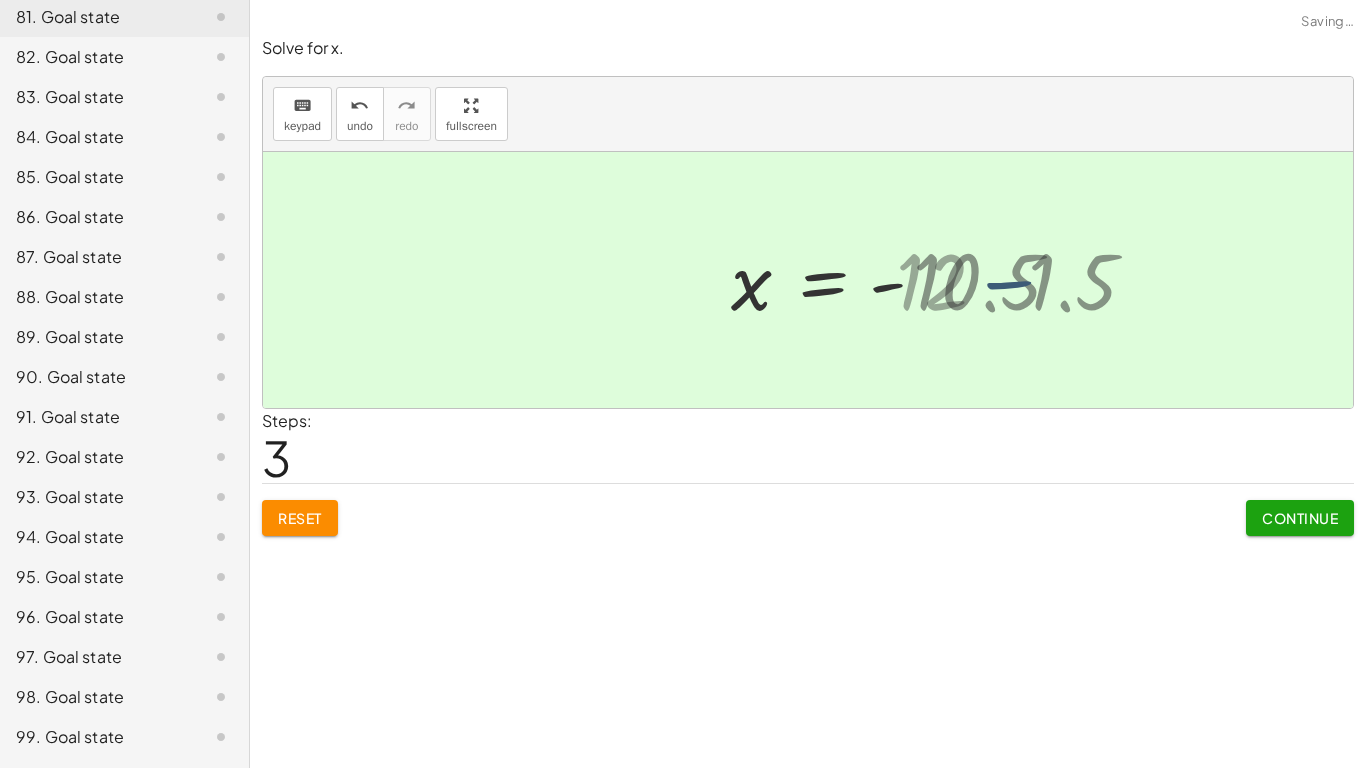 click on "Continue" 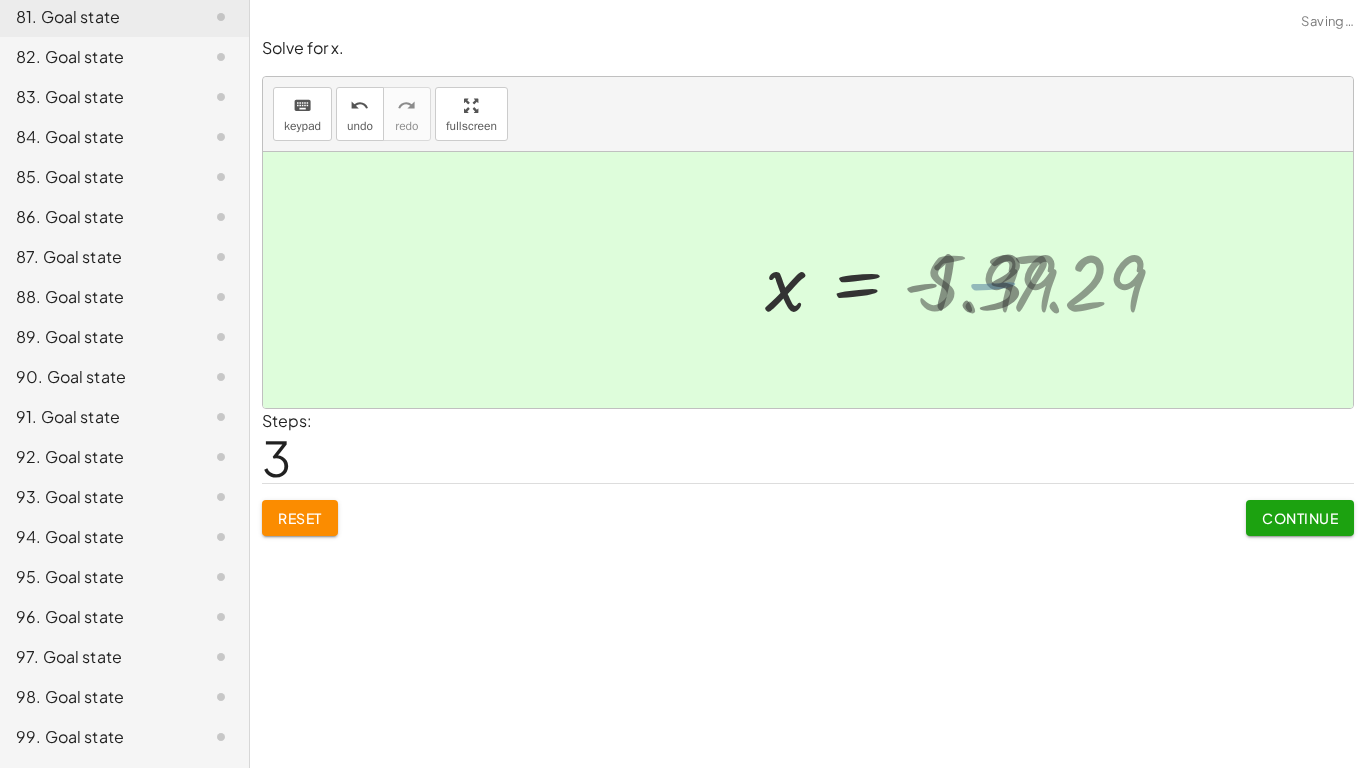 click on "Continue" 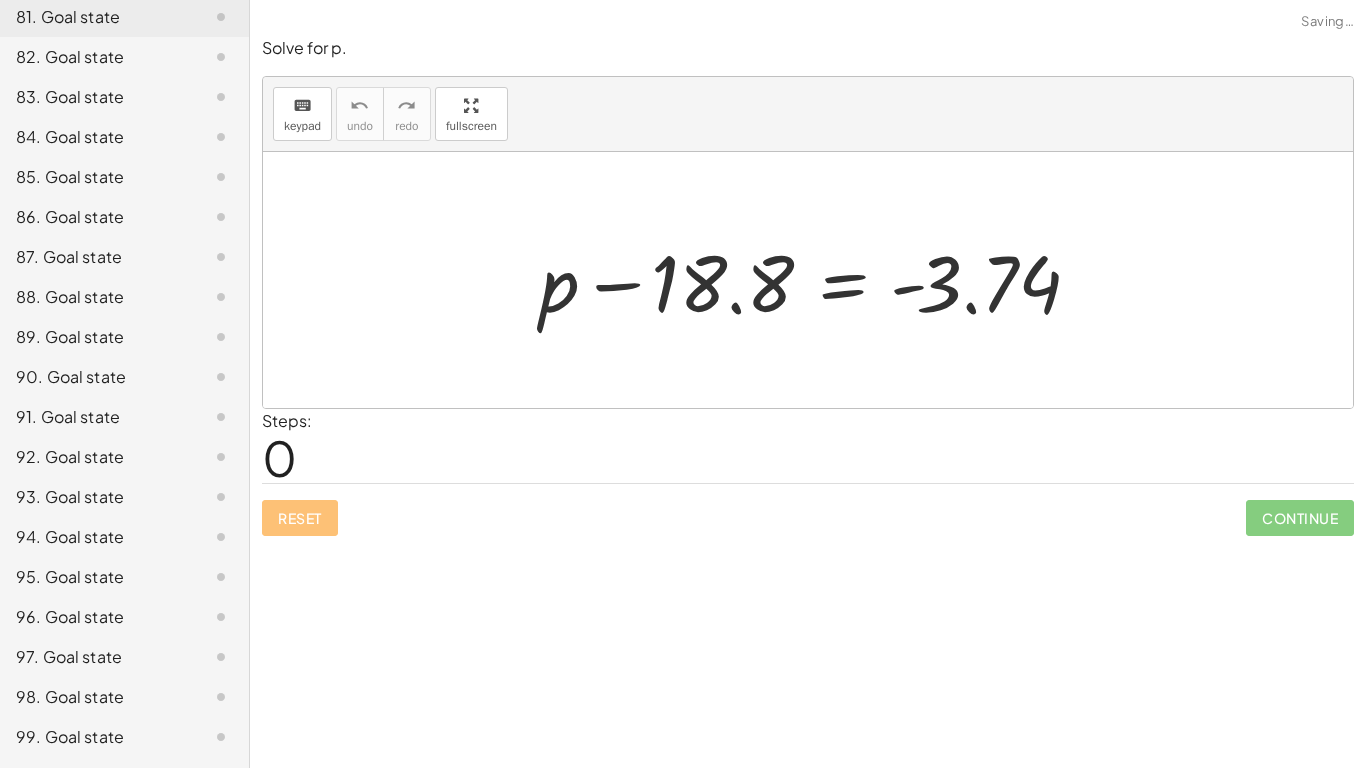 click on "Continue" 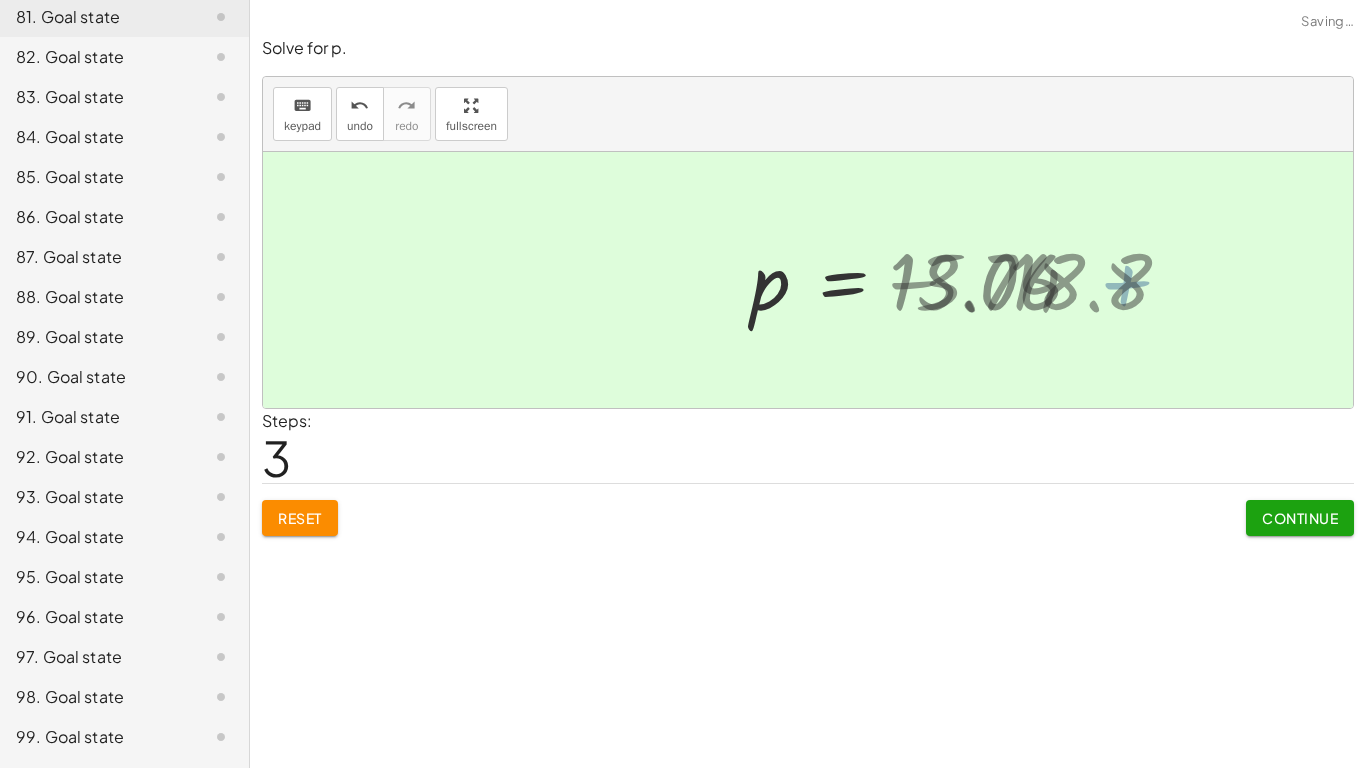 click on "Continue" 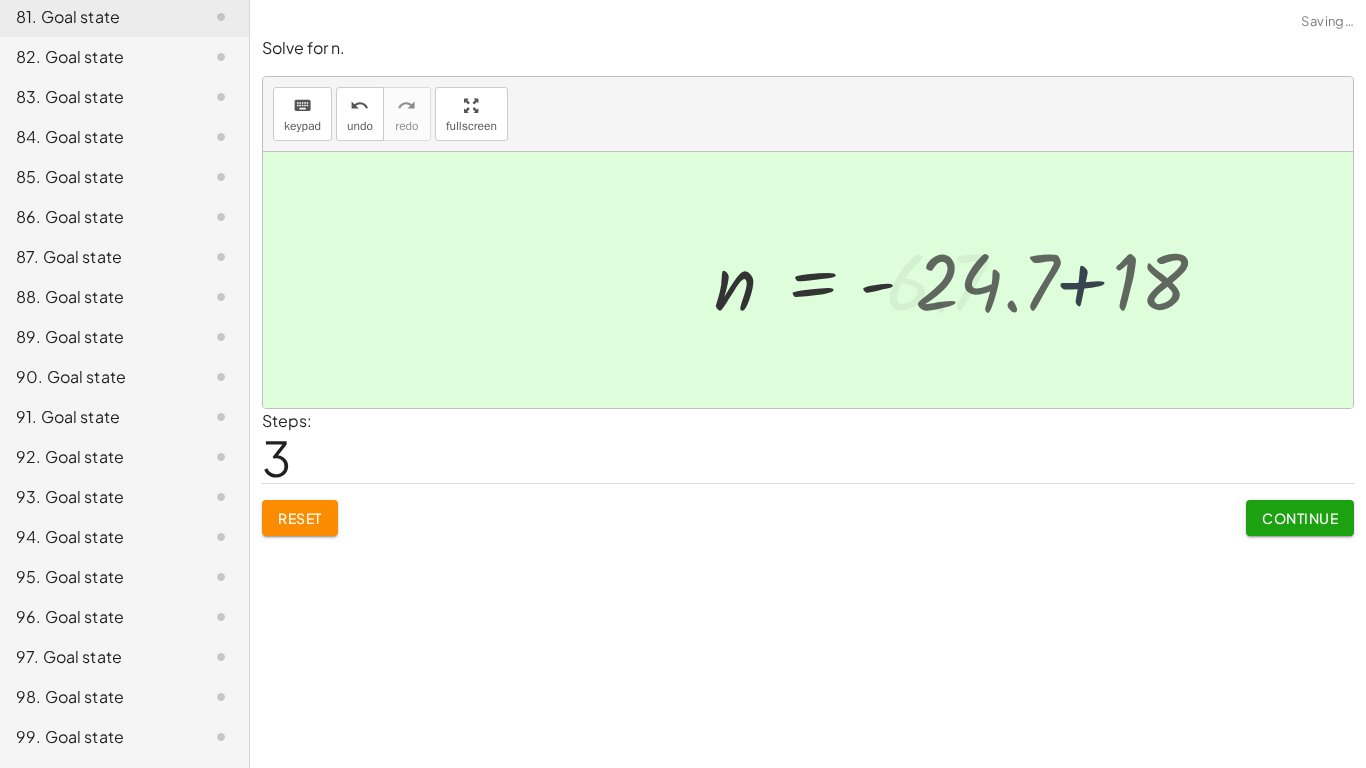 click on "Continue" at bounding box center [1300, 518] 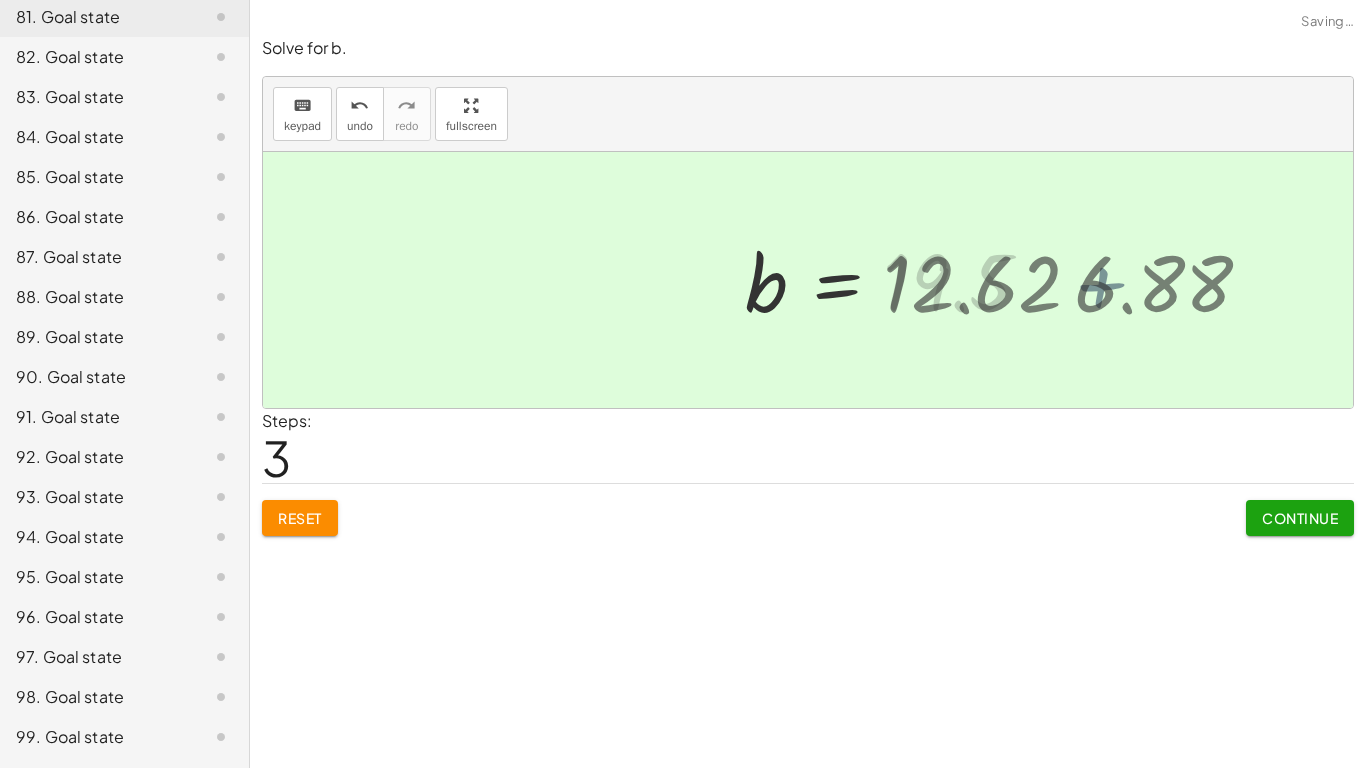 click on "Continue" at bounding box center (1300, 518) 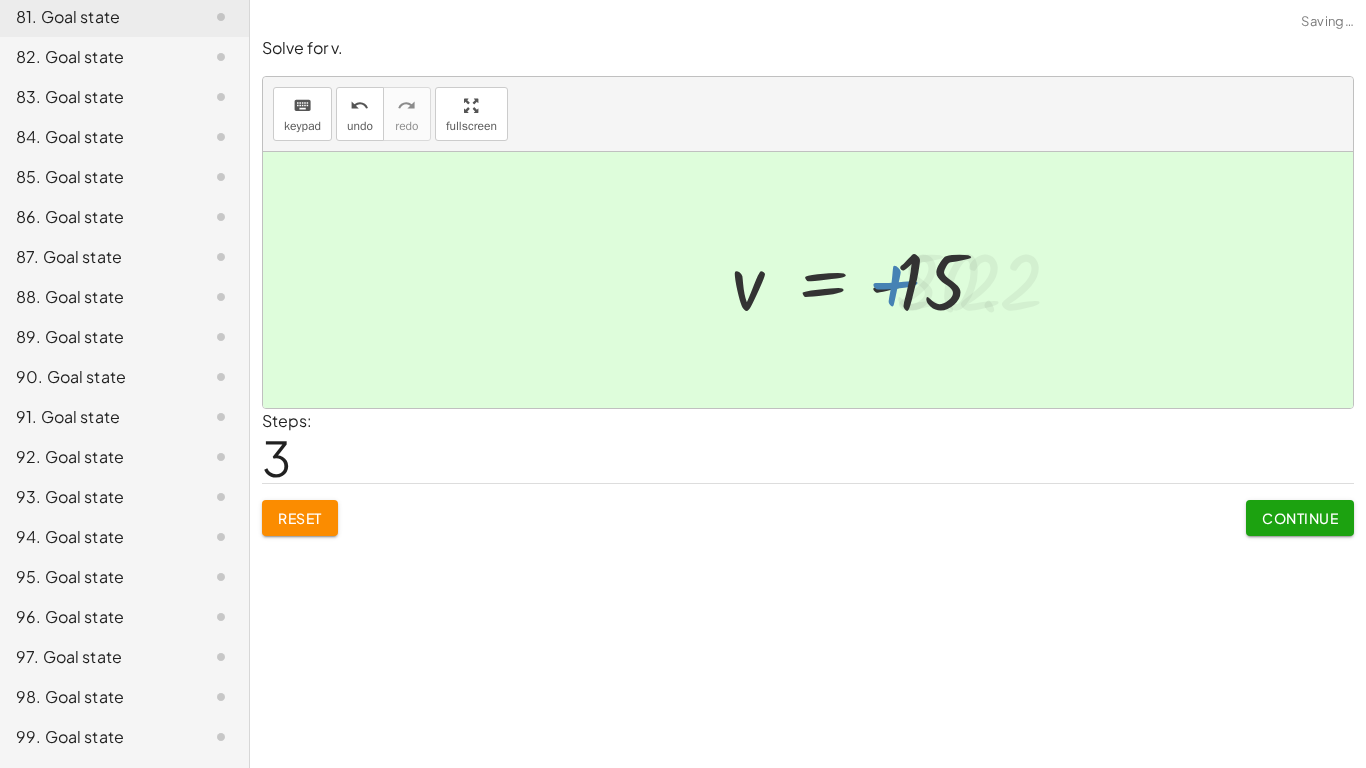 click on "Continue" at bounding box center (1300, 518) 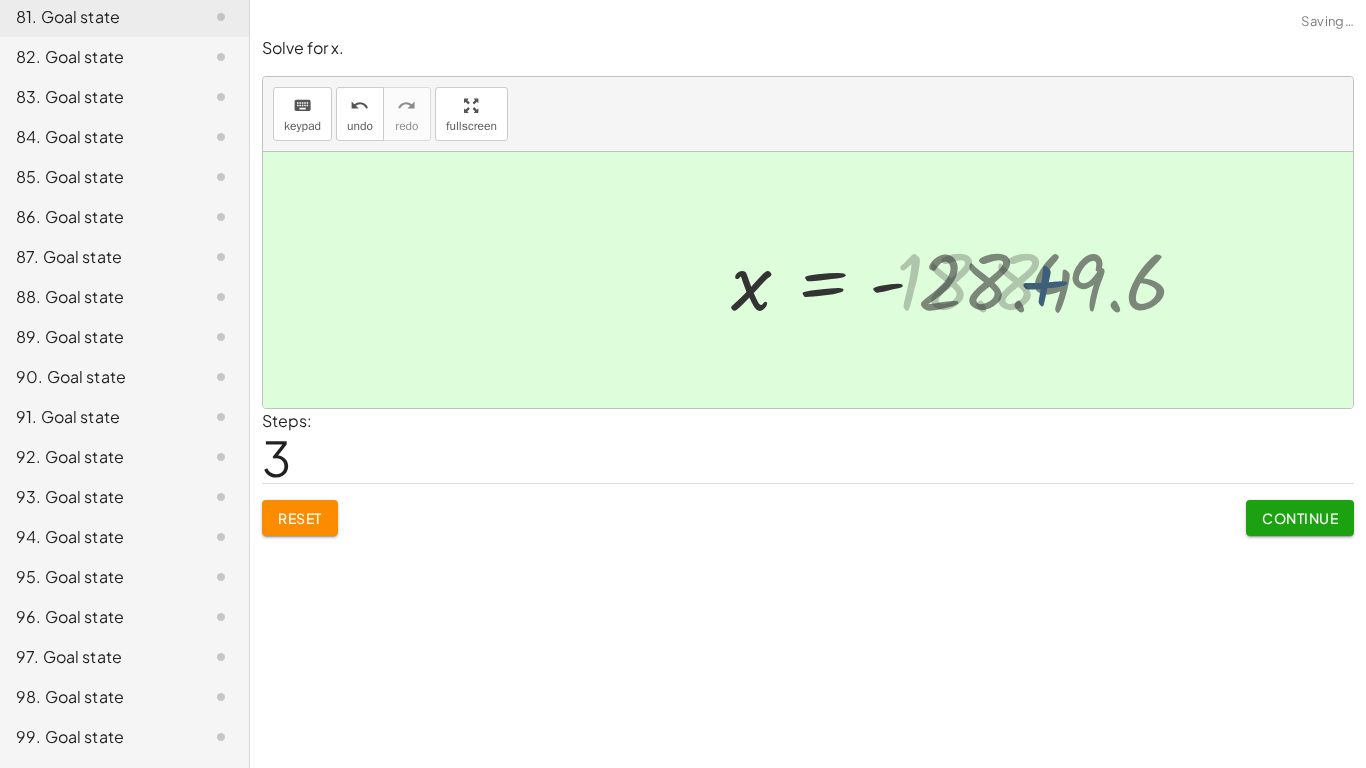 click on "Continue" 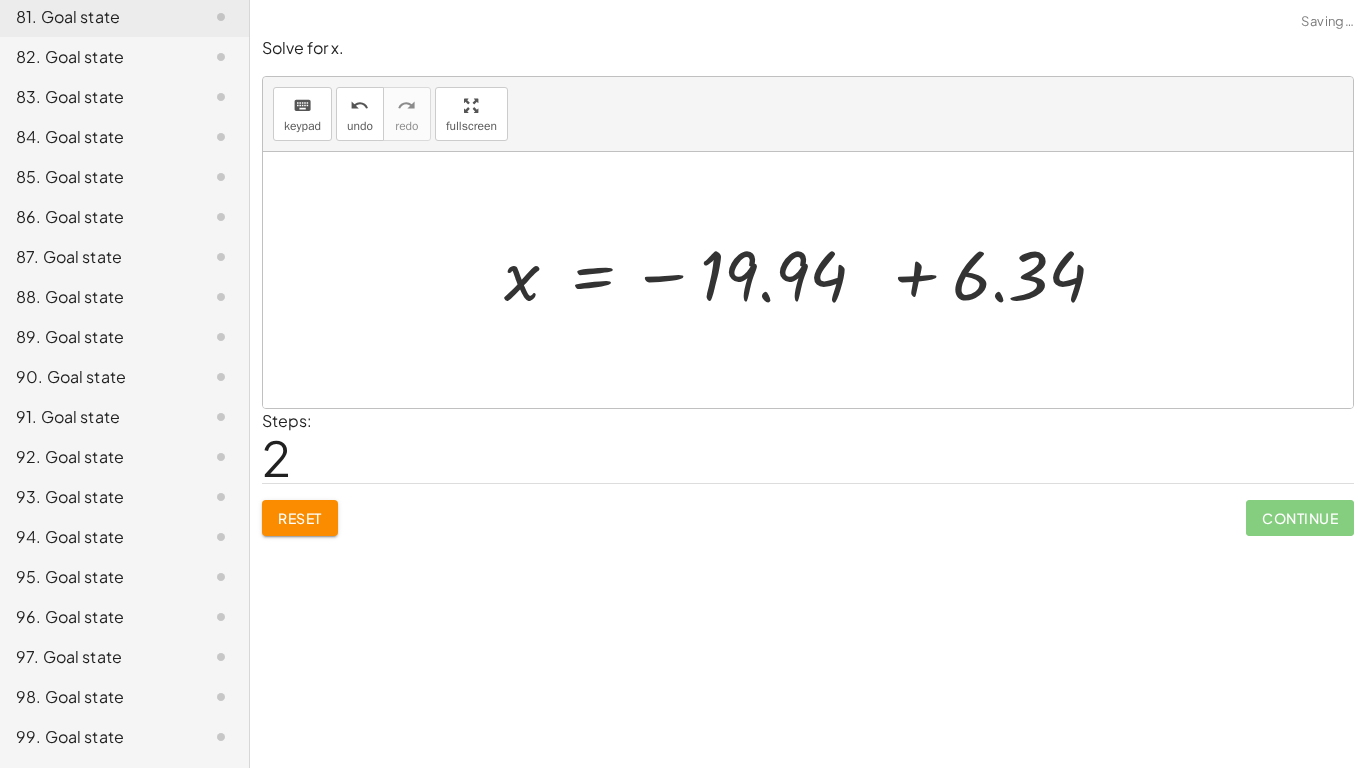 click on "Continue" 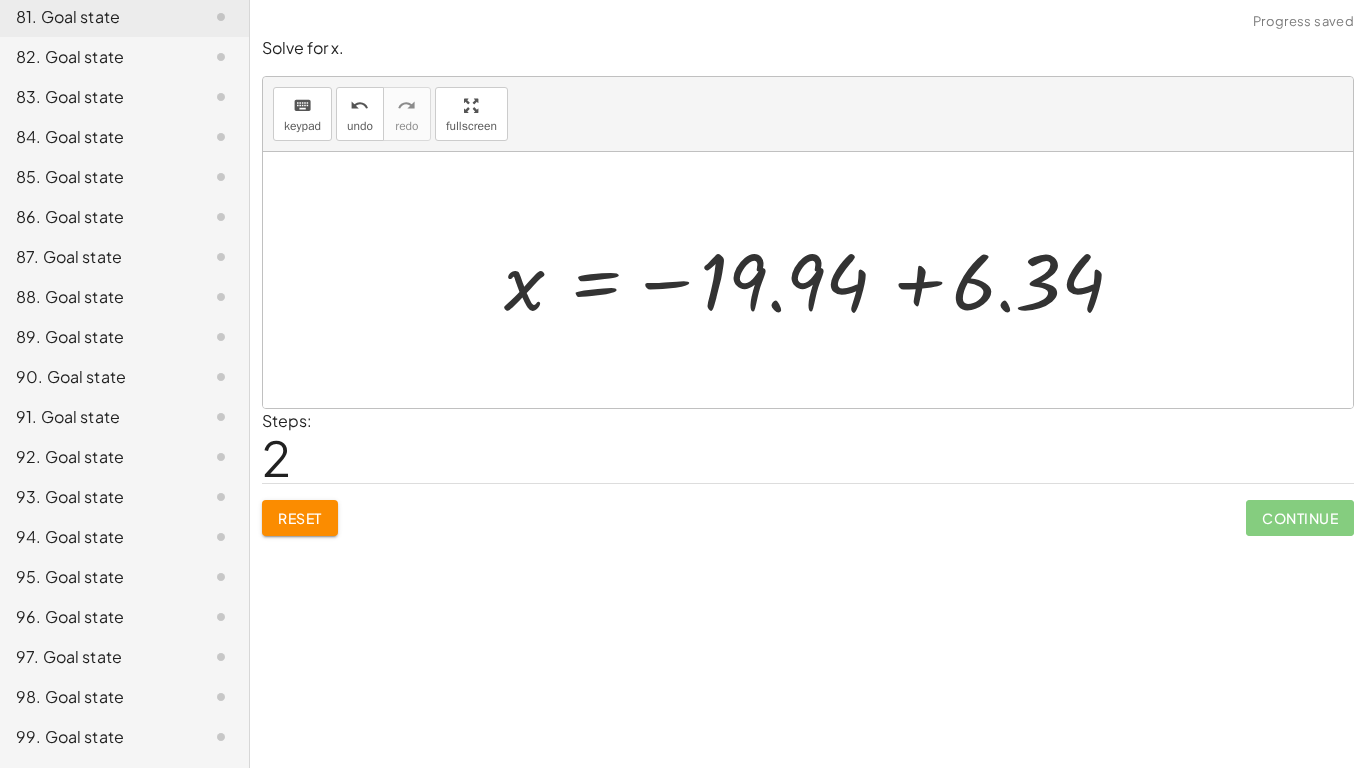 click on "Continue" 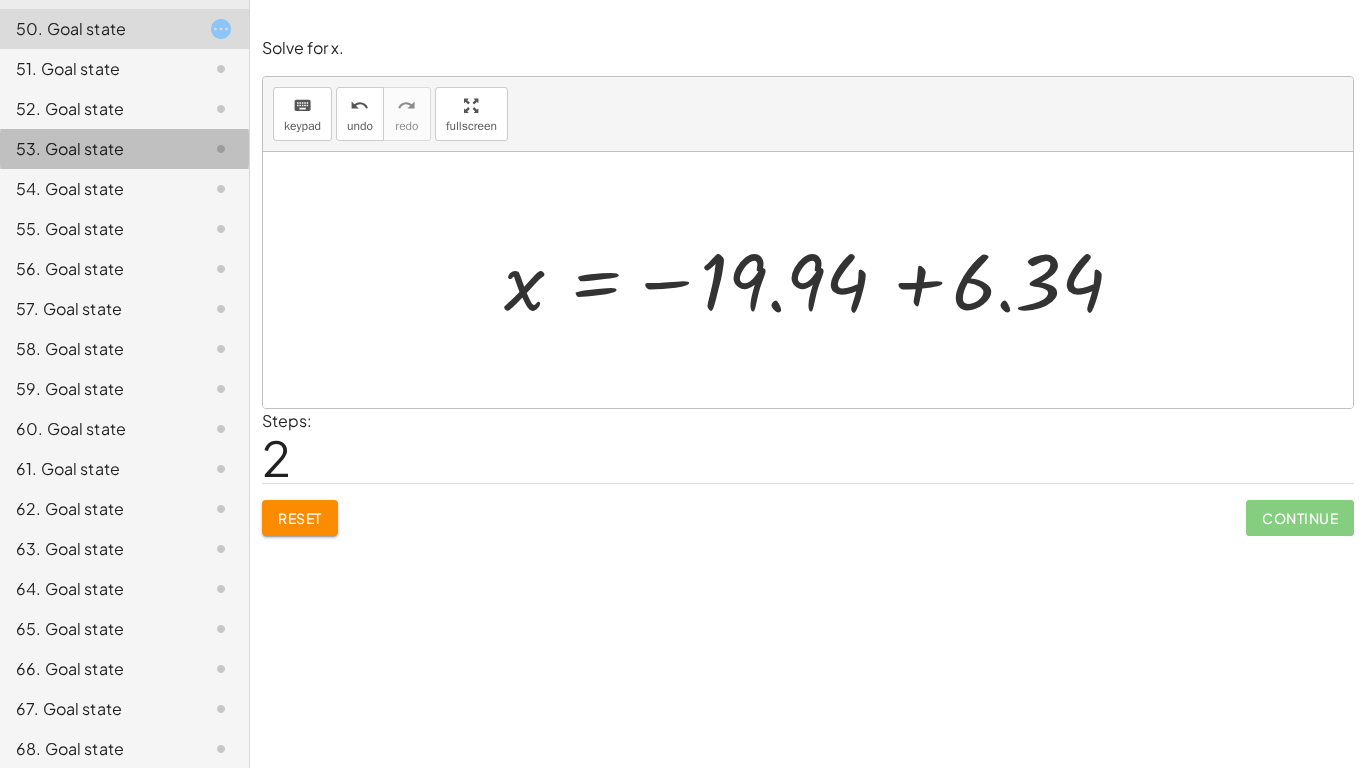 scroll, scrollTop: 2179, scrollLeft: 0, axis: vertical 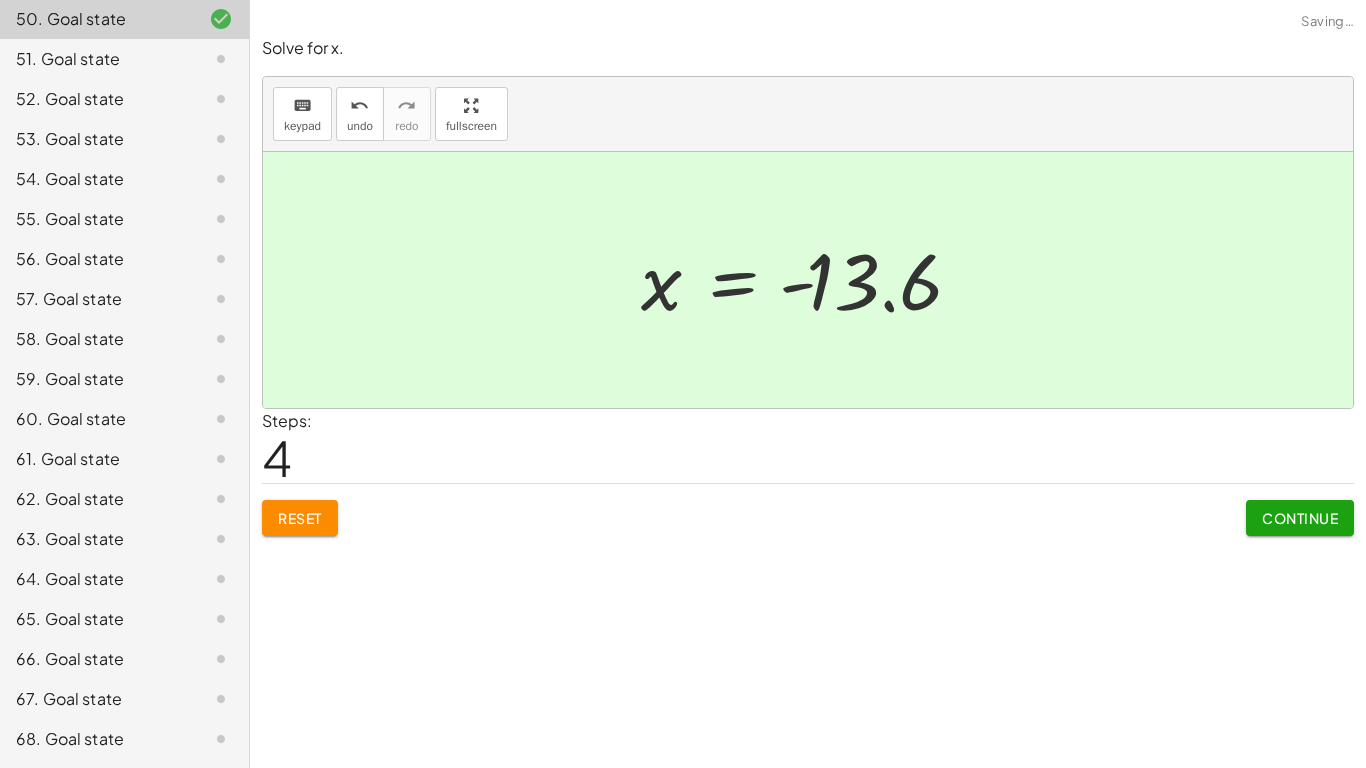 click on "Continue" at bounding box center [1300, 518] 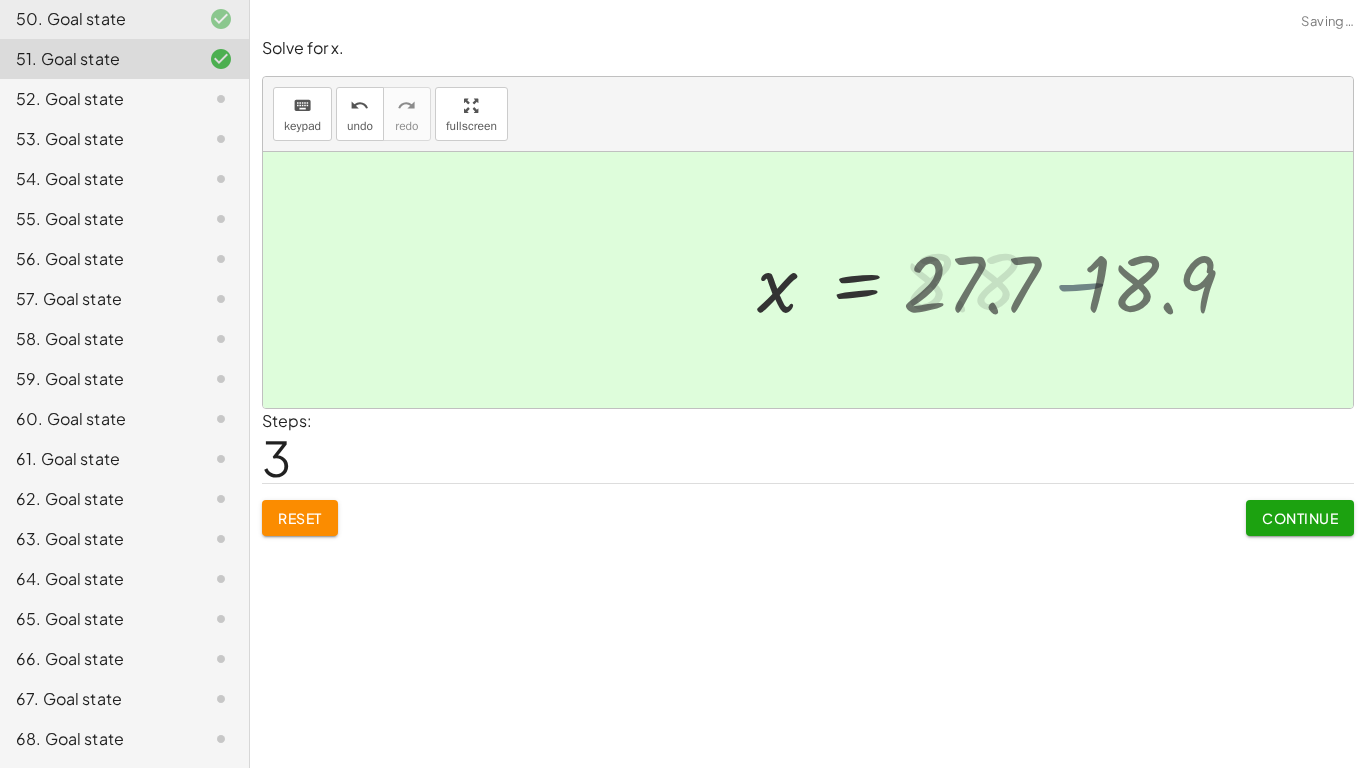 click on "Continue" 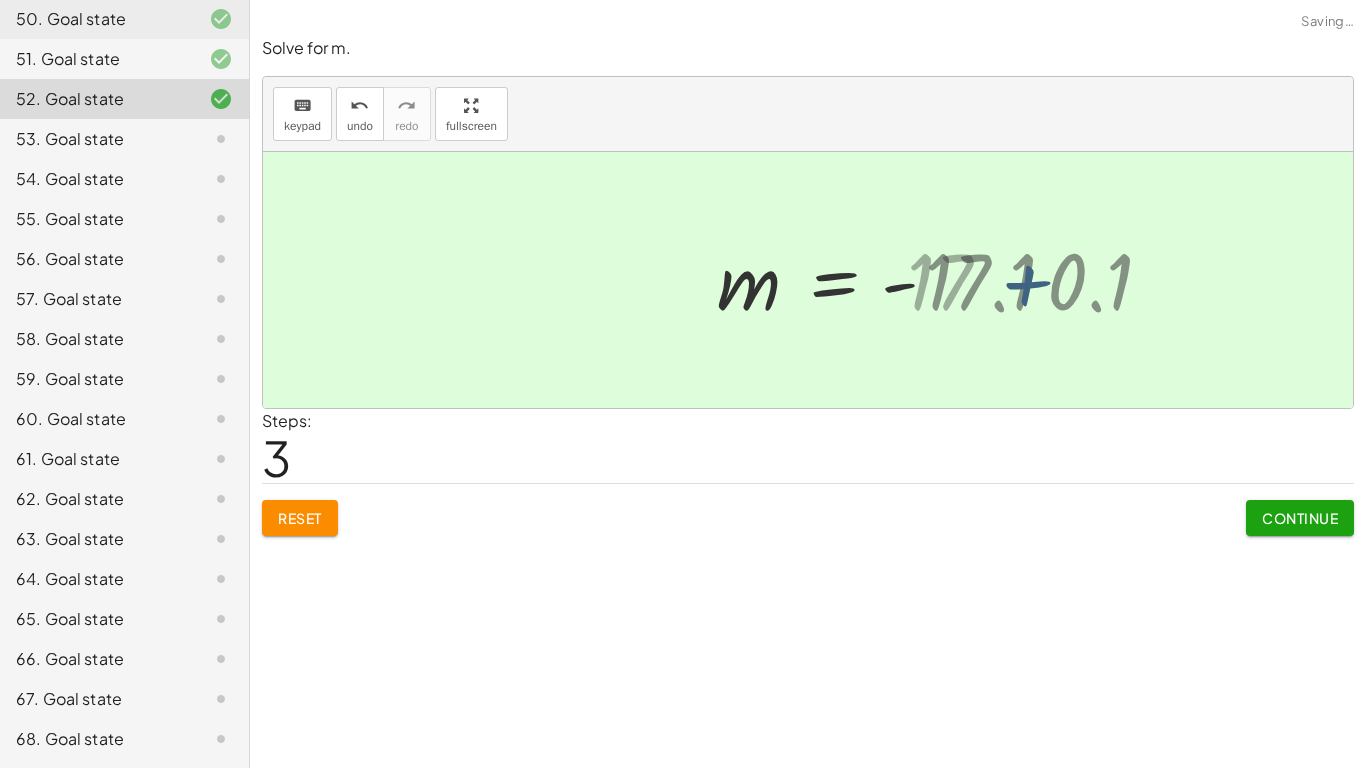 click on "Continue" 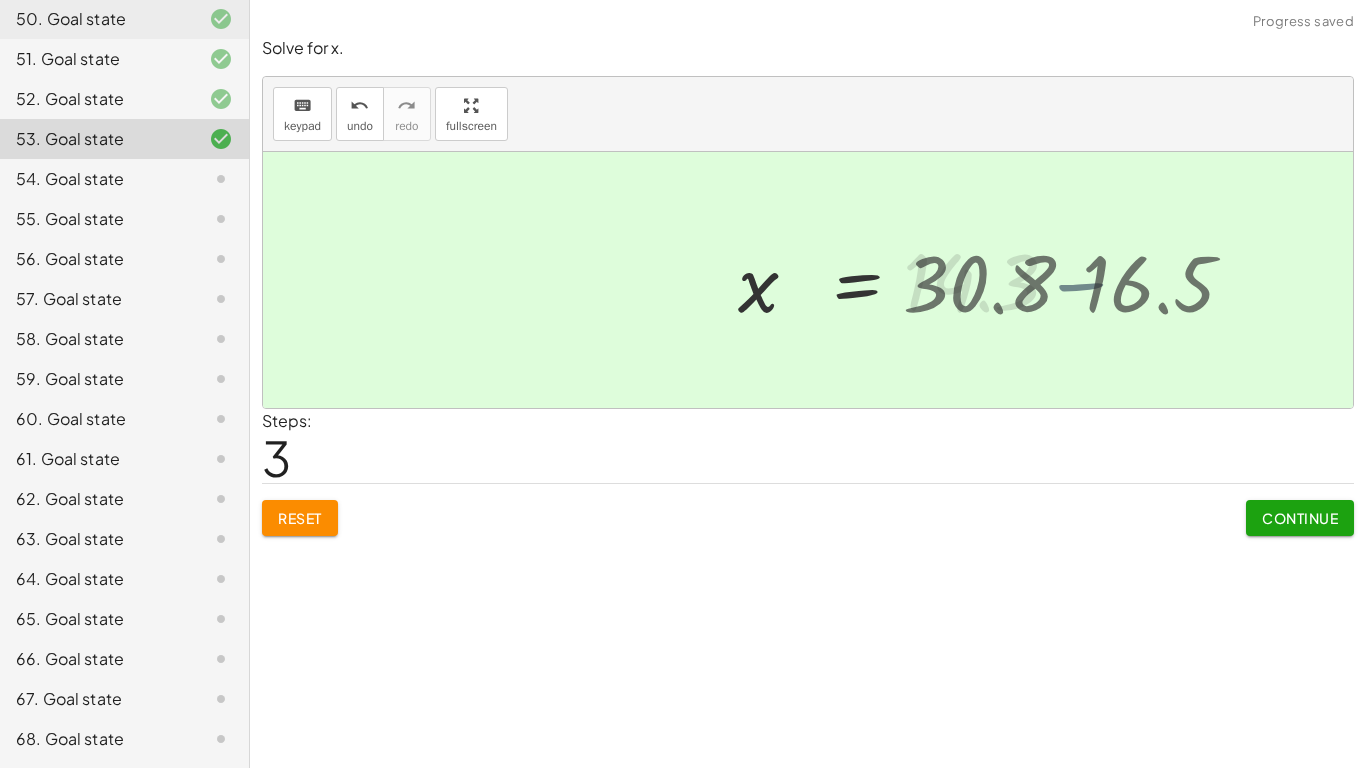 click on "Continue" 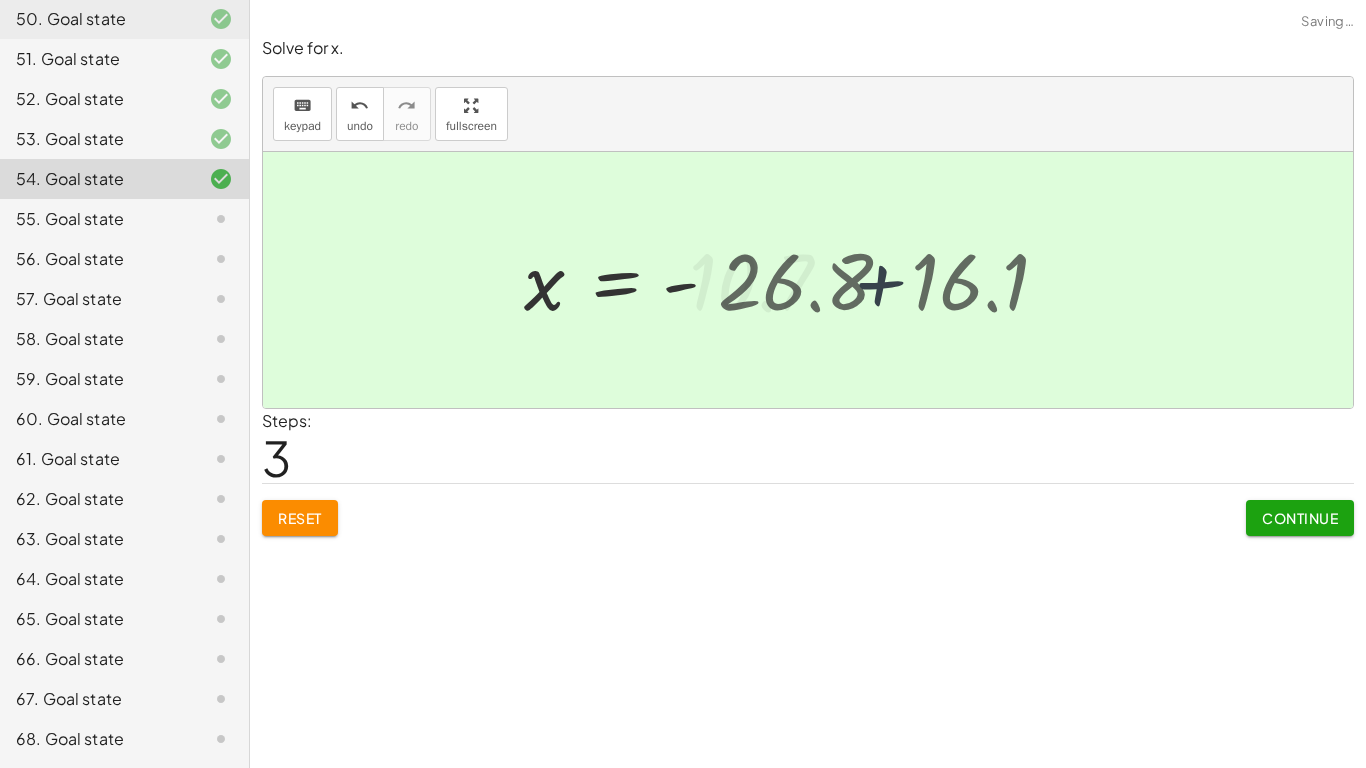 click on "Continue" 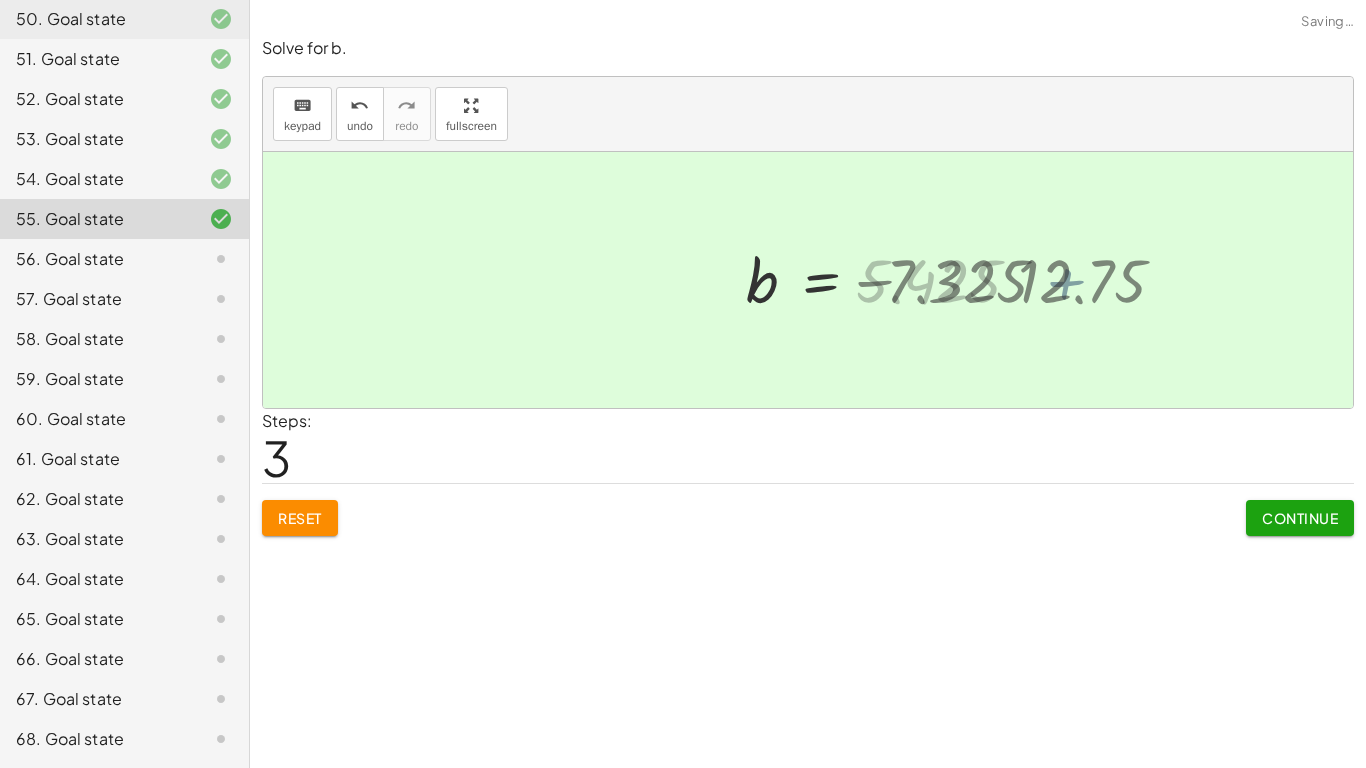 click on "Continue" at bounding box center (1300, 518) 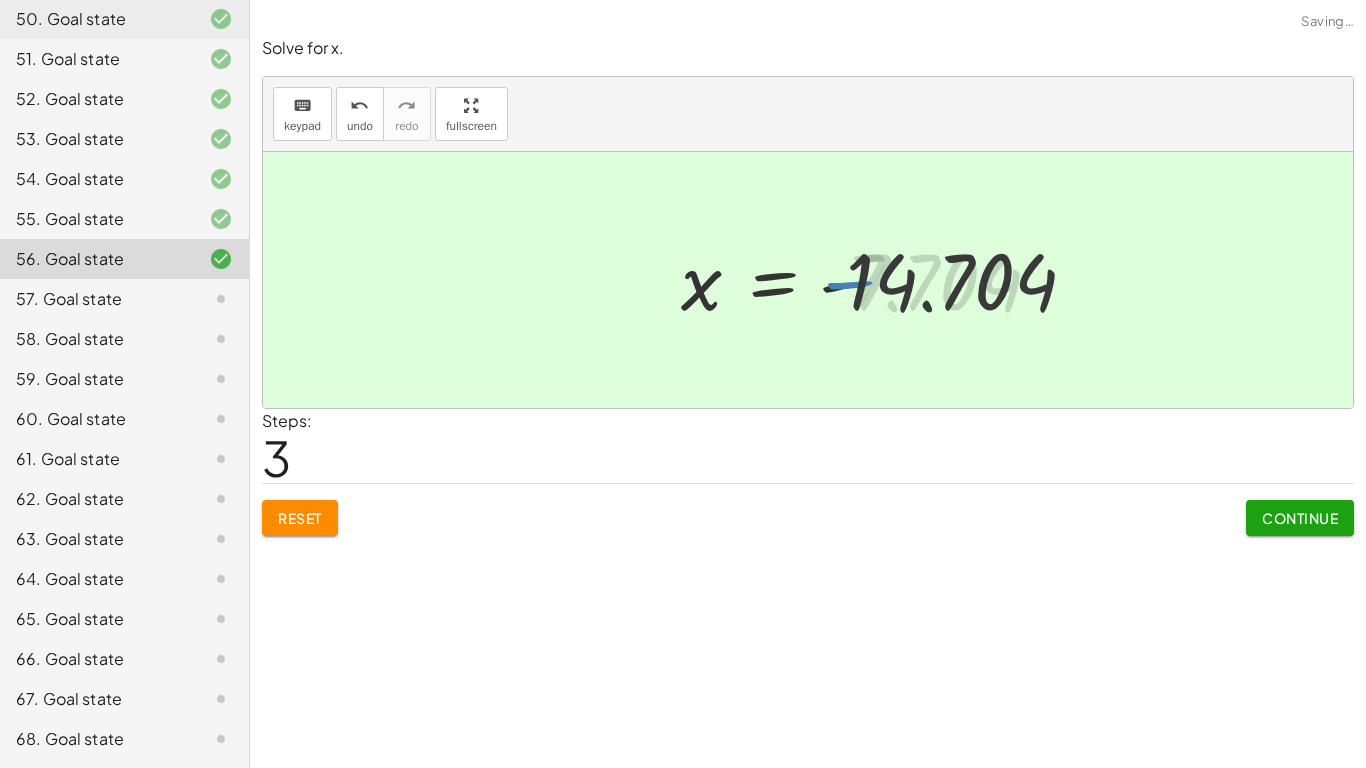 click on "Continue" 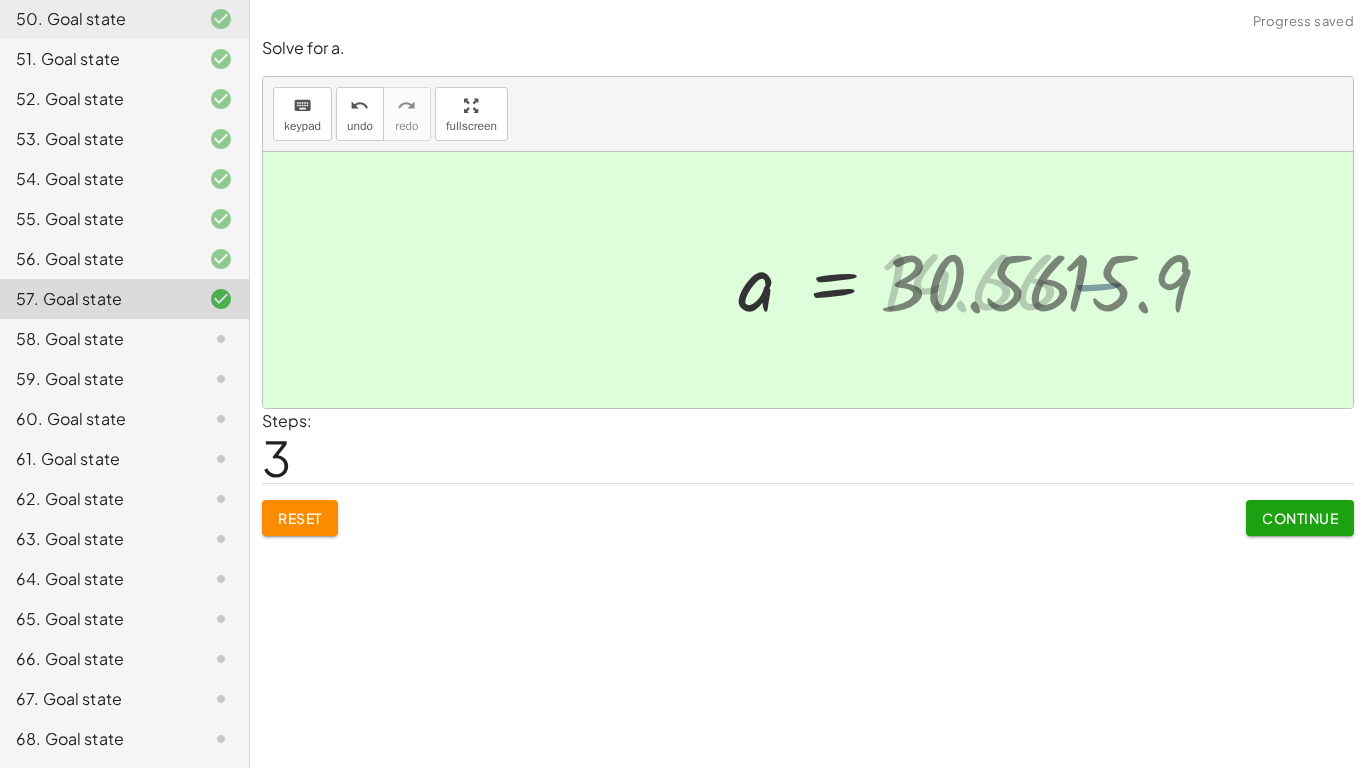 click on "Continue" 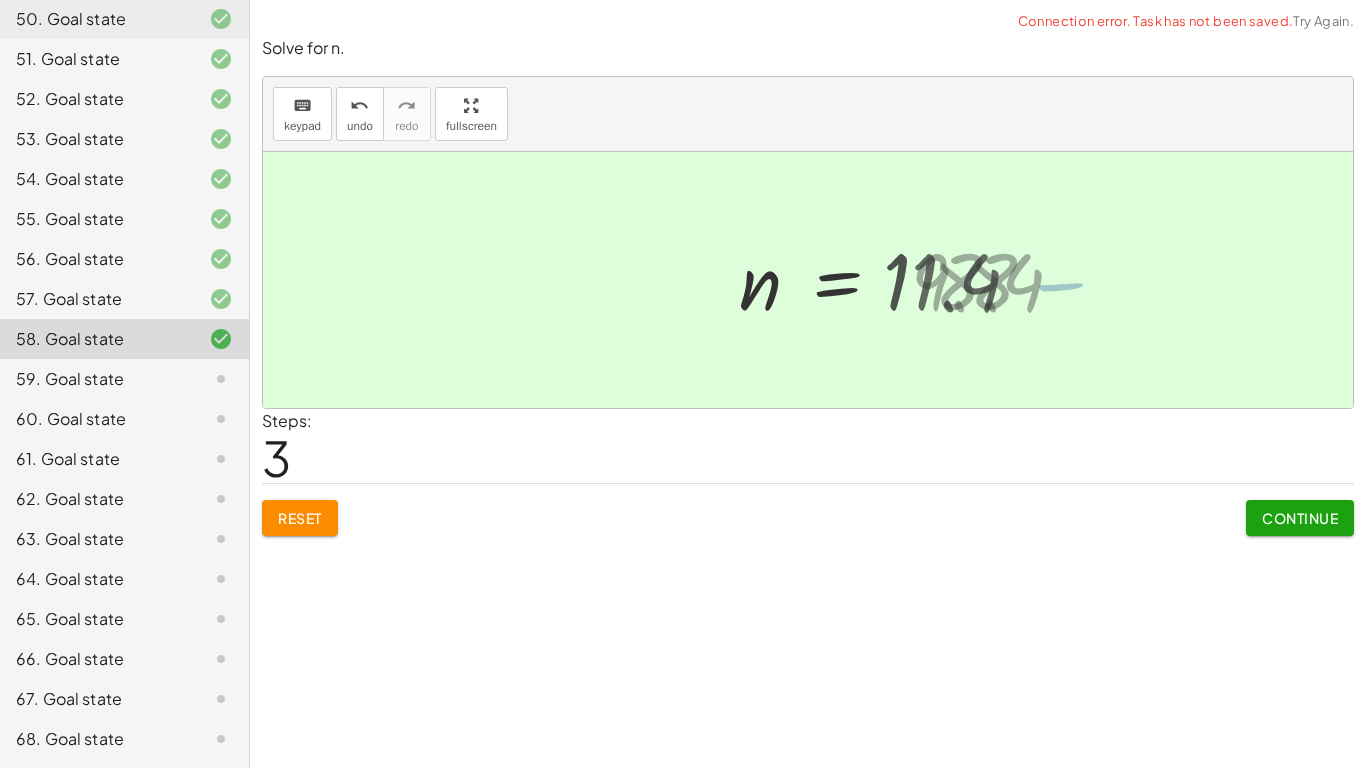 click on "Continue" at bounding box center (1300, 518) 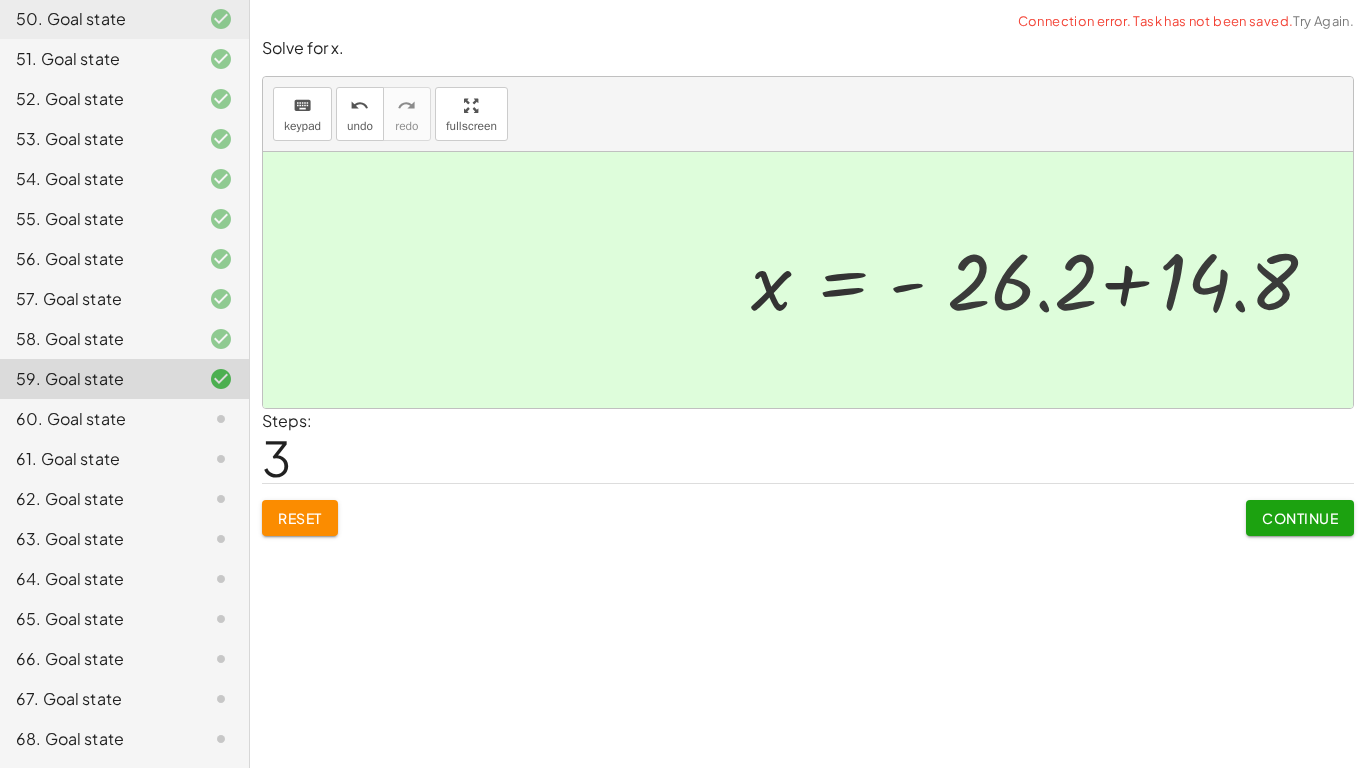 click on "Continue" 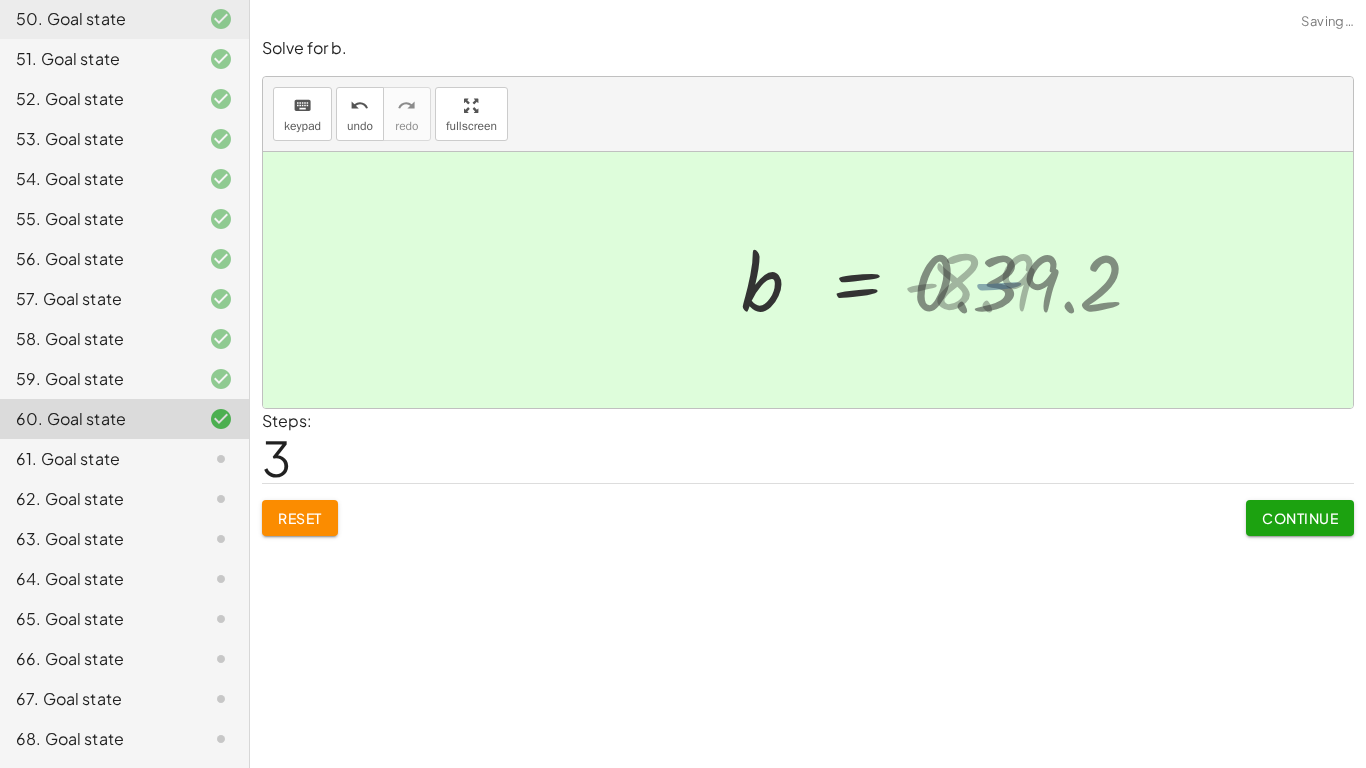 click on "Continue" 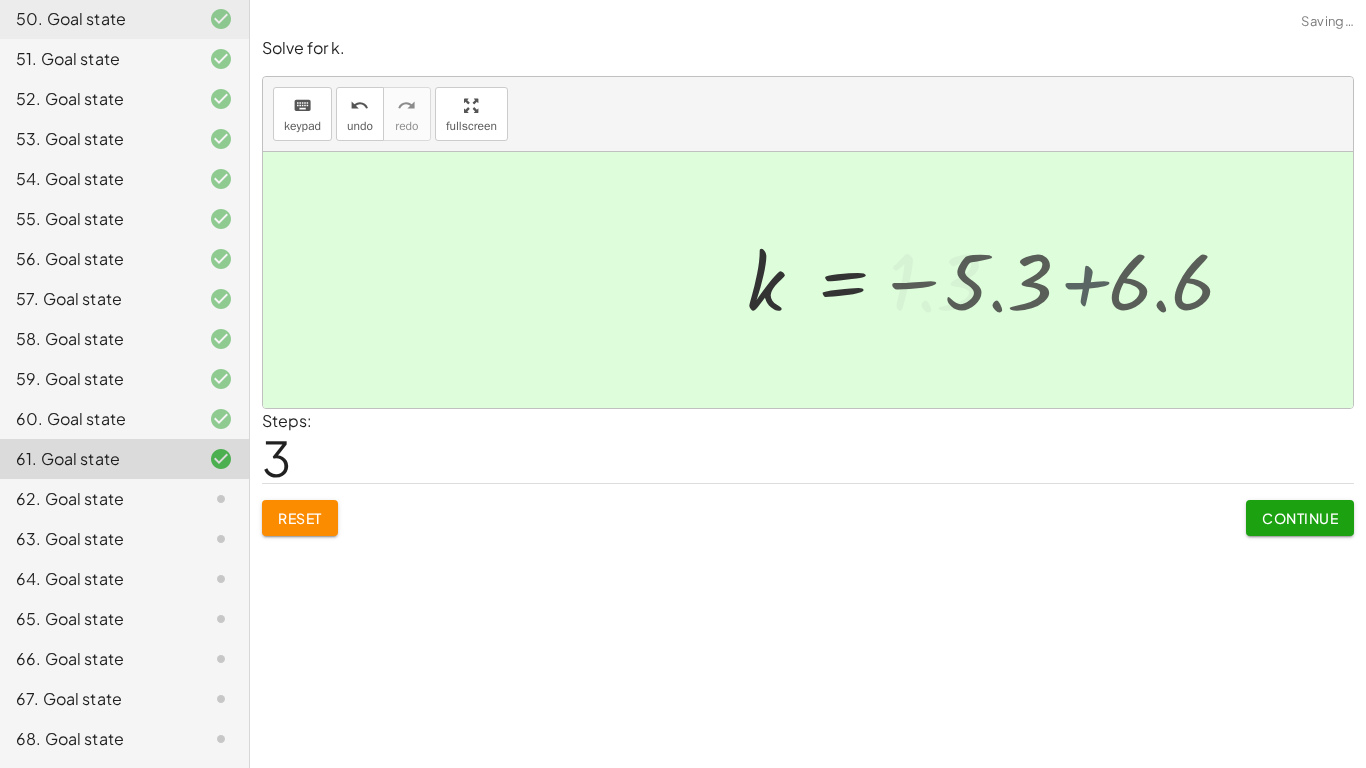 click on "Continue" 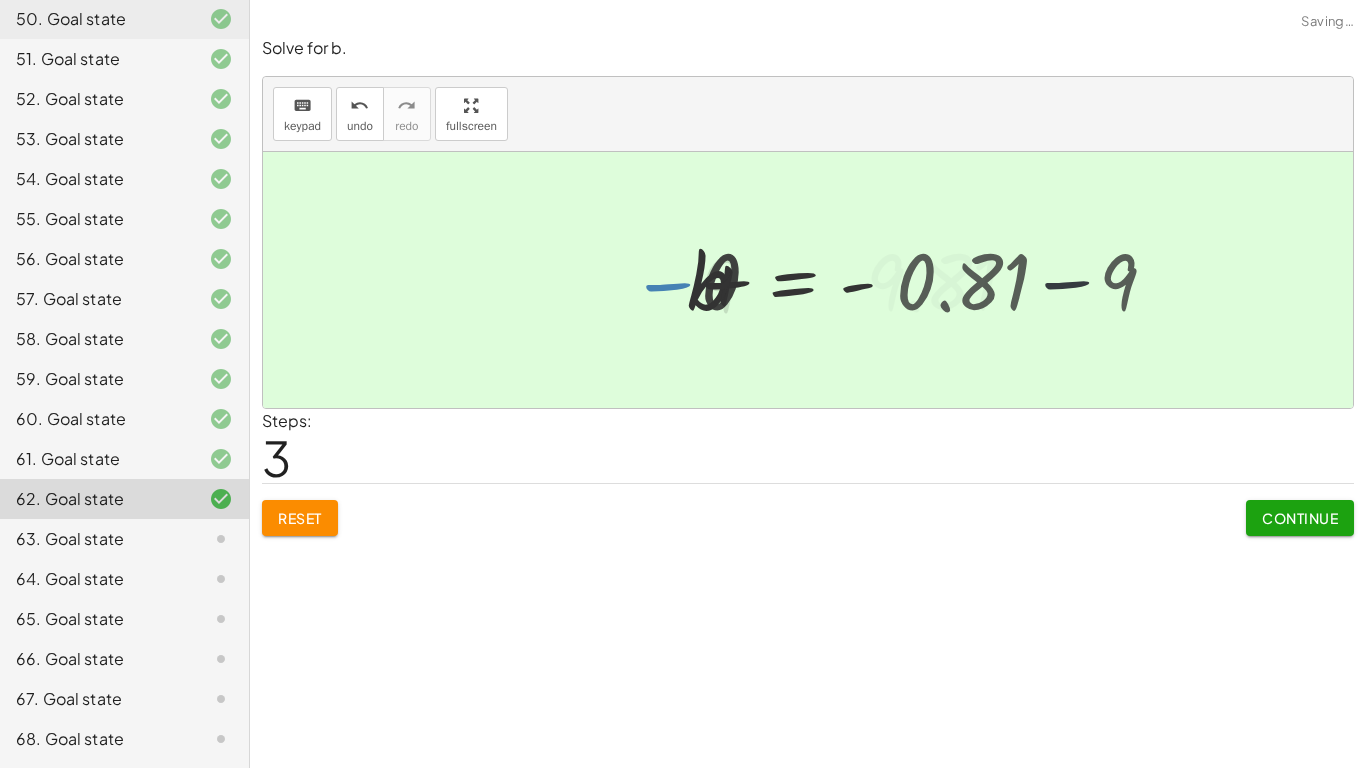 click on "Continue" at bounding box center [1300, 518] 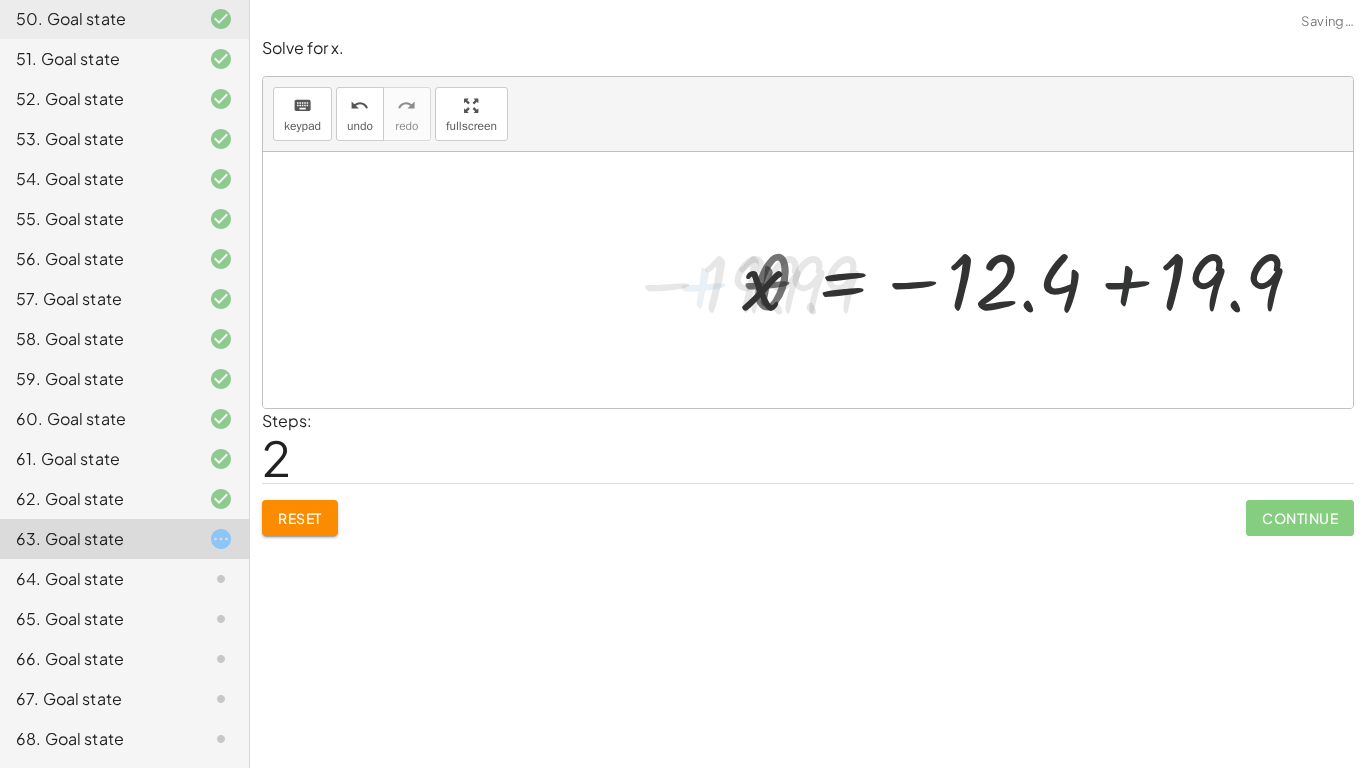 click on "Continue" 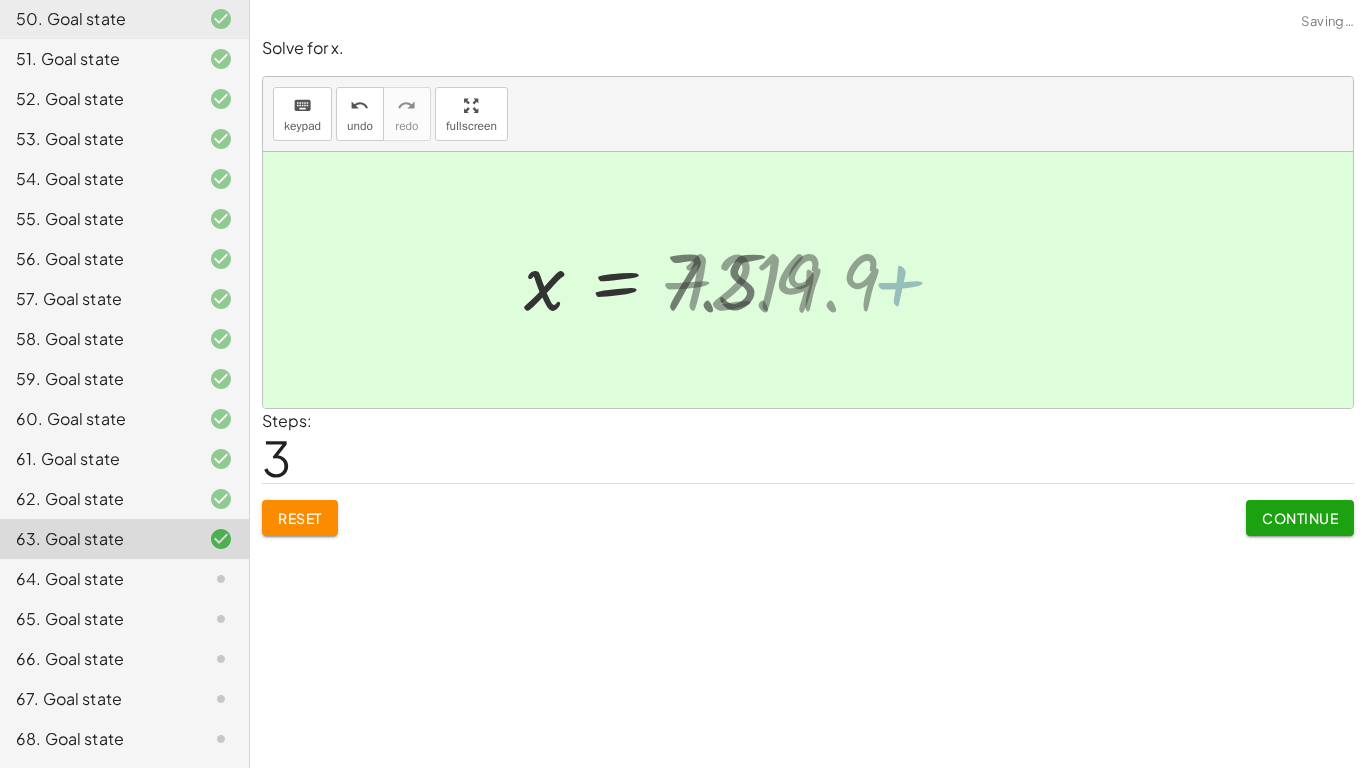 click on "Continue" 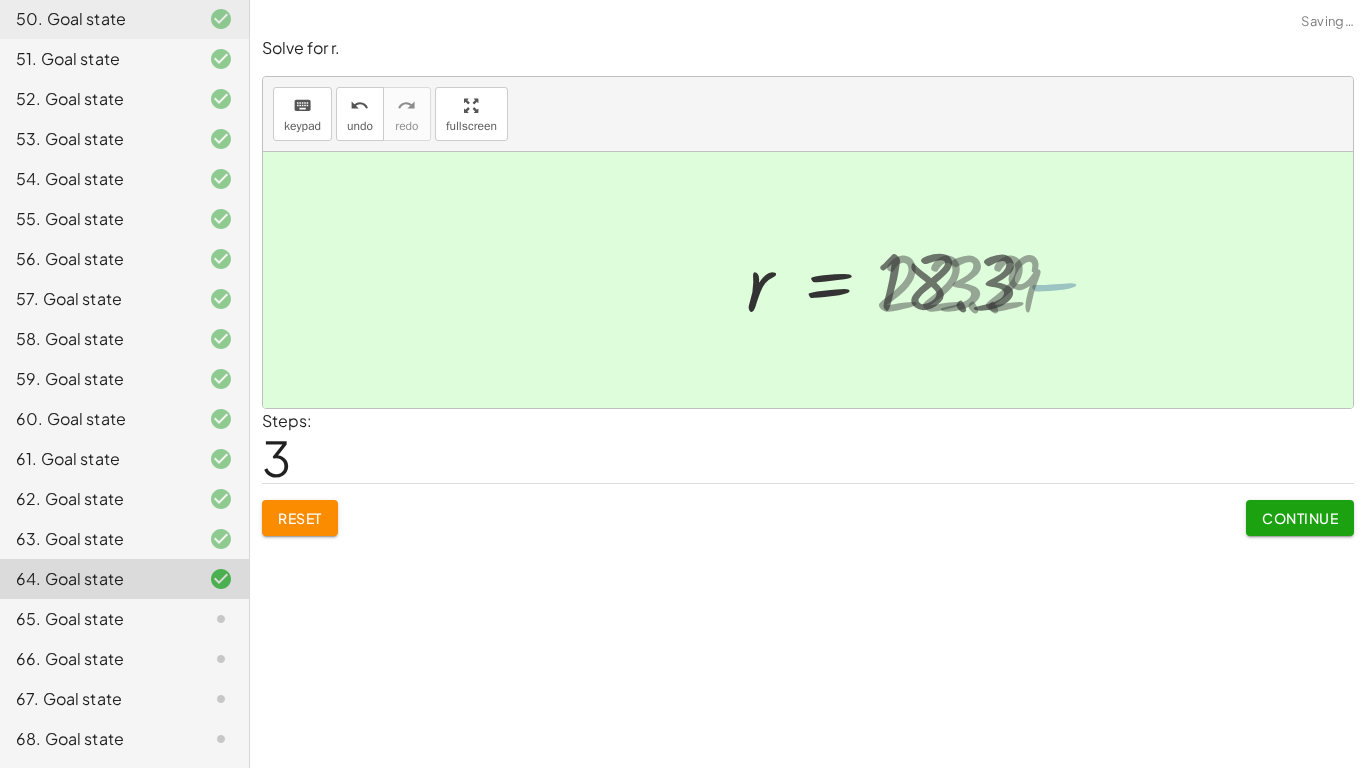 click on "Continue" 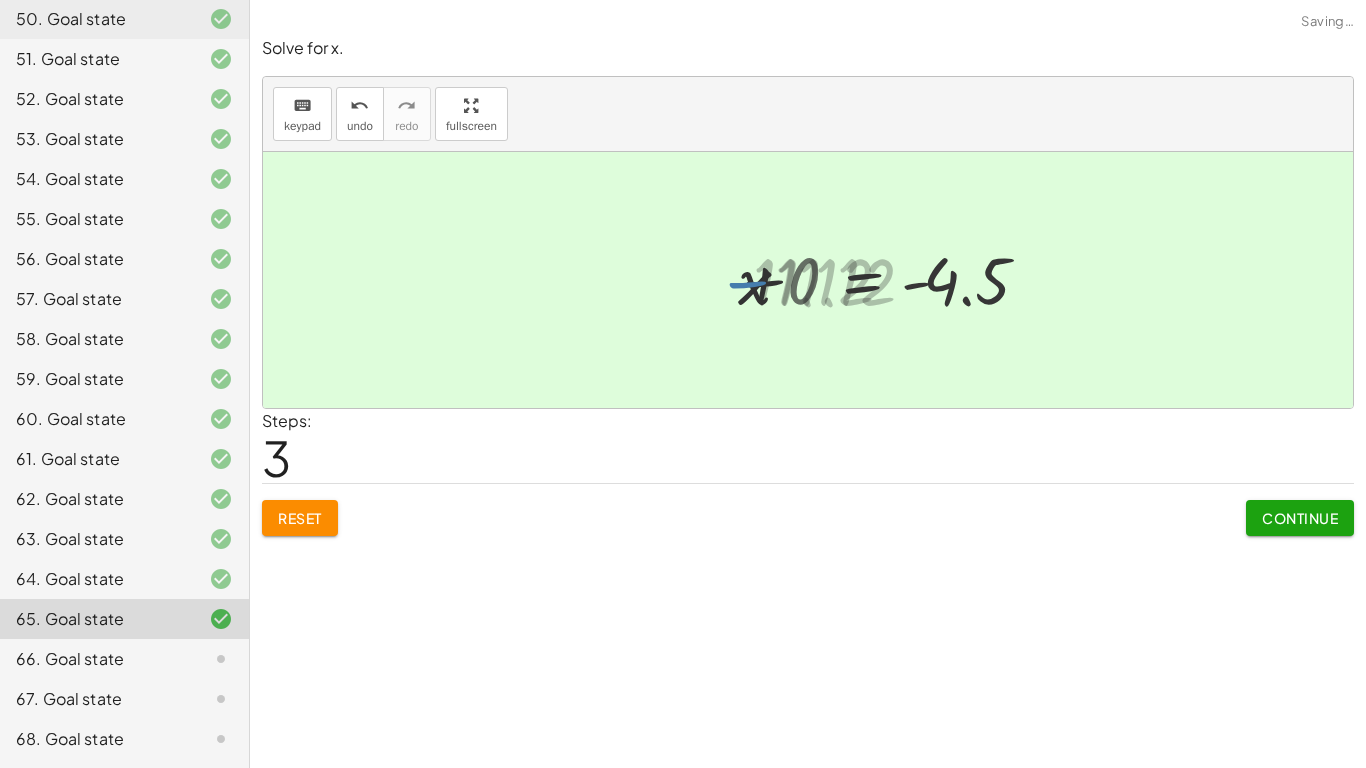 click on "Continue" at bounding box center [1300, 518] 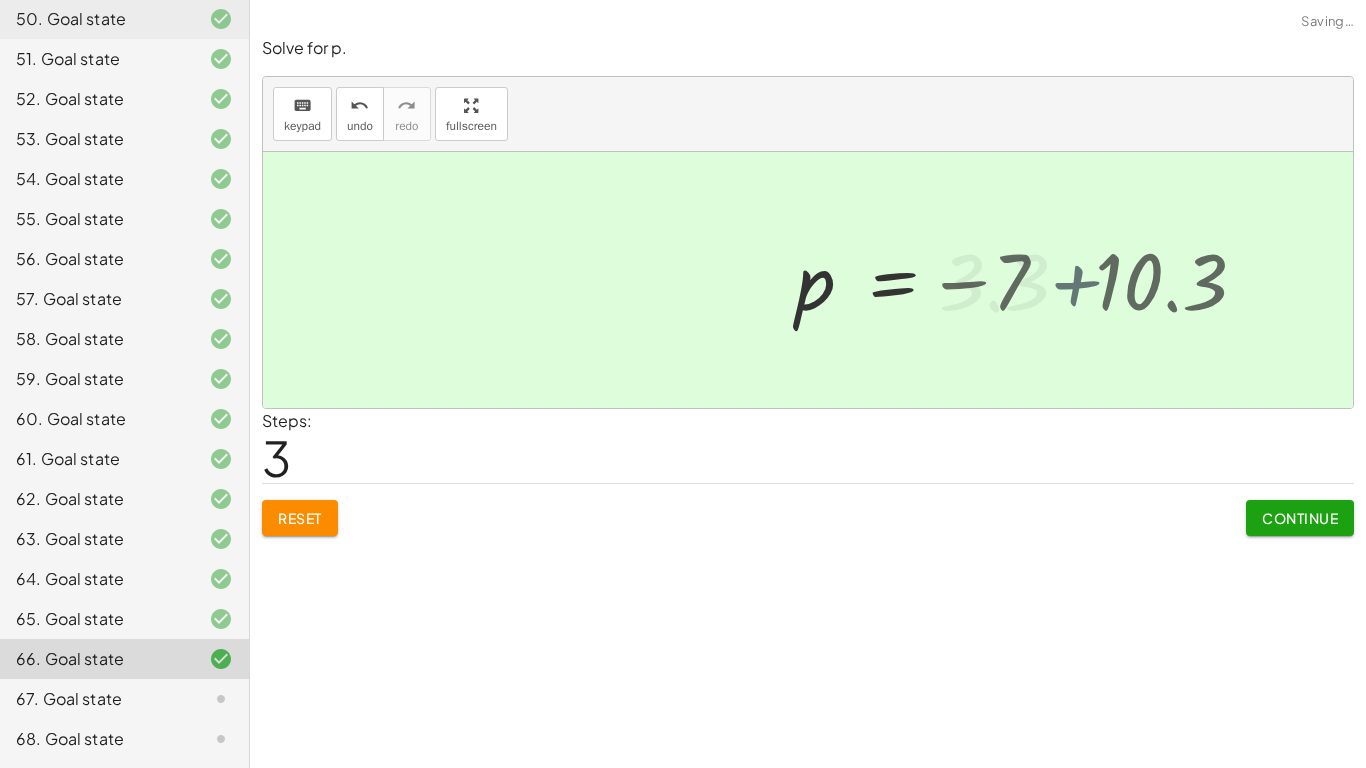 click on "Continue" at bounding box center [1300, 518] 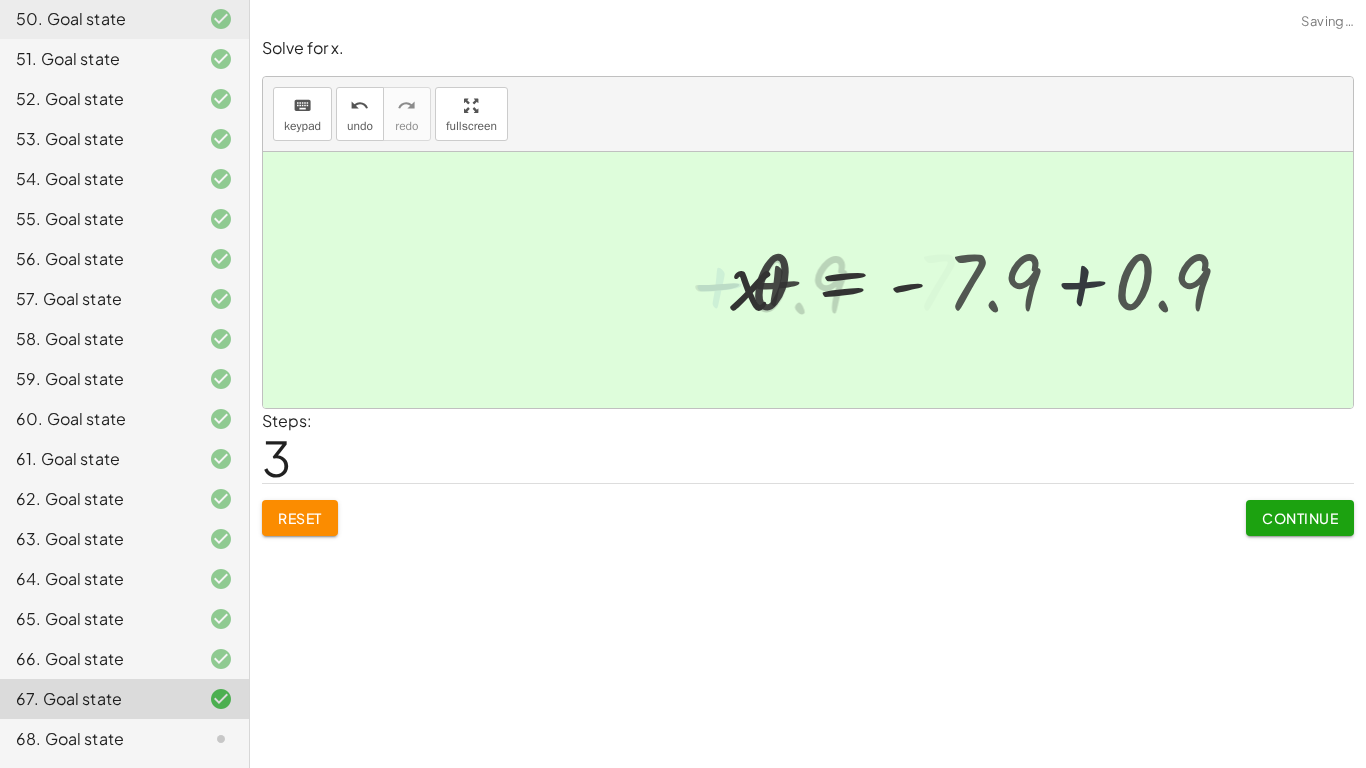 click on "Continue" 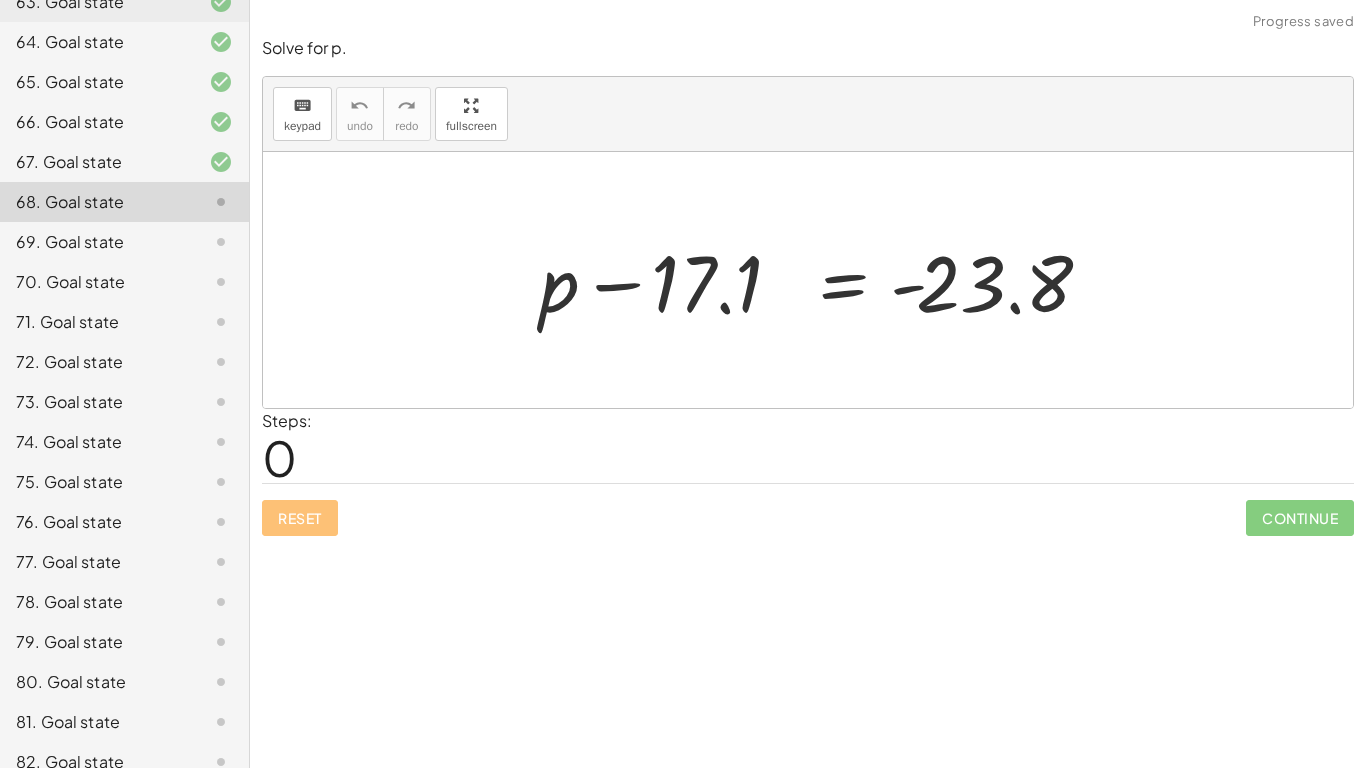 scroll, scrollTop: 2719, scrollLeft: 0, axis: vertical 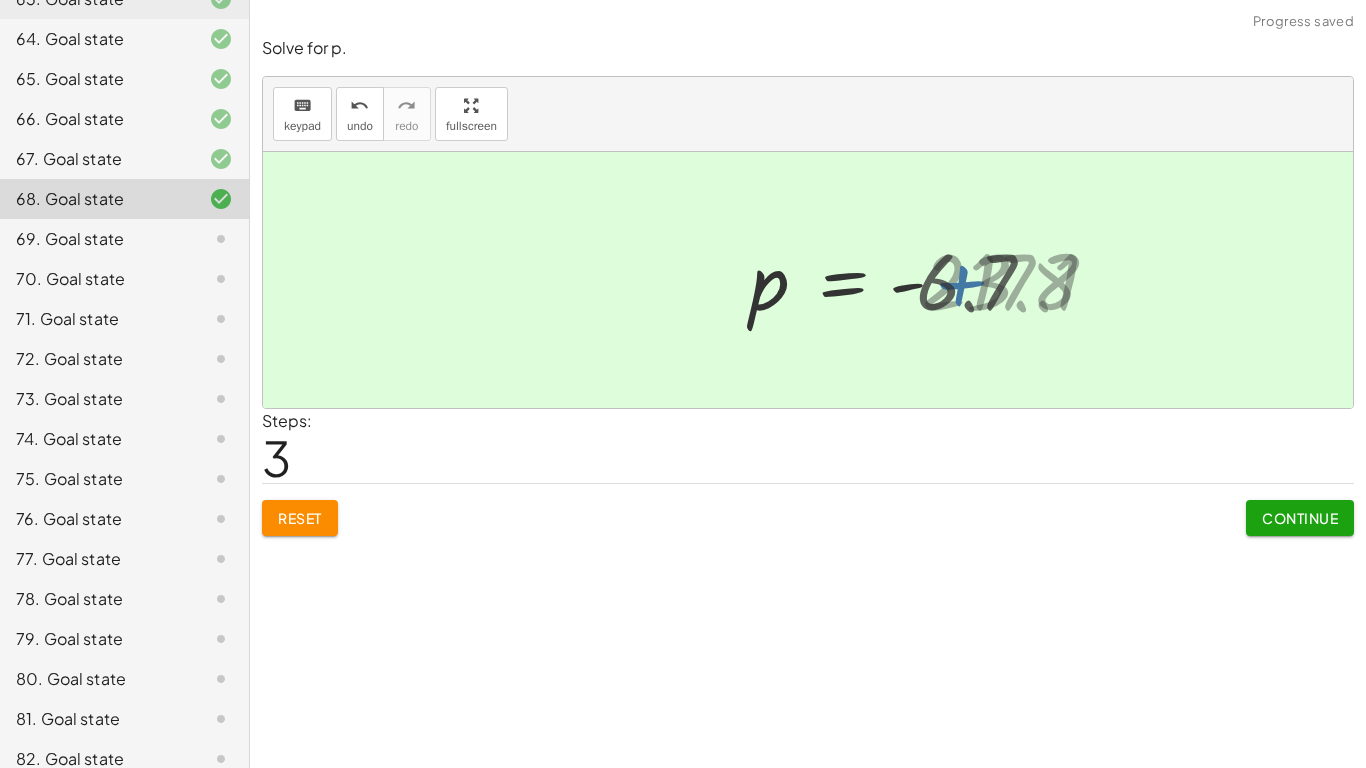 click on "Continue" 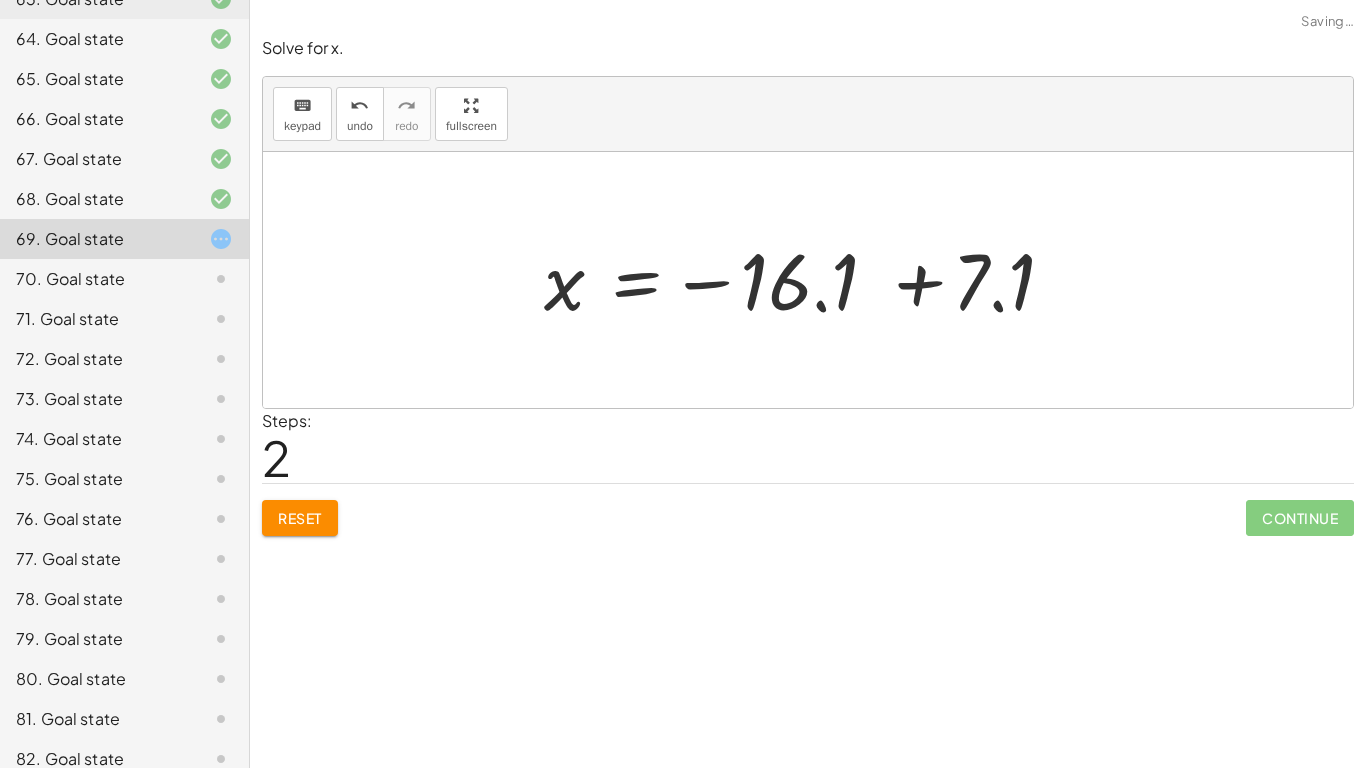 click on "Continue" 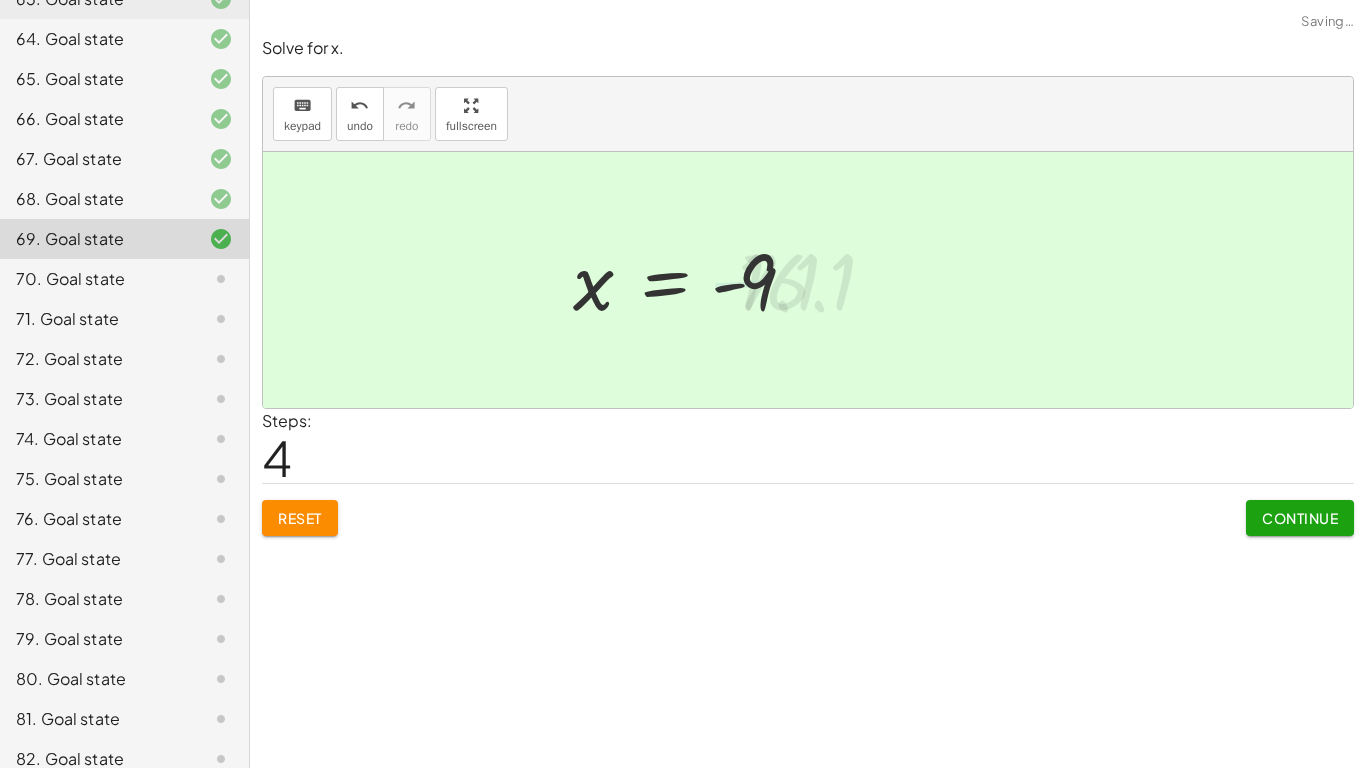 click on "Continue" 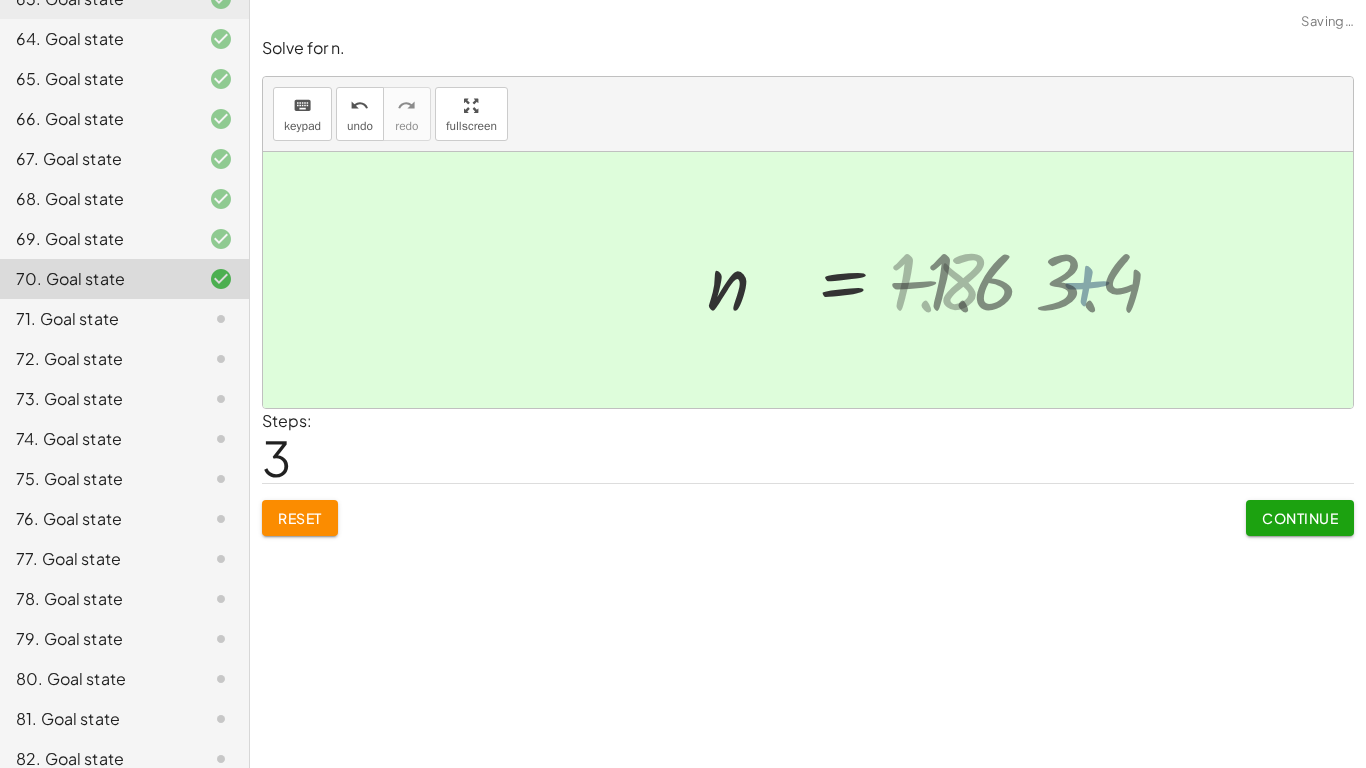 click on "Continue" 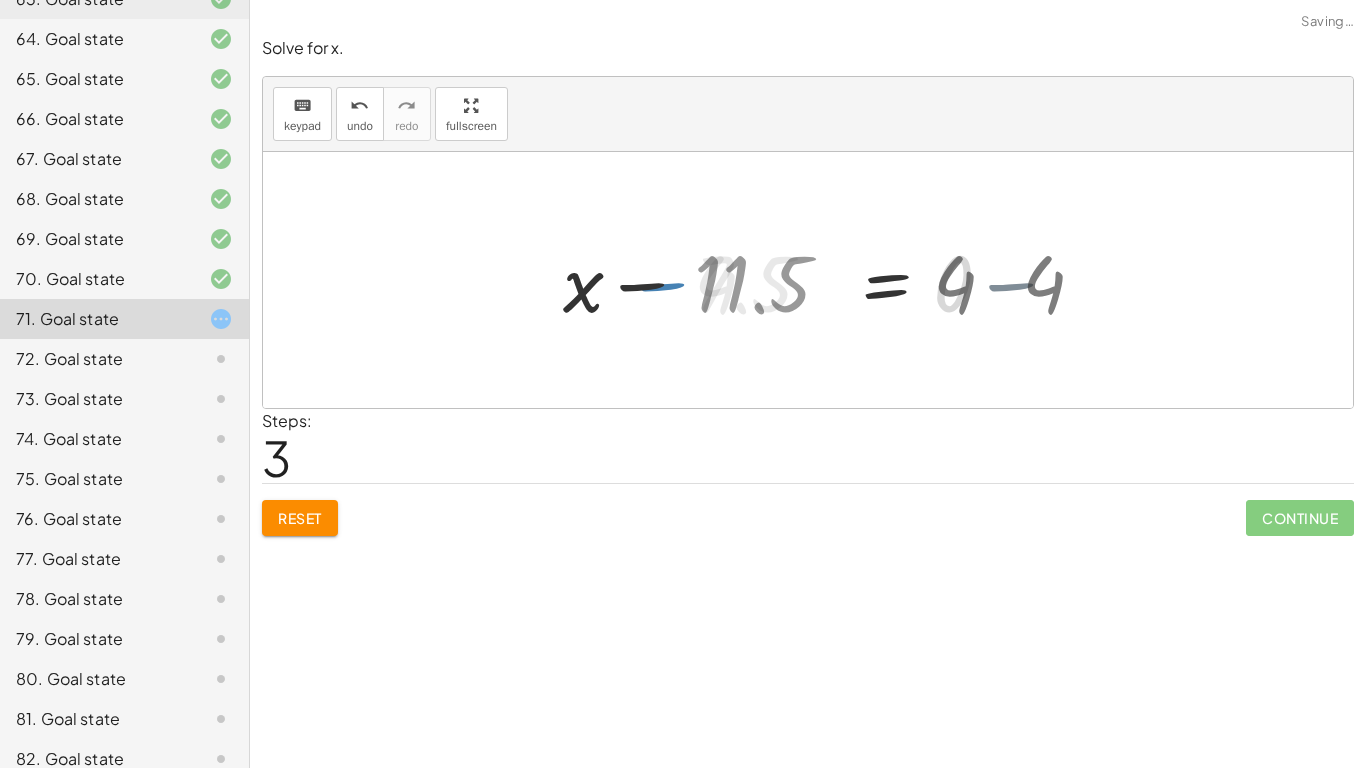 click on "Continue" 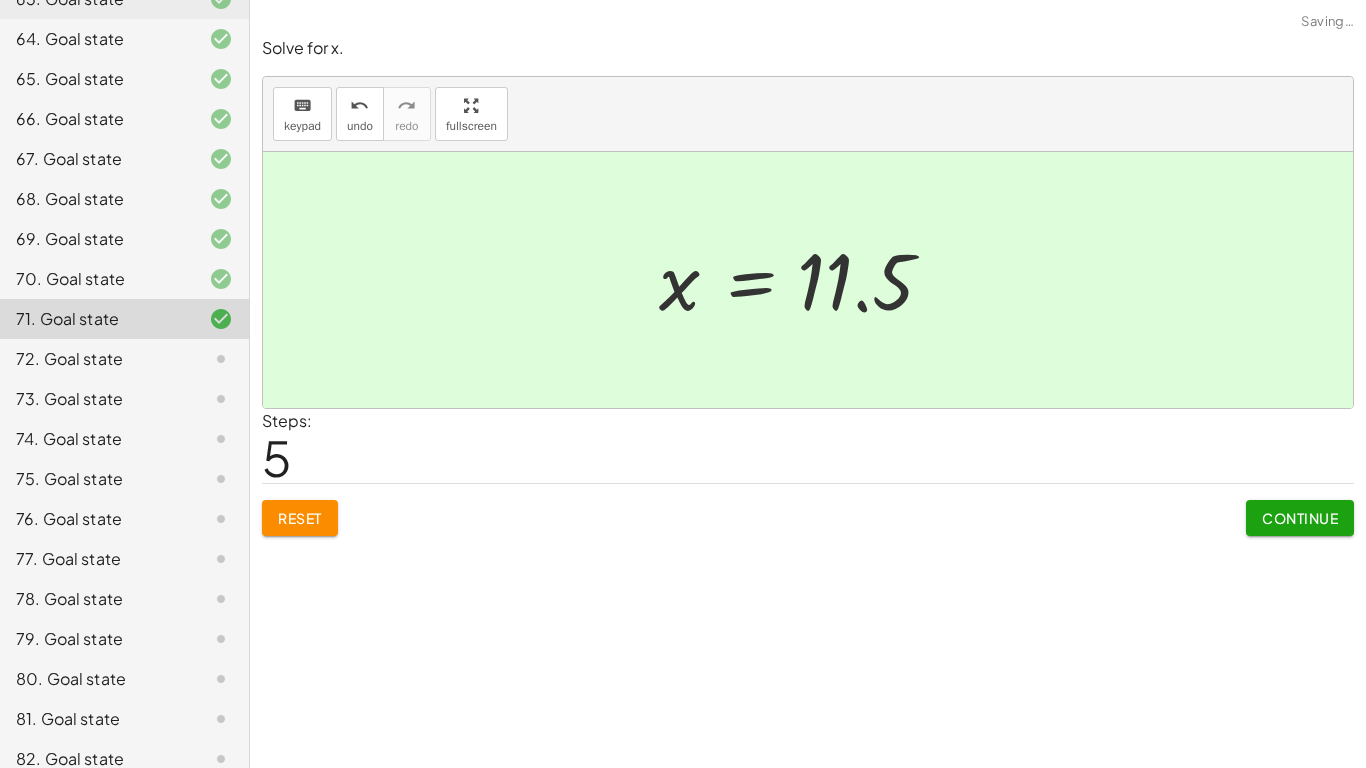 click on "Continue" 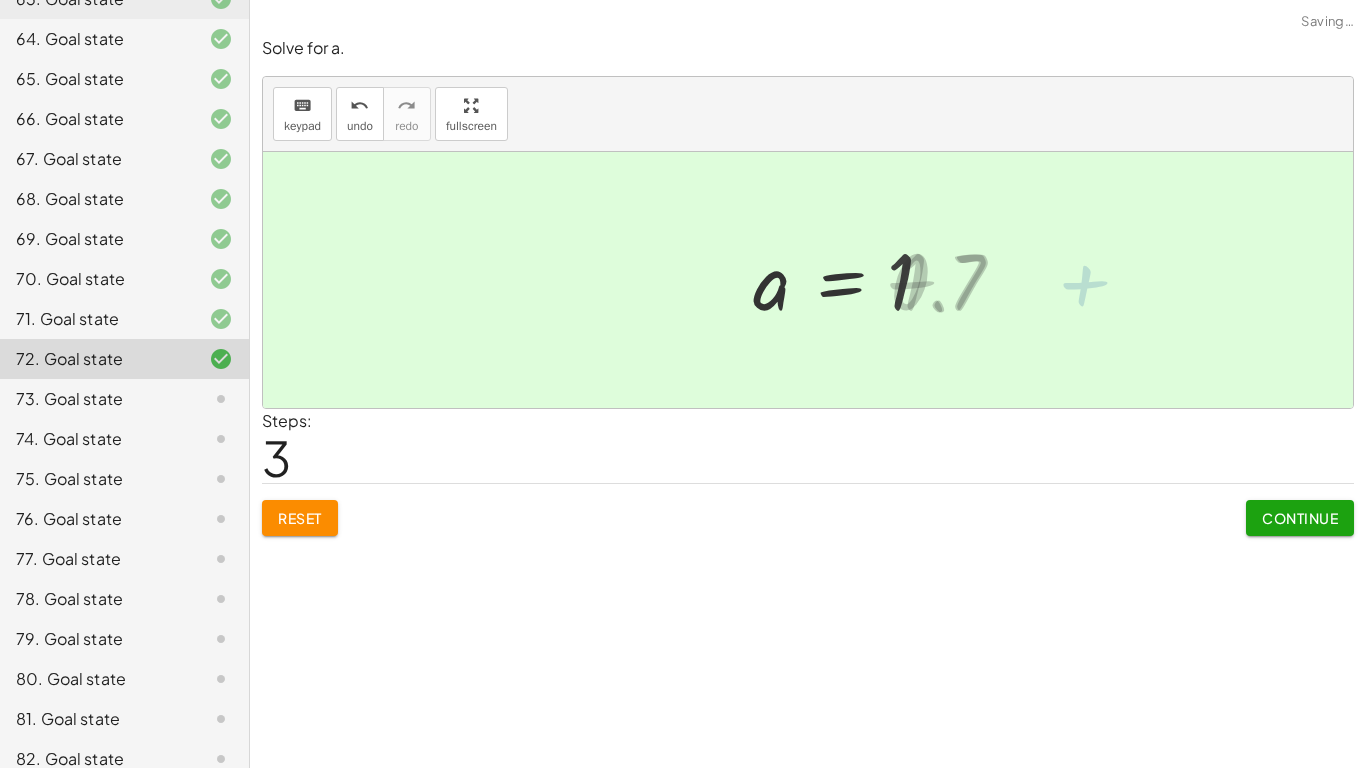 click on "Continue" at bounding box center [1300, 518] 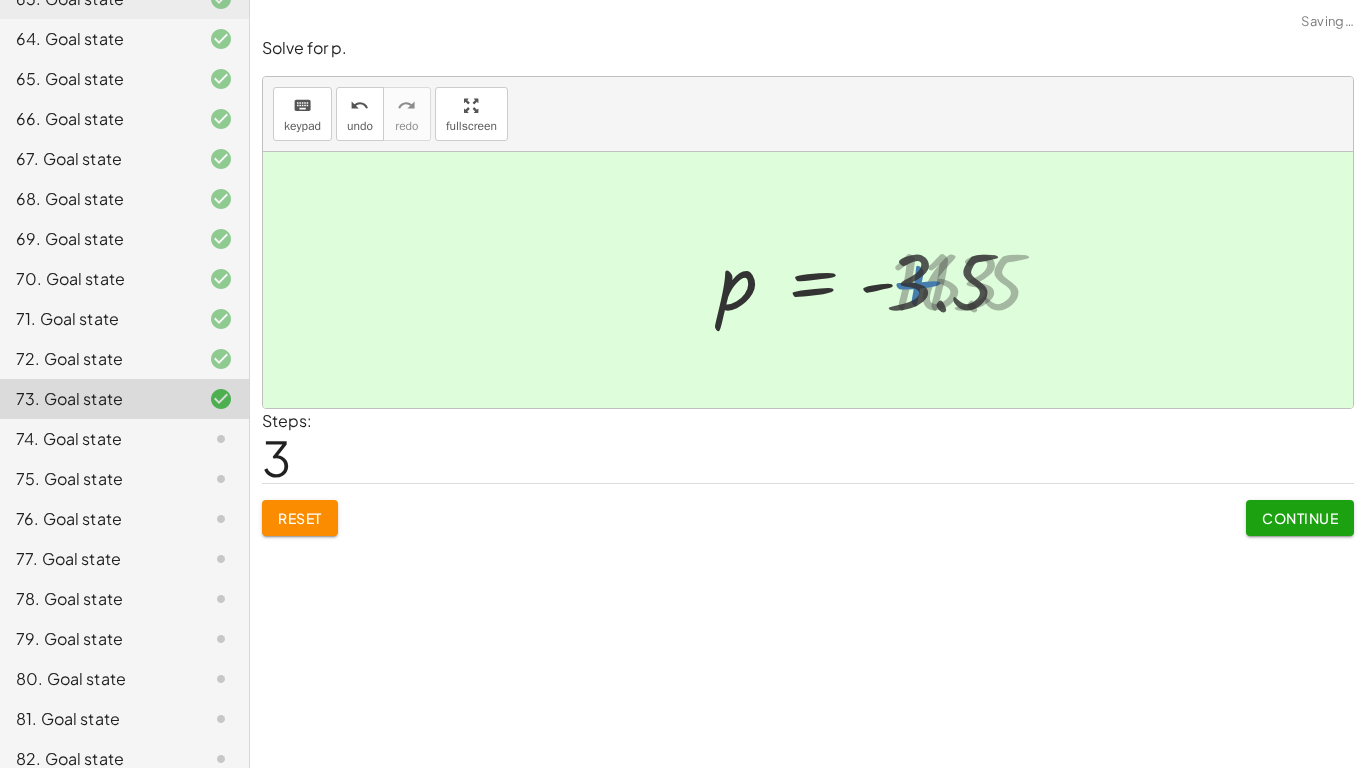 click on "Continue" 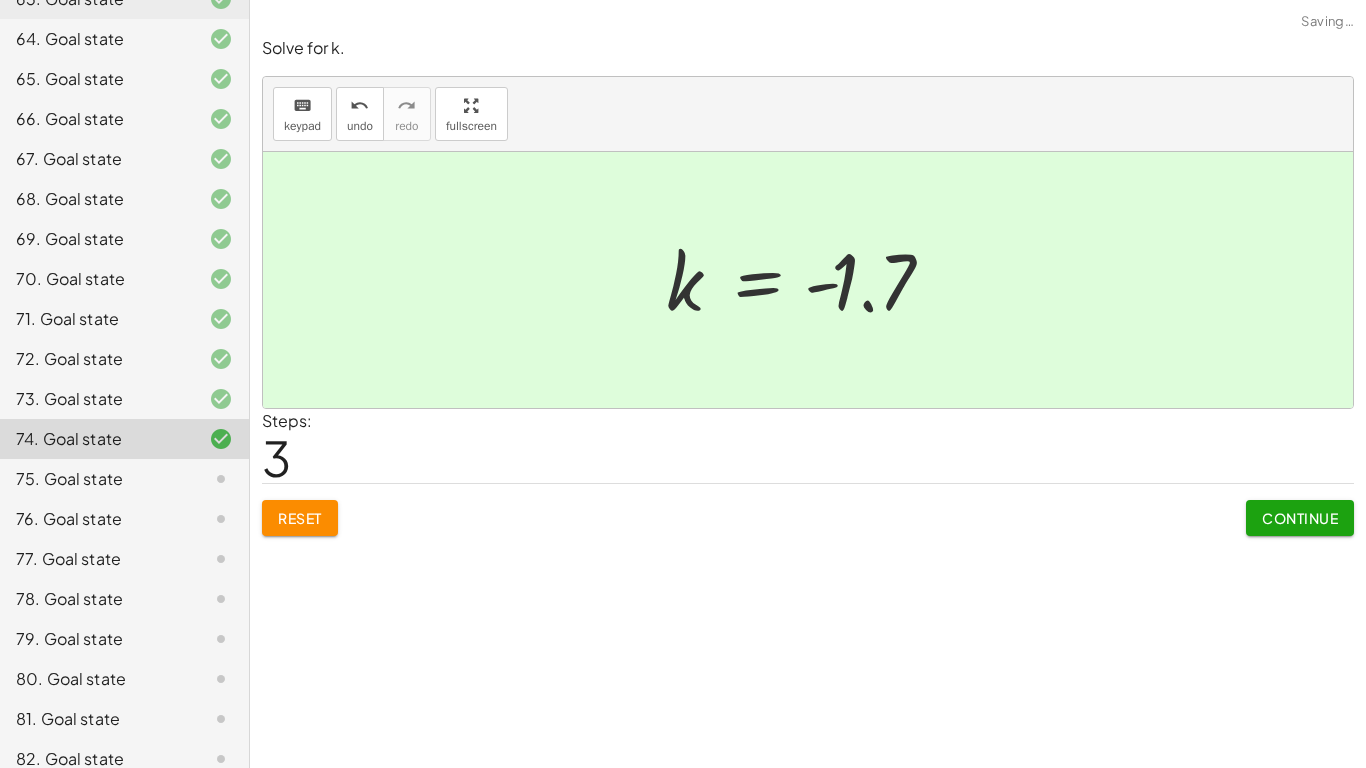 click on "Continue" 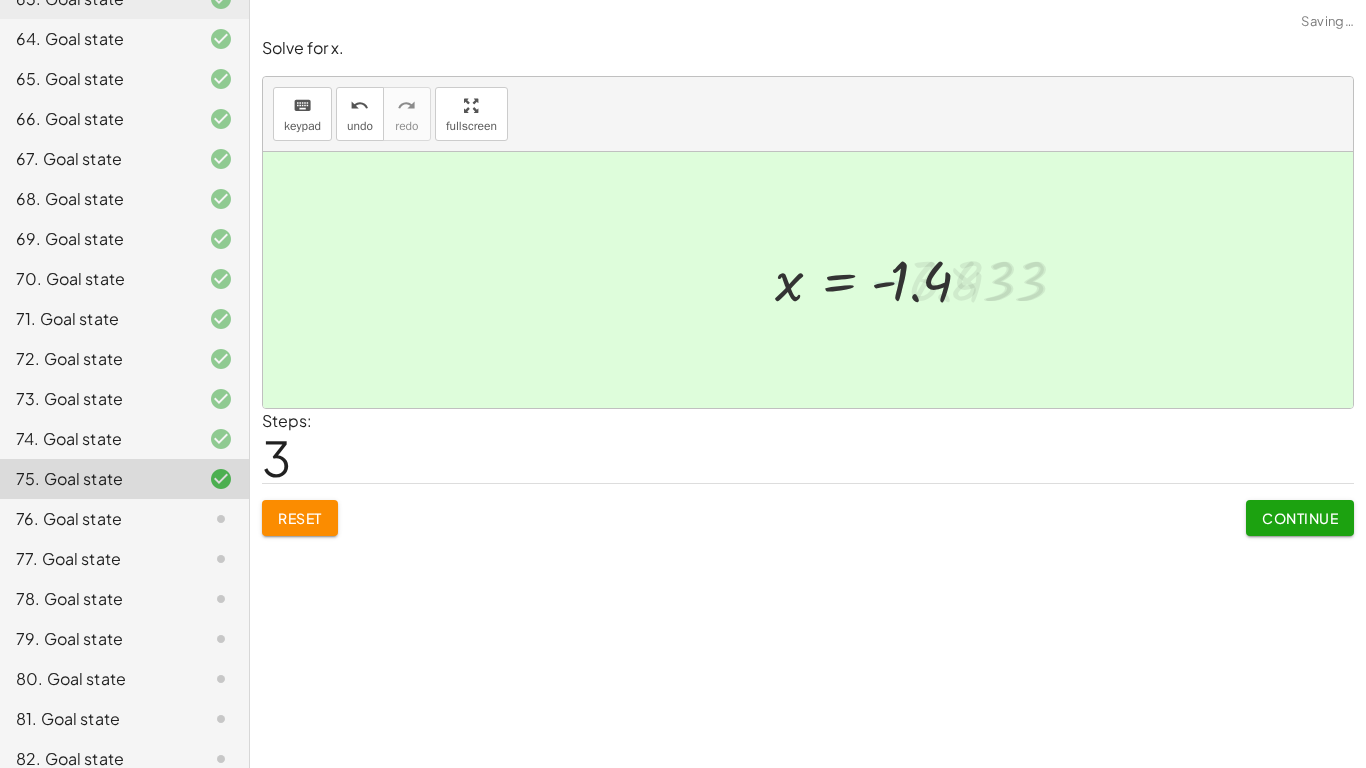 click on "Continue" 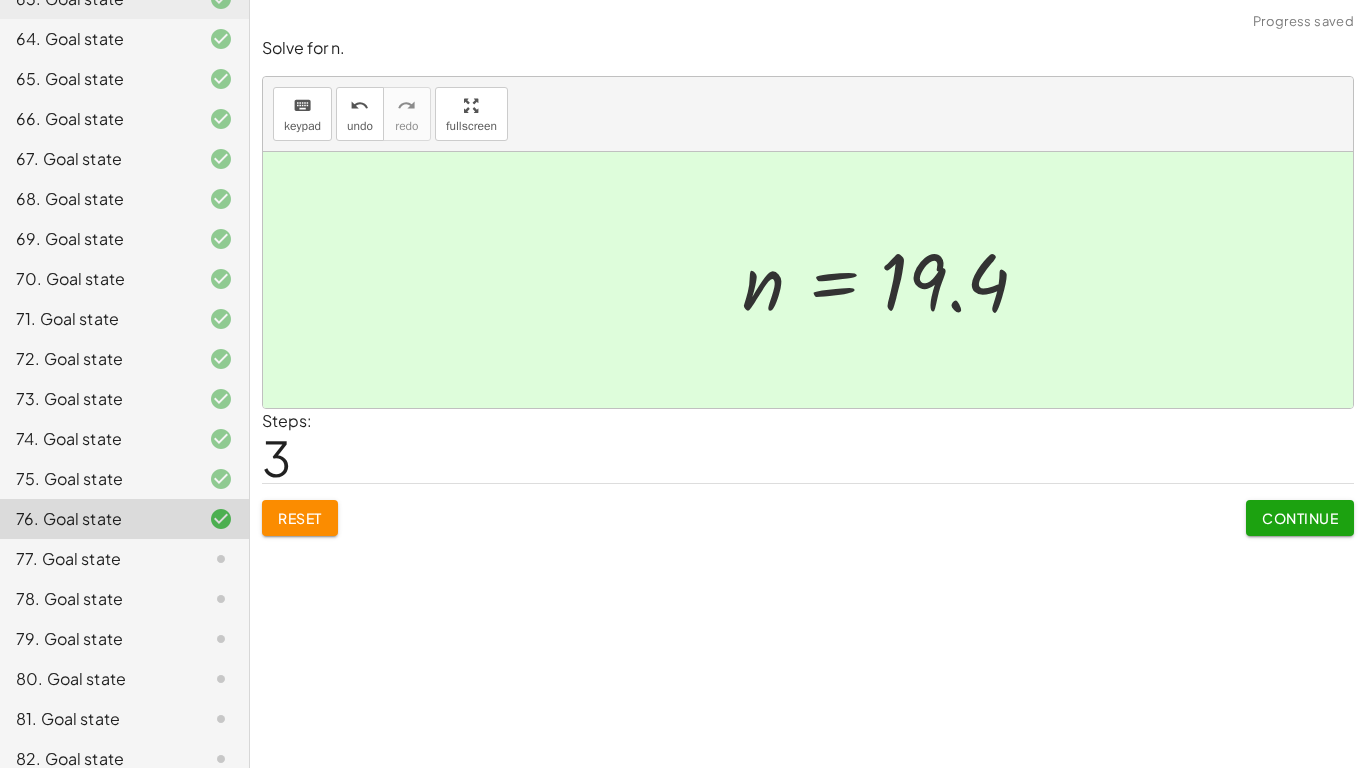 click on "Continue" 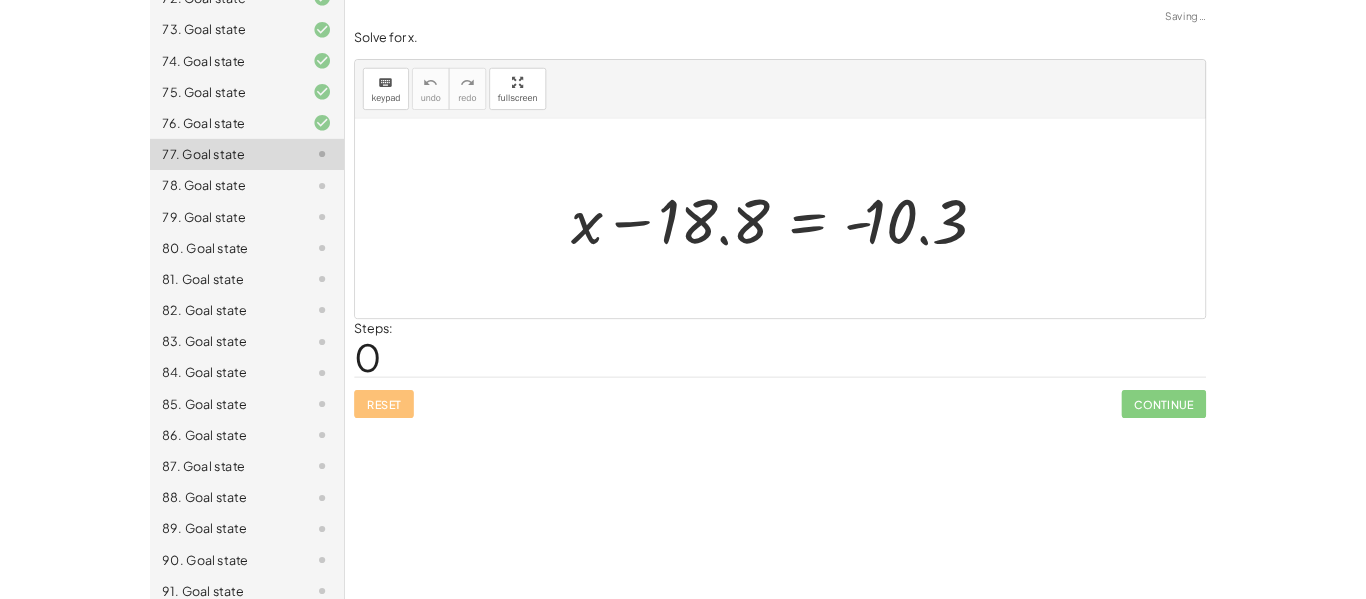 scroll, scrollTop: 3078, scrollLeft: 0, axis: vertical 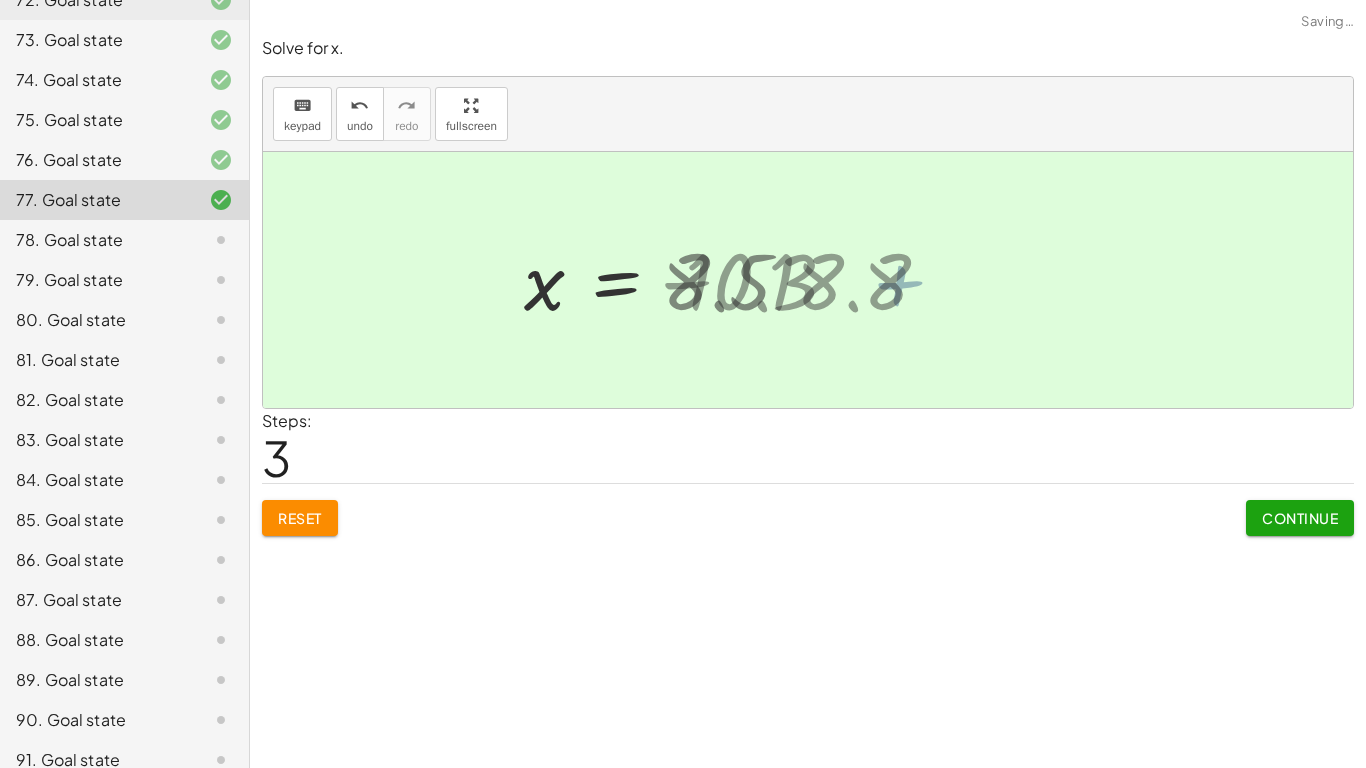 click on "Continue" 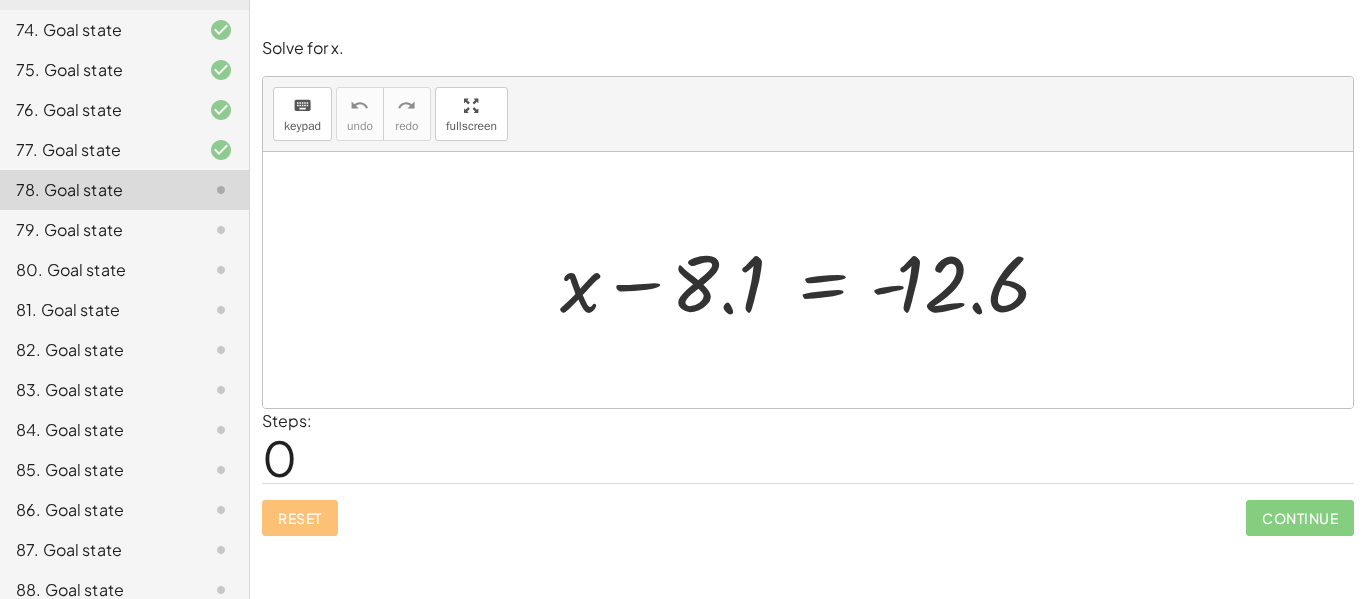 scroll, scrollTop: 3126, scrollLeft: 0, axis: vertical 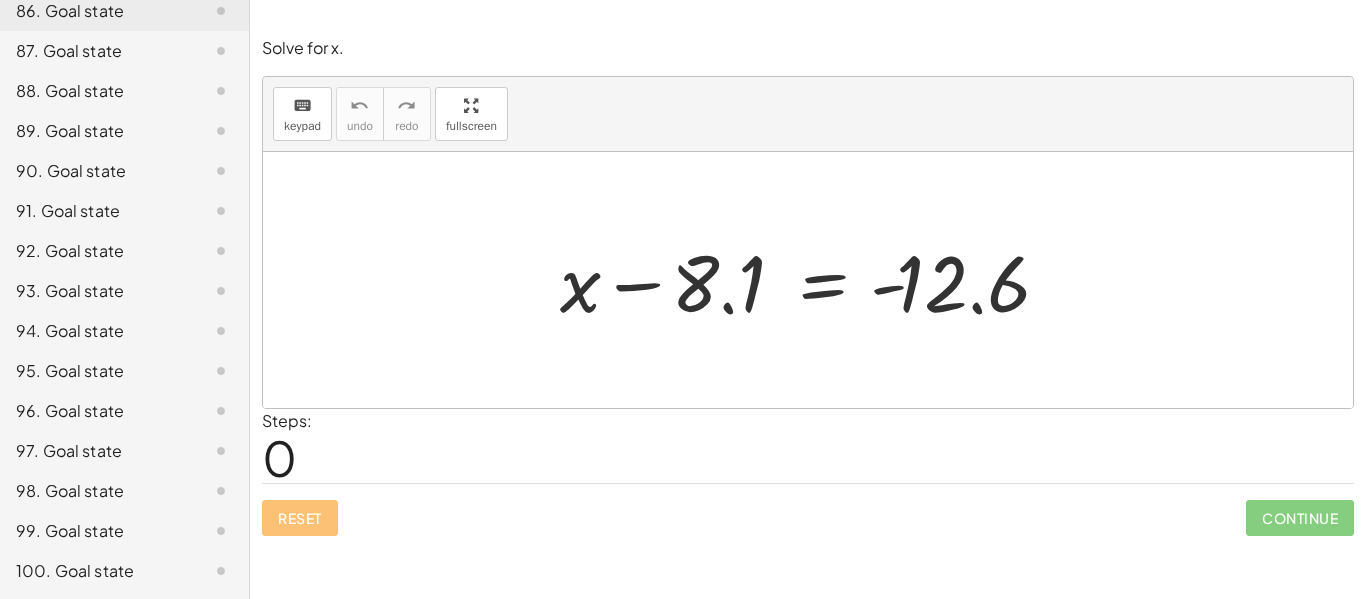 click on "92. Goal state" 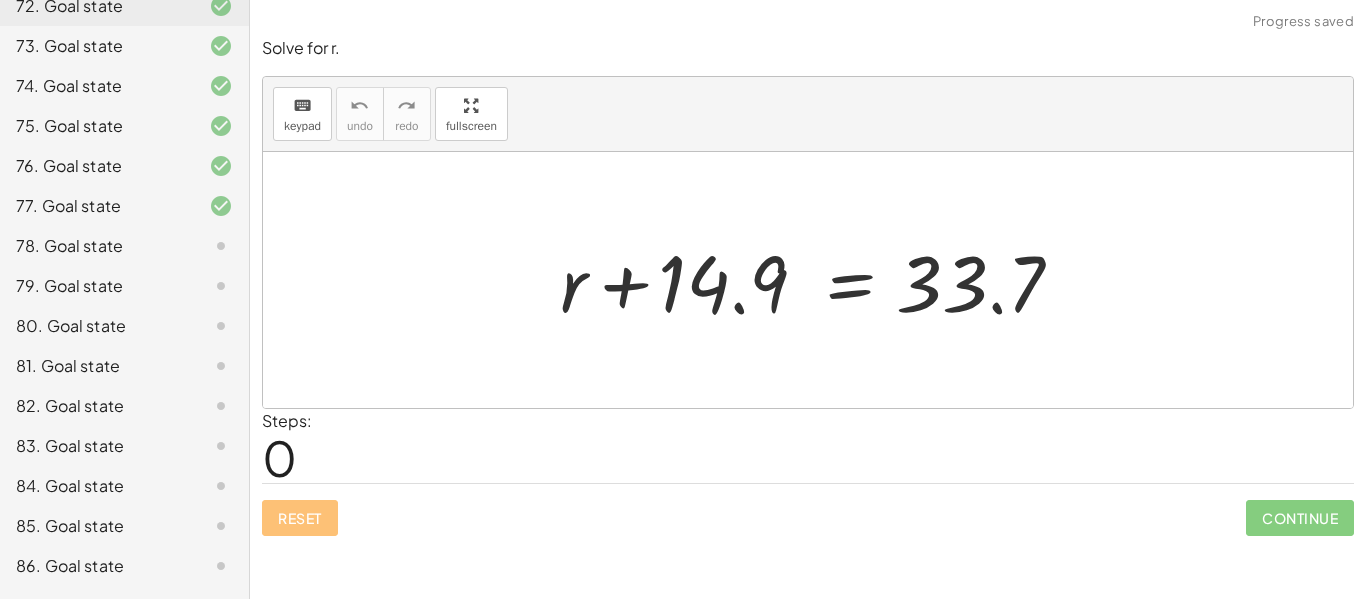 scroll, scrollTop: 3094, scrollLeft: 0, axis: vertical 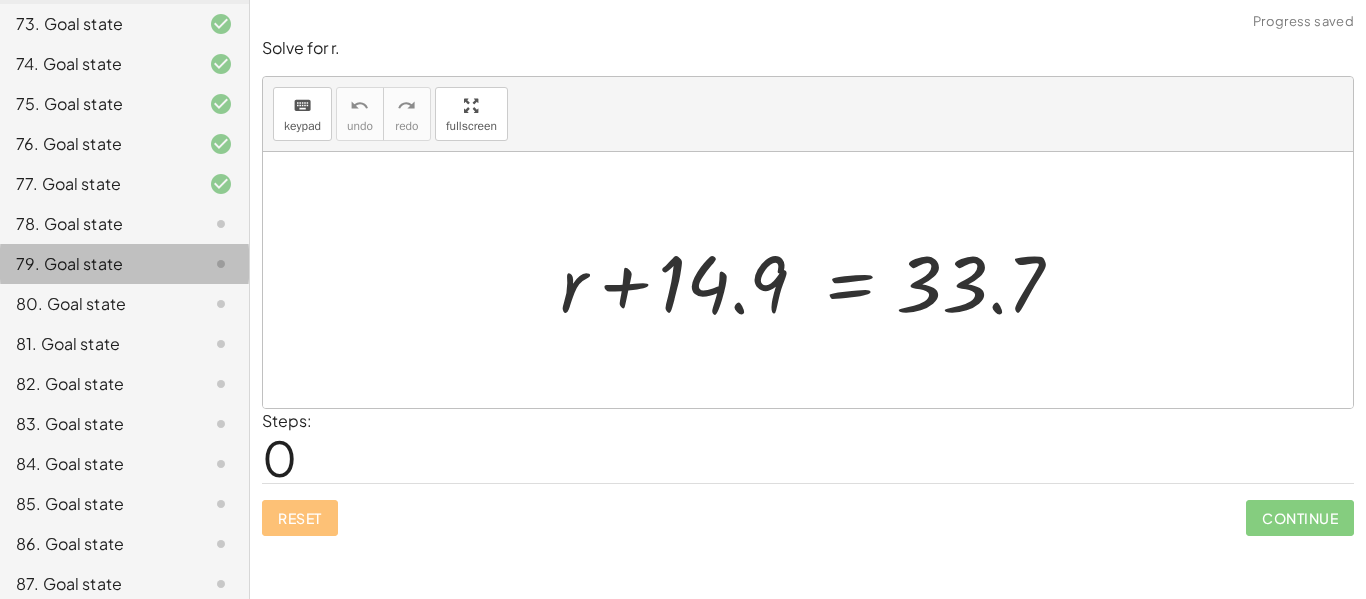 click on "79. Goal state" 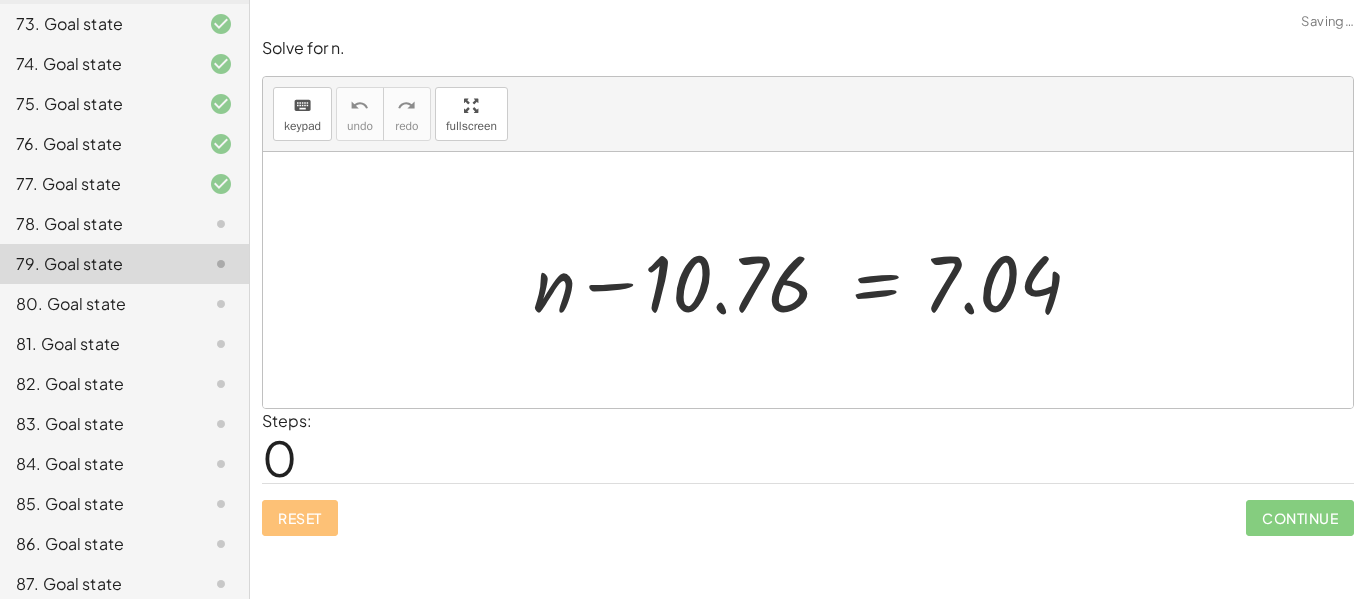 click on "78. Goal state" 